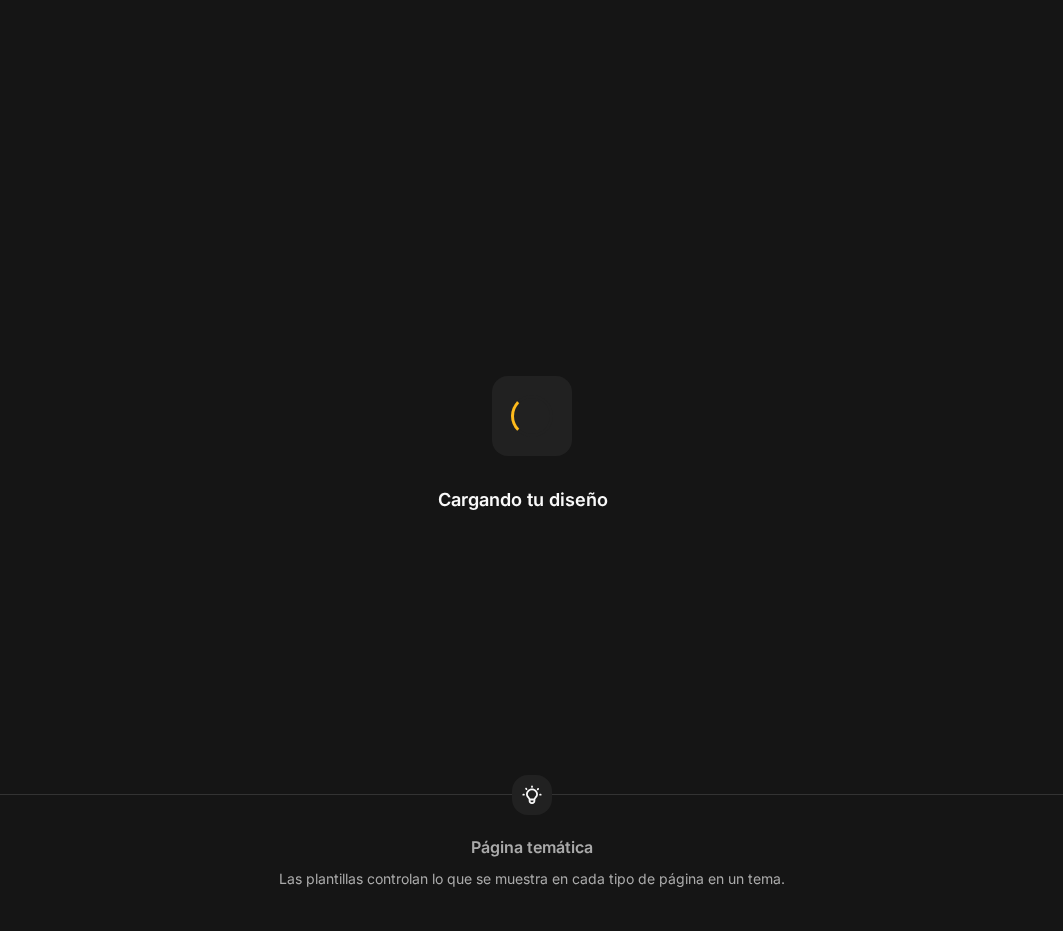 scroll, scrollTop: 0, scrollLeft: 0, axis: both 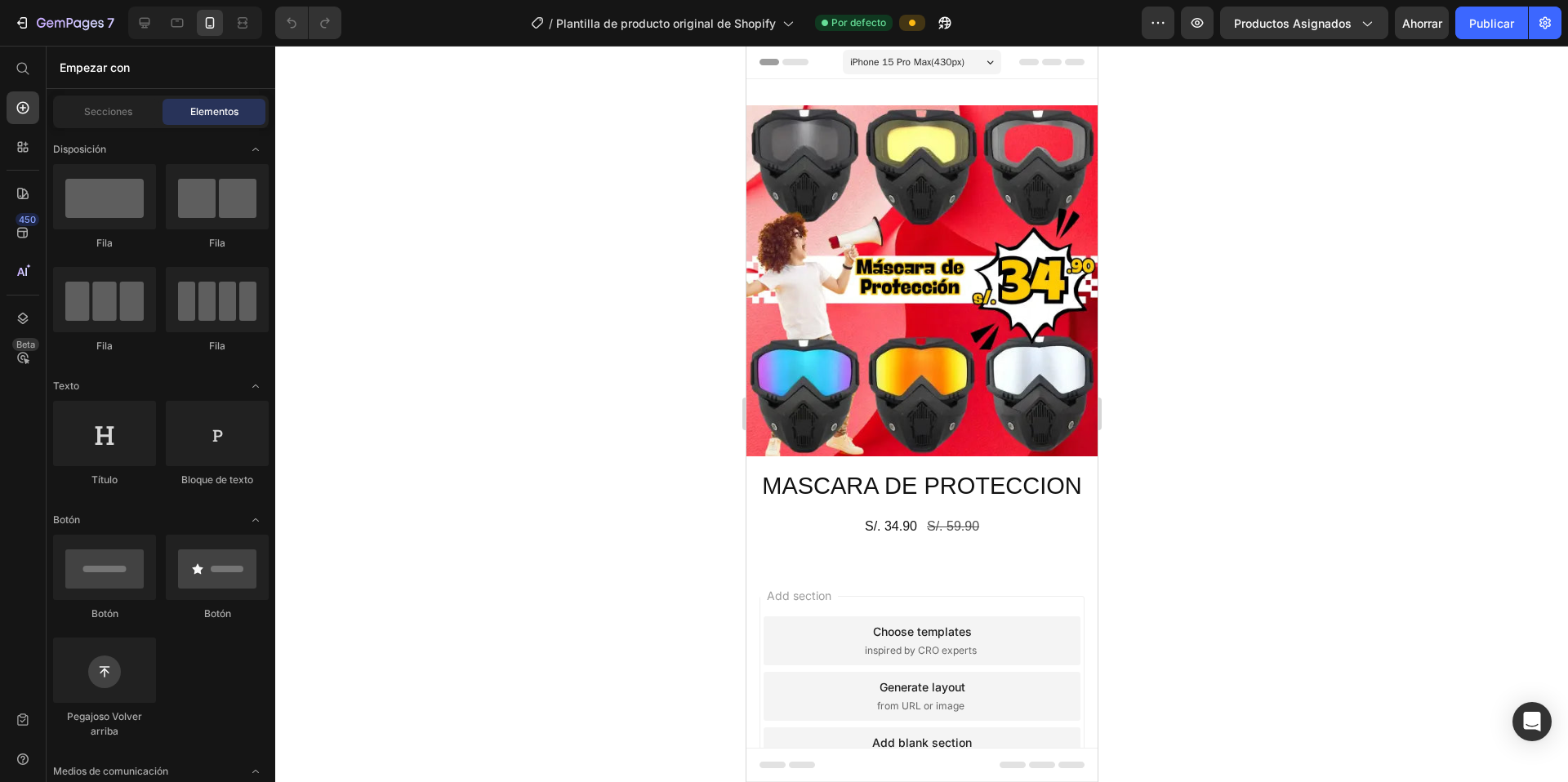 click 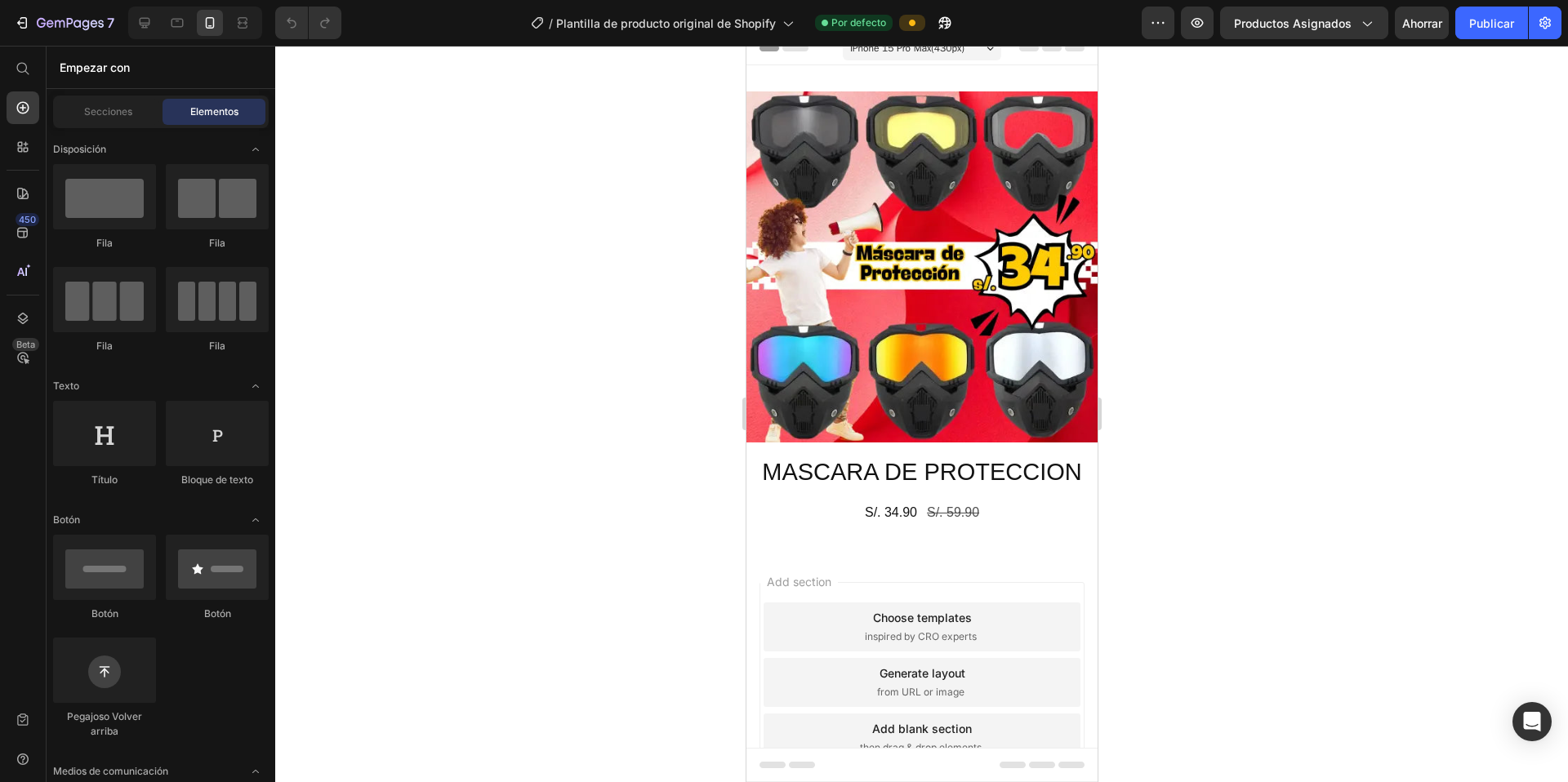 scroll, scrollTop: 0, scrollLeft: 0, axis: both 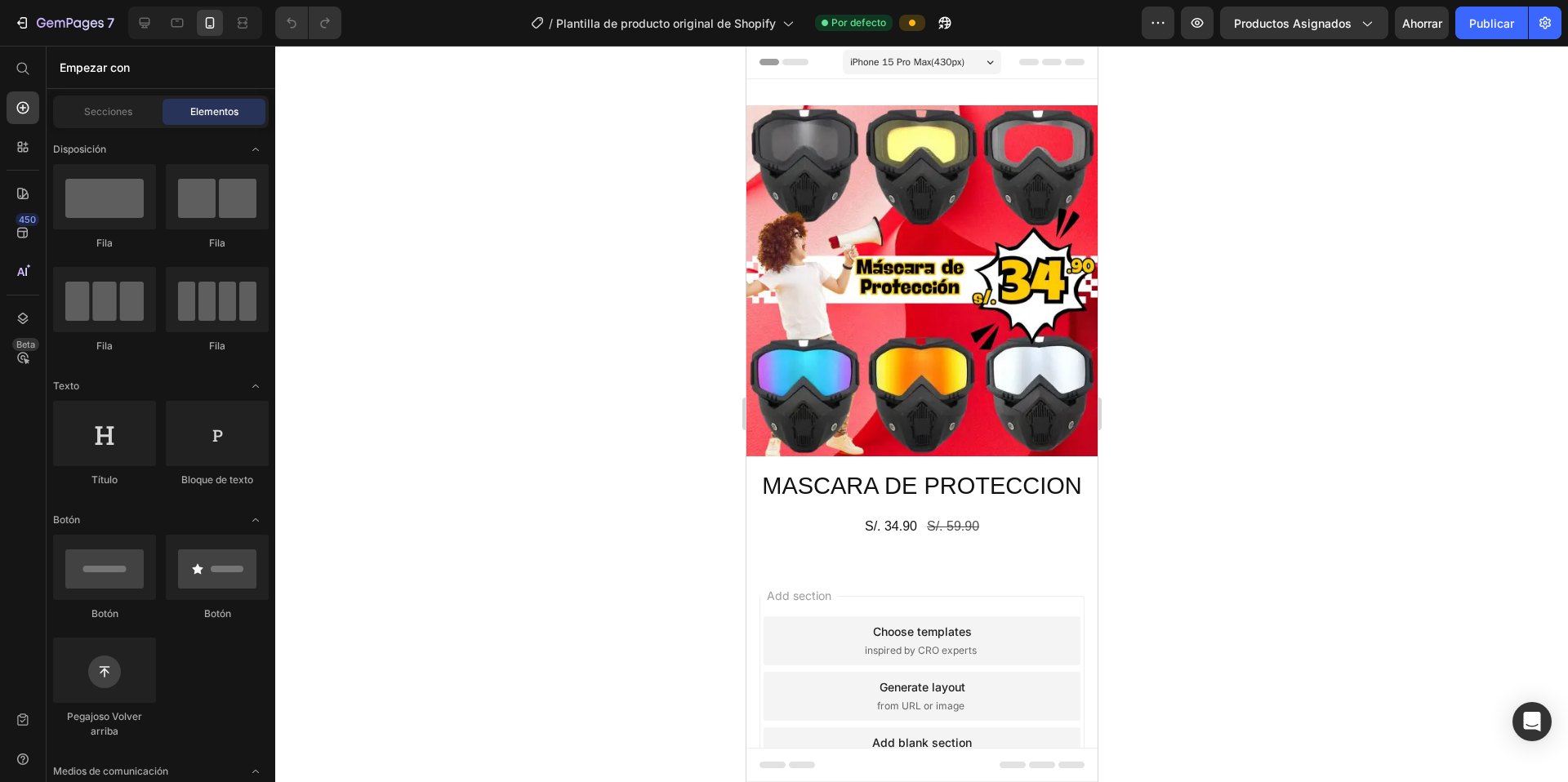 click 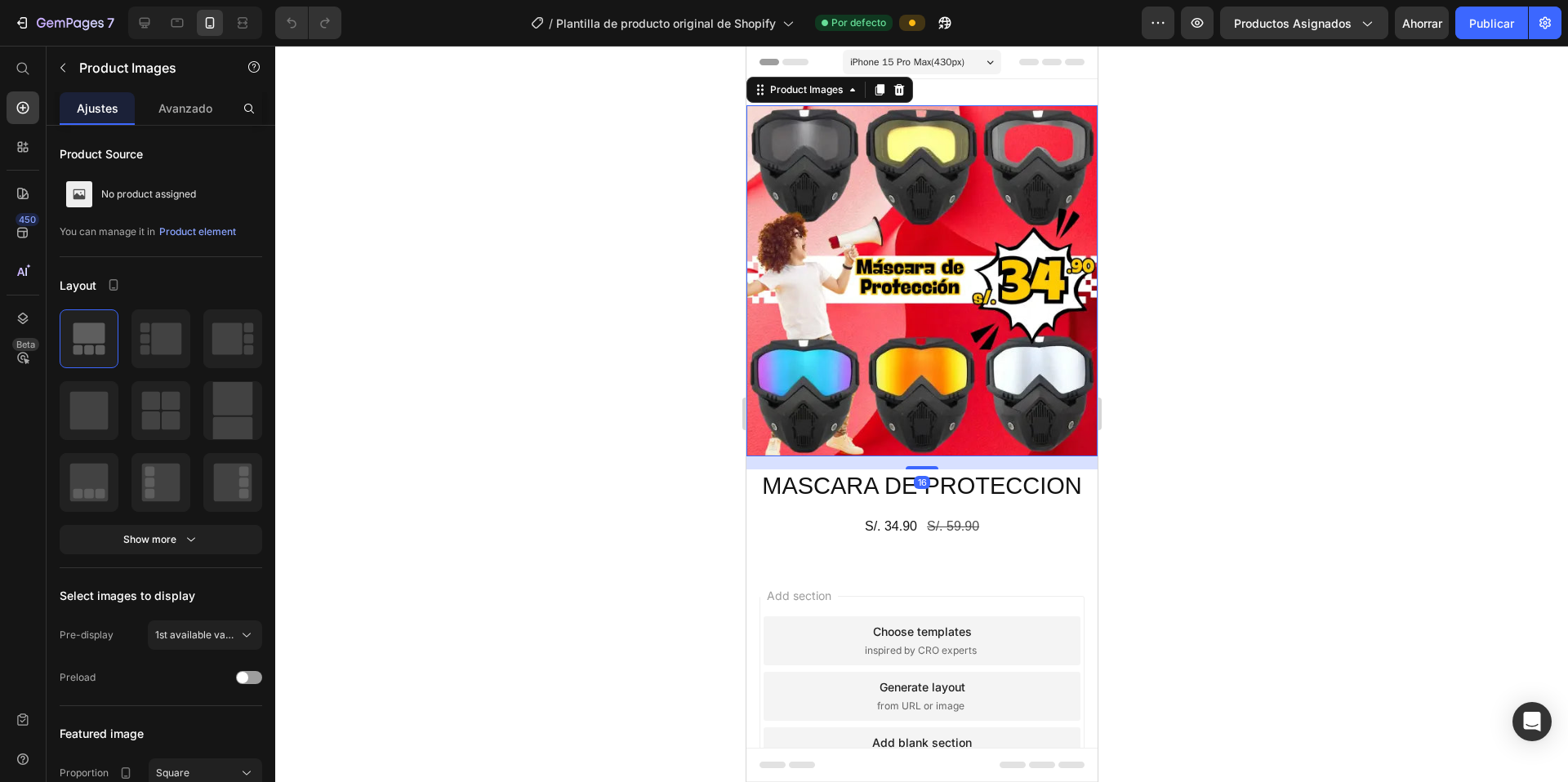click at bounding box center (921, 281) 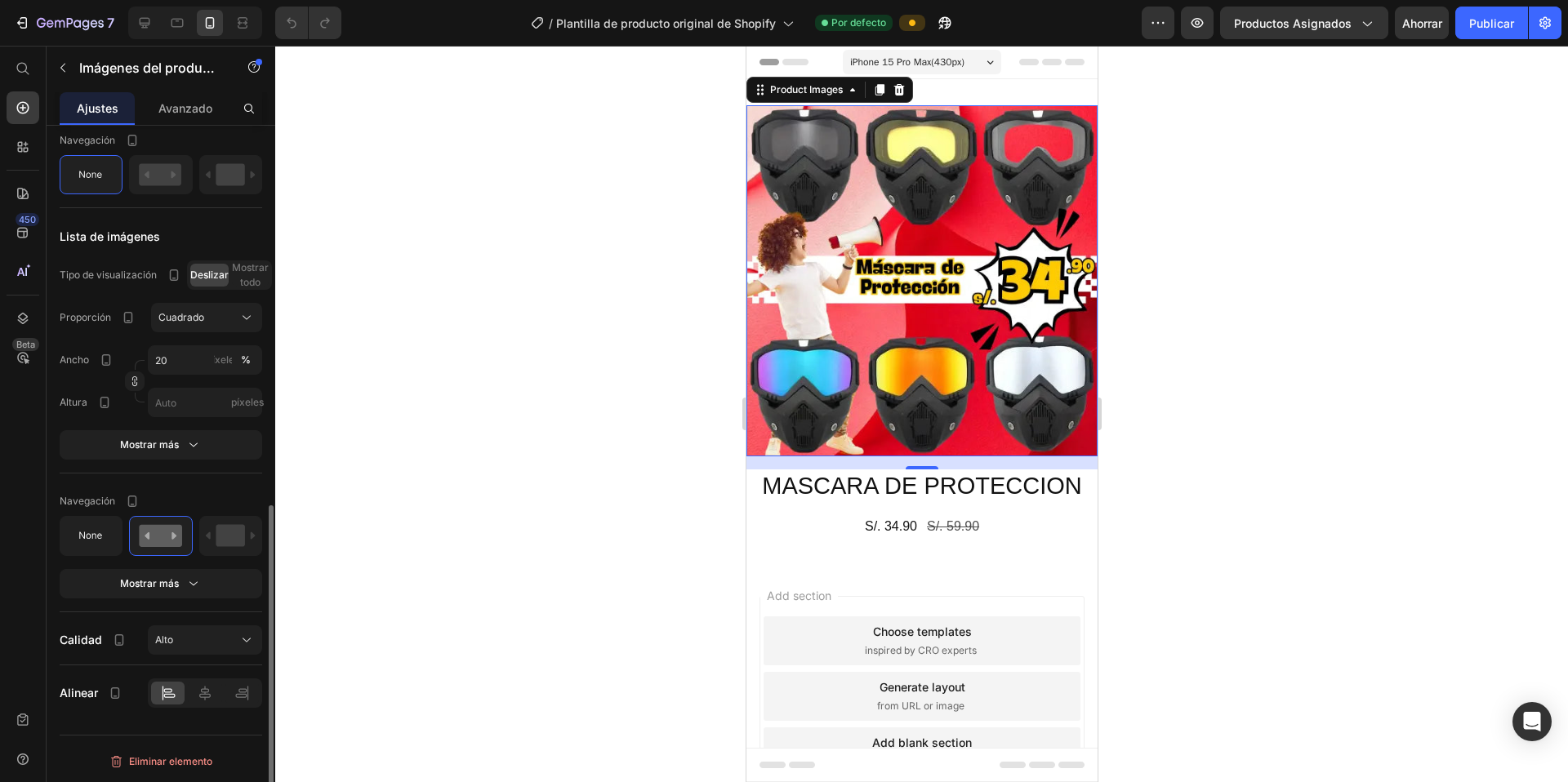 scroll, scrollTop: 0, scrollLeft: 0, axis: both 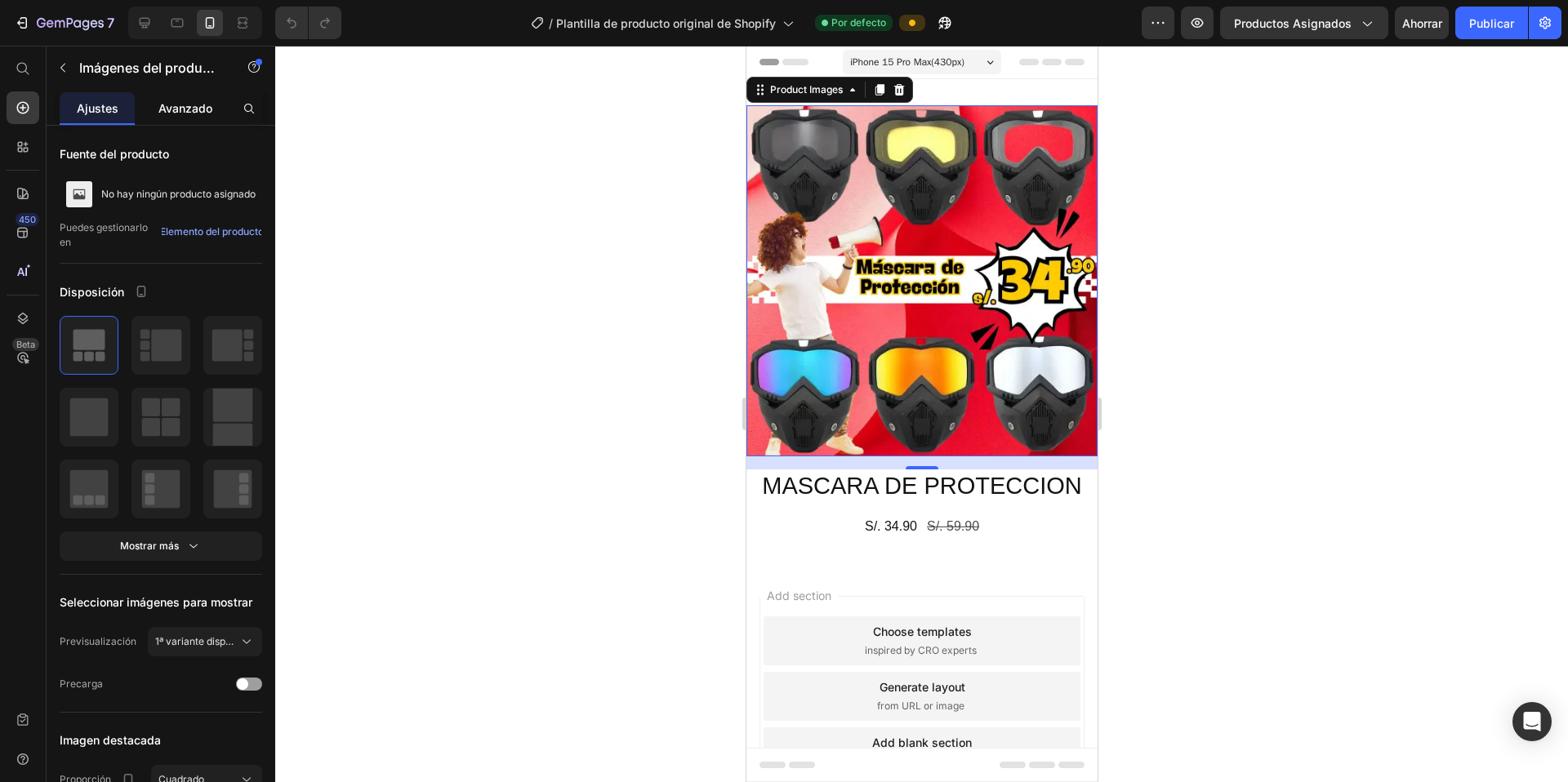 click on "Avanzado" at bounding box center (185, 108) 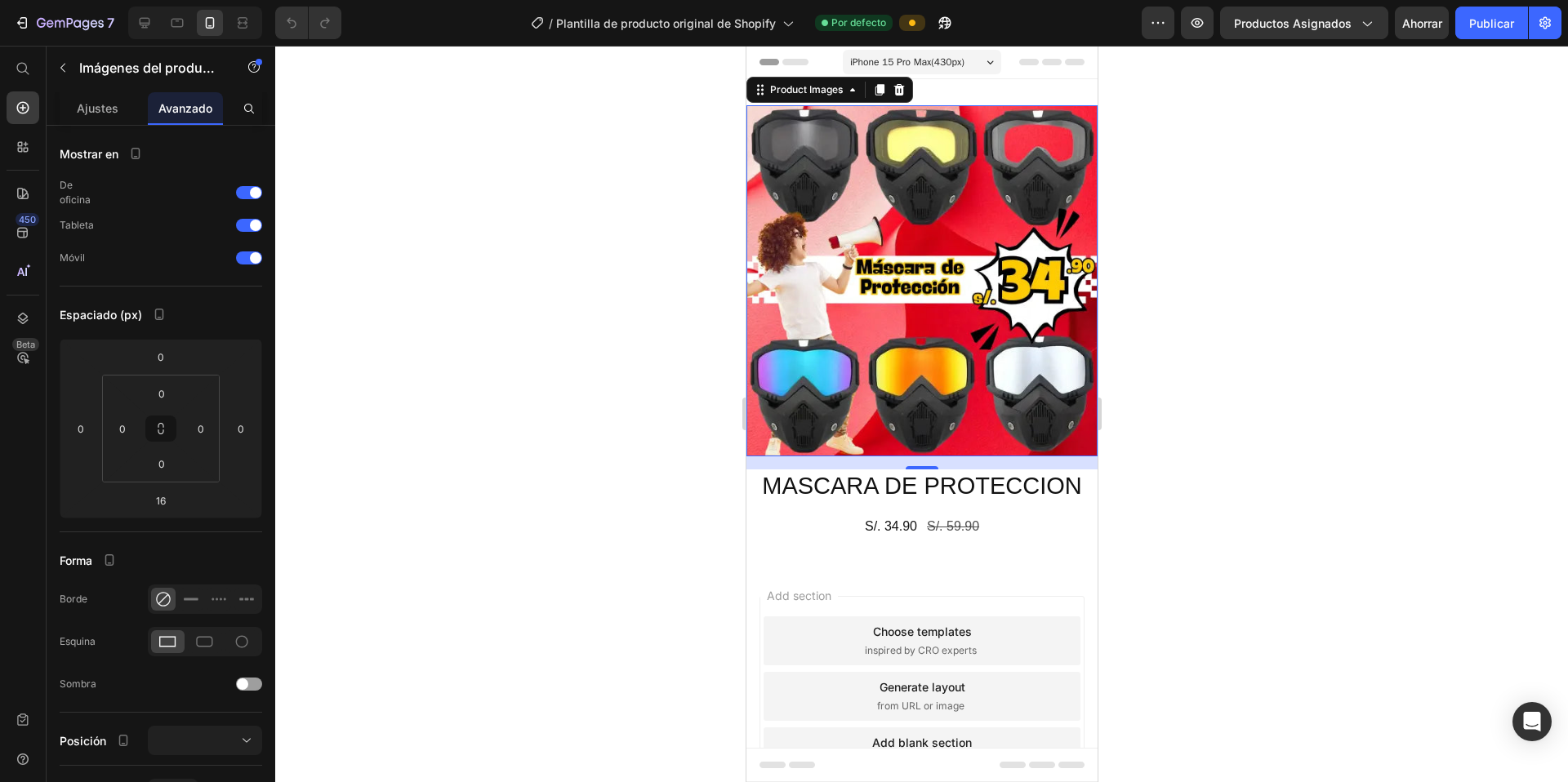 click 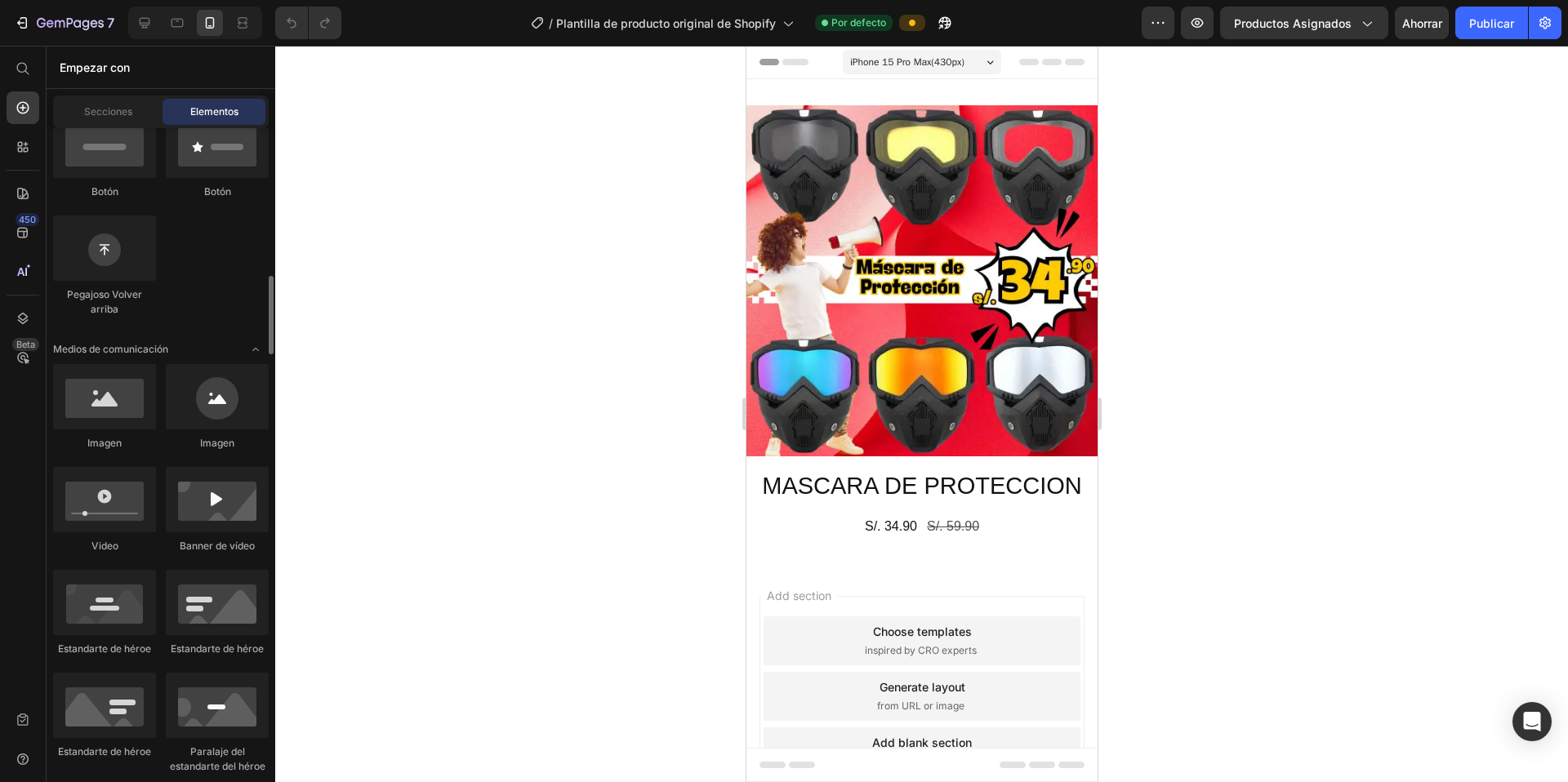 scroll, scrollTop: 509, scrollLeft: 0, axis: vertical 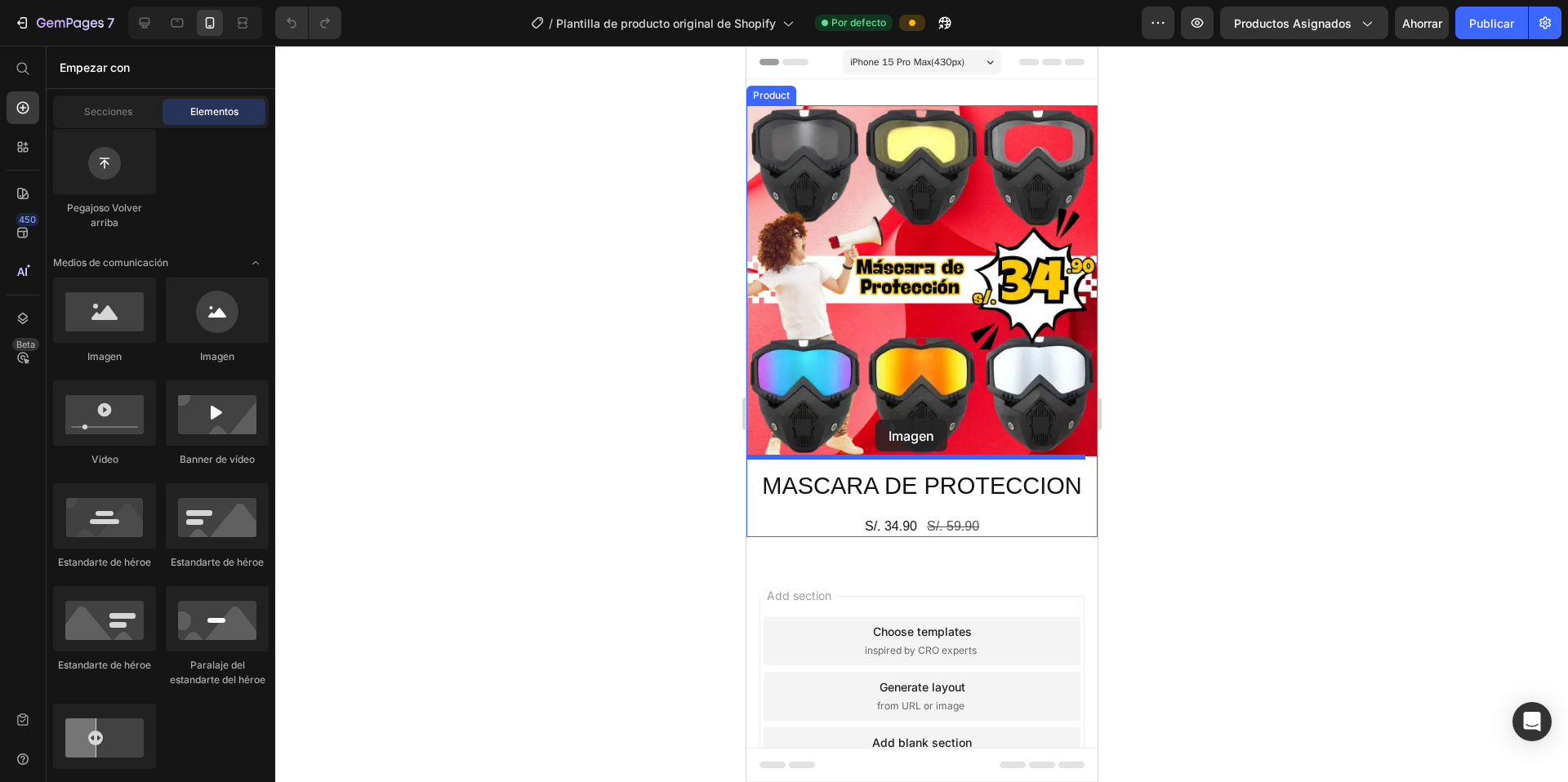 drag, startPoint x: 879, startPoint y: 368, endPoint x: 875, endPoint y: 420, distance: 52.1536 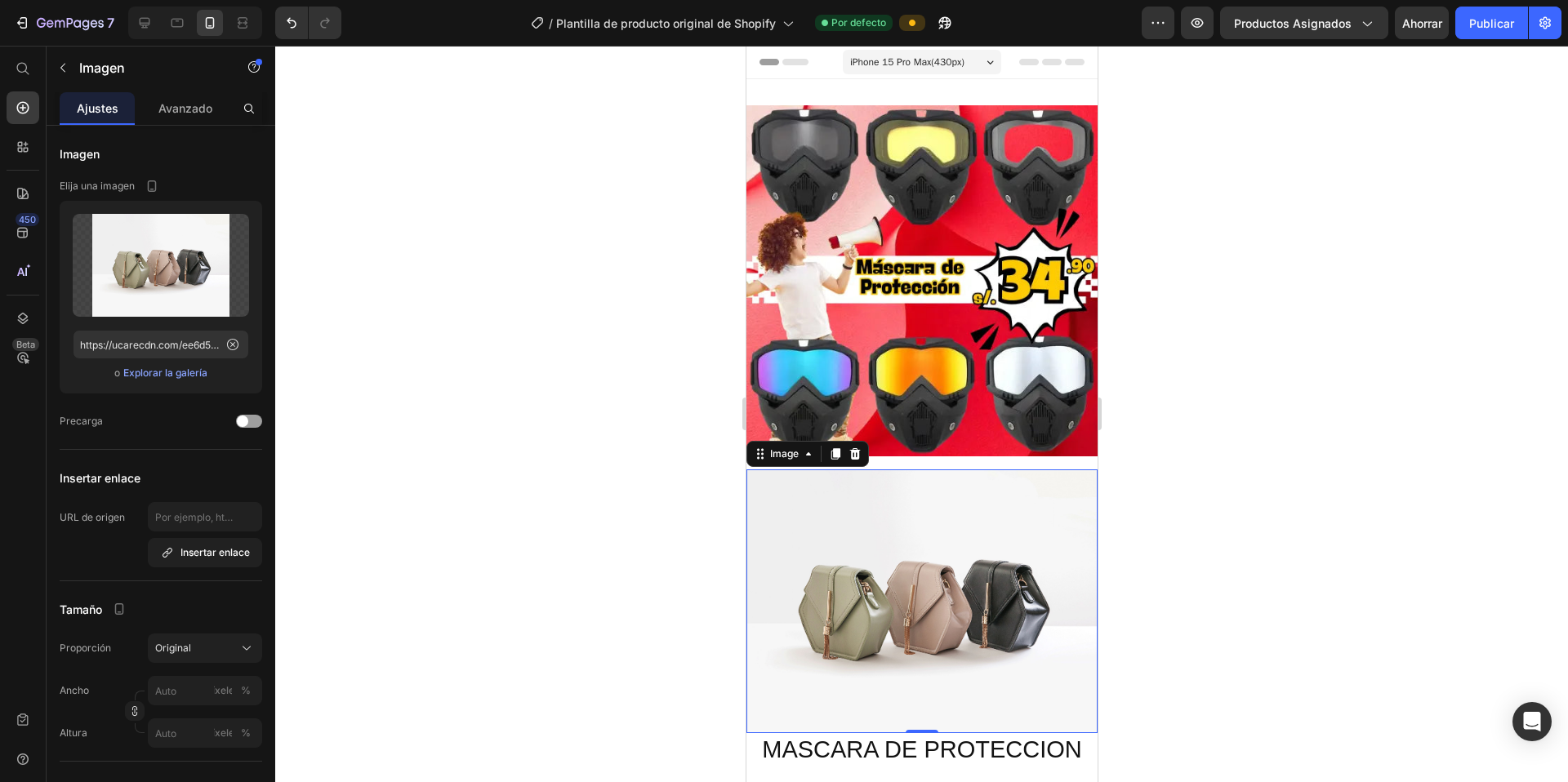 click 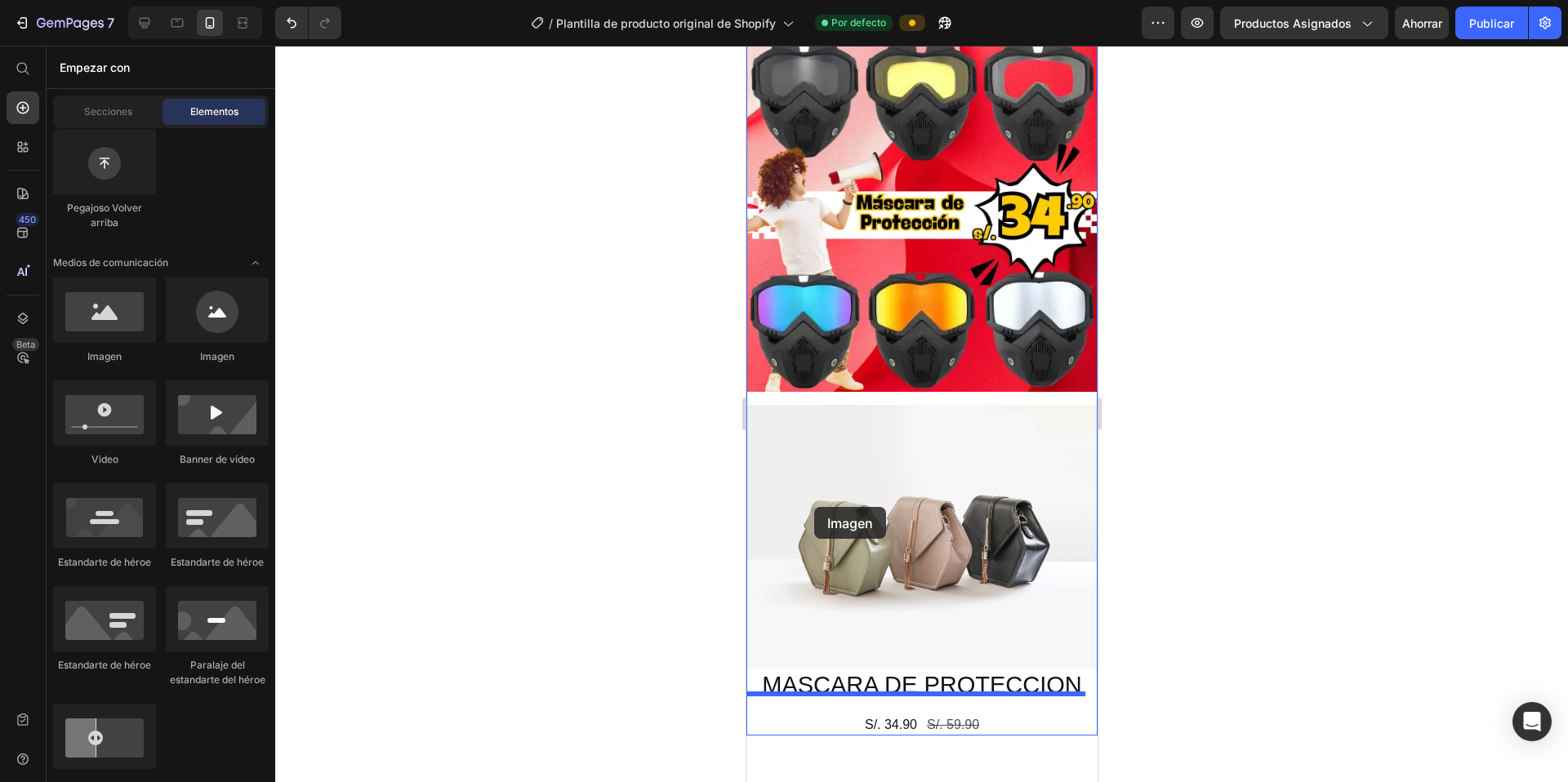 scroll, scrollTop: 330, scrollLeft: 0, axis: vertical 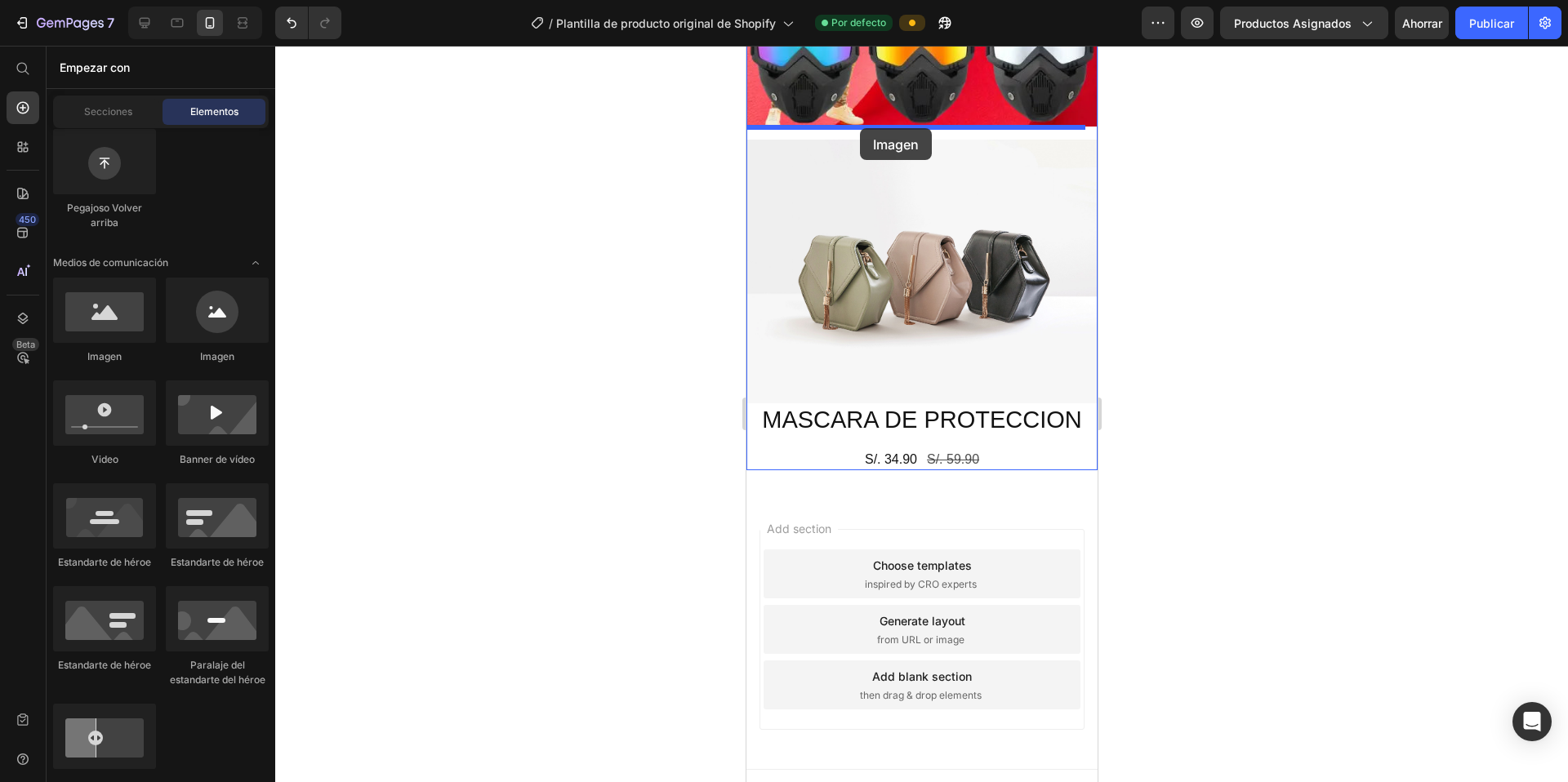 drag, startPoint x: 822, startPoint y: 350, endPoint x: 859, endPoint y: 128, distance: 225.06221 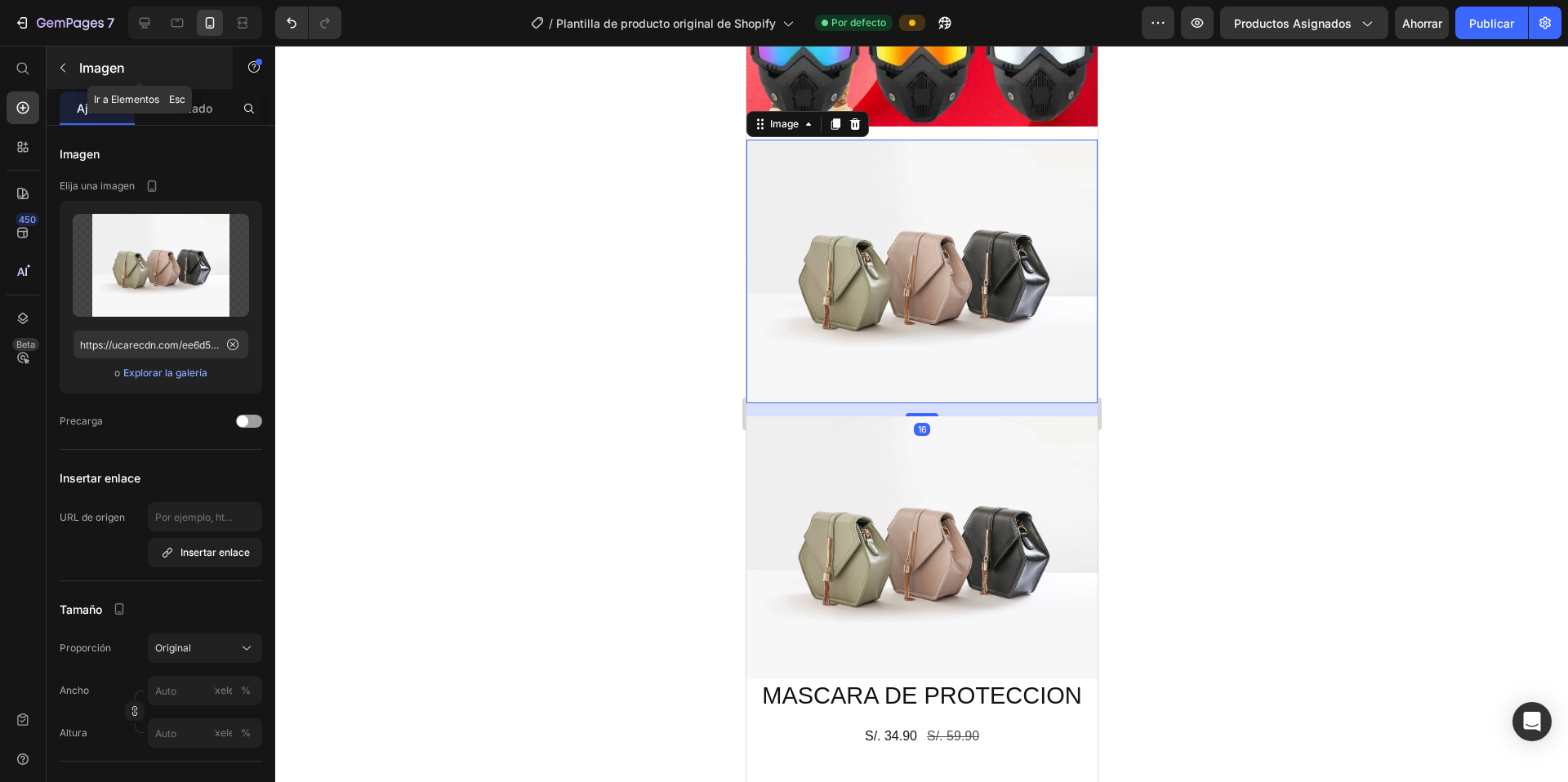 click at bounding box center (63, 68) 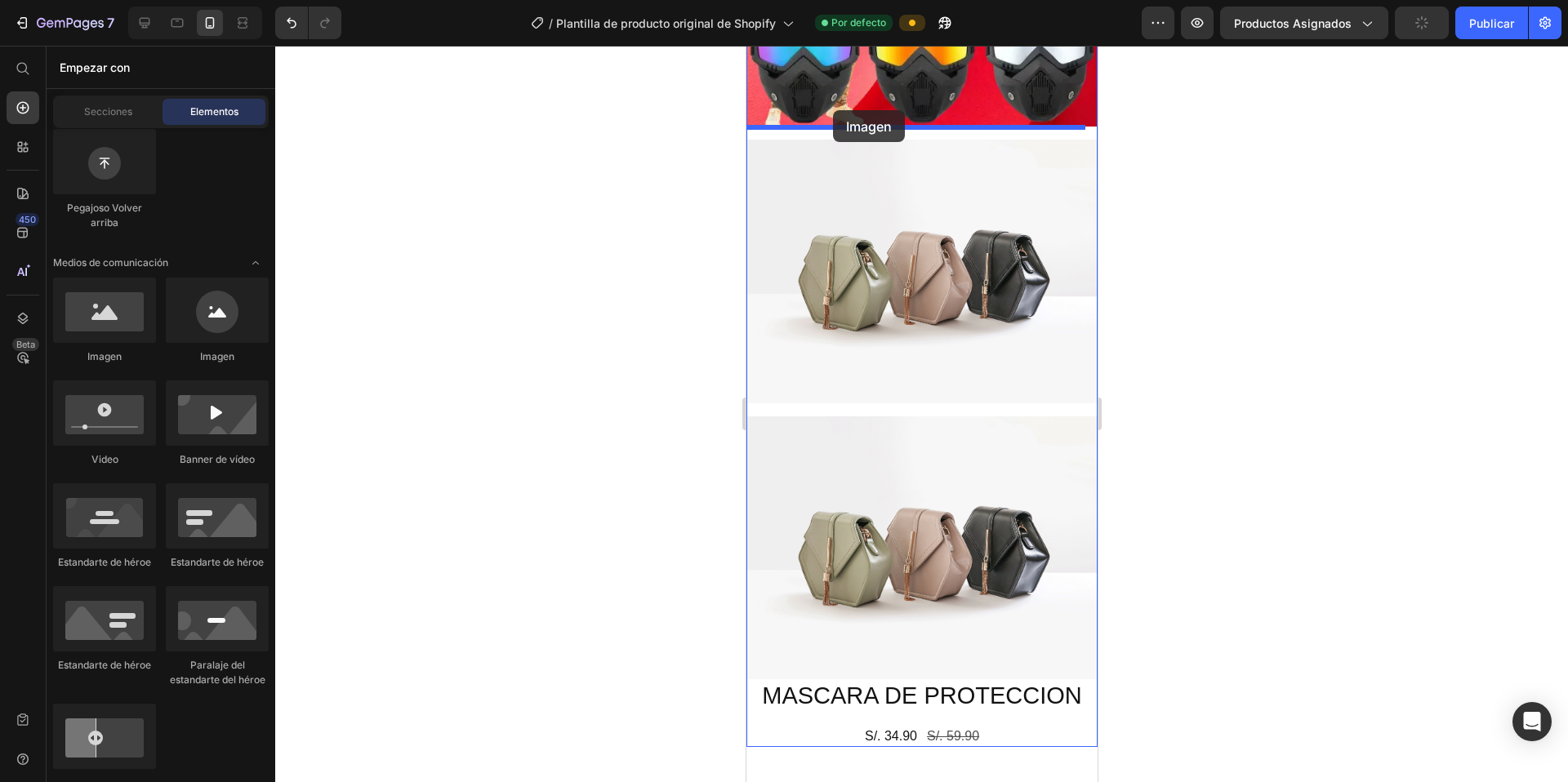 drag, startPoint x: 860, startPoint y: 346, endPoint x: 832, endPoint y: 110, distance: 237.65521 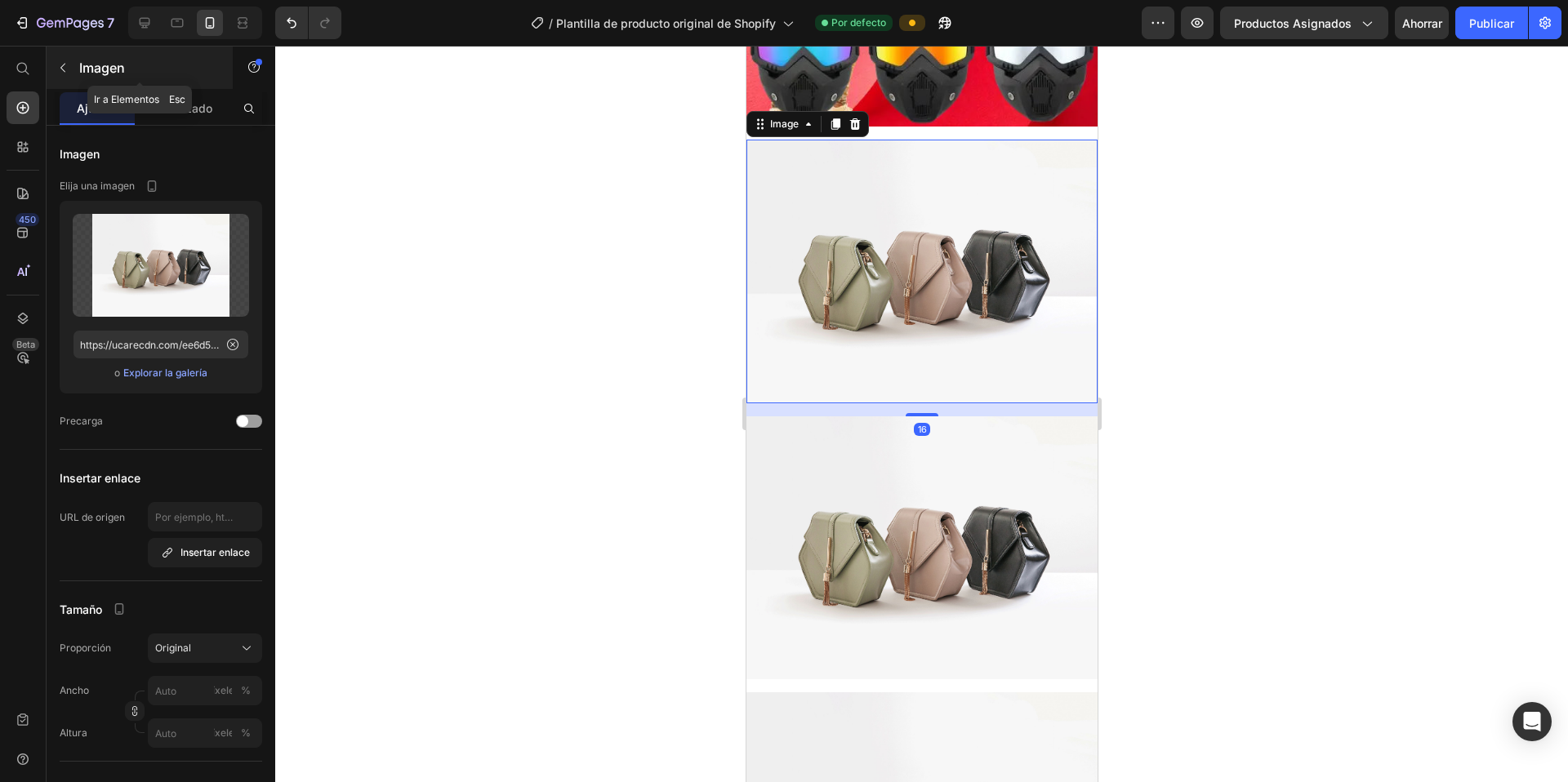 click 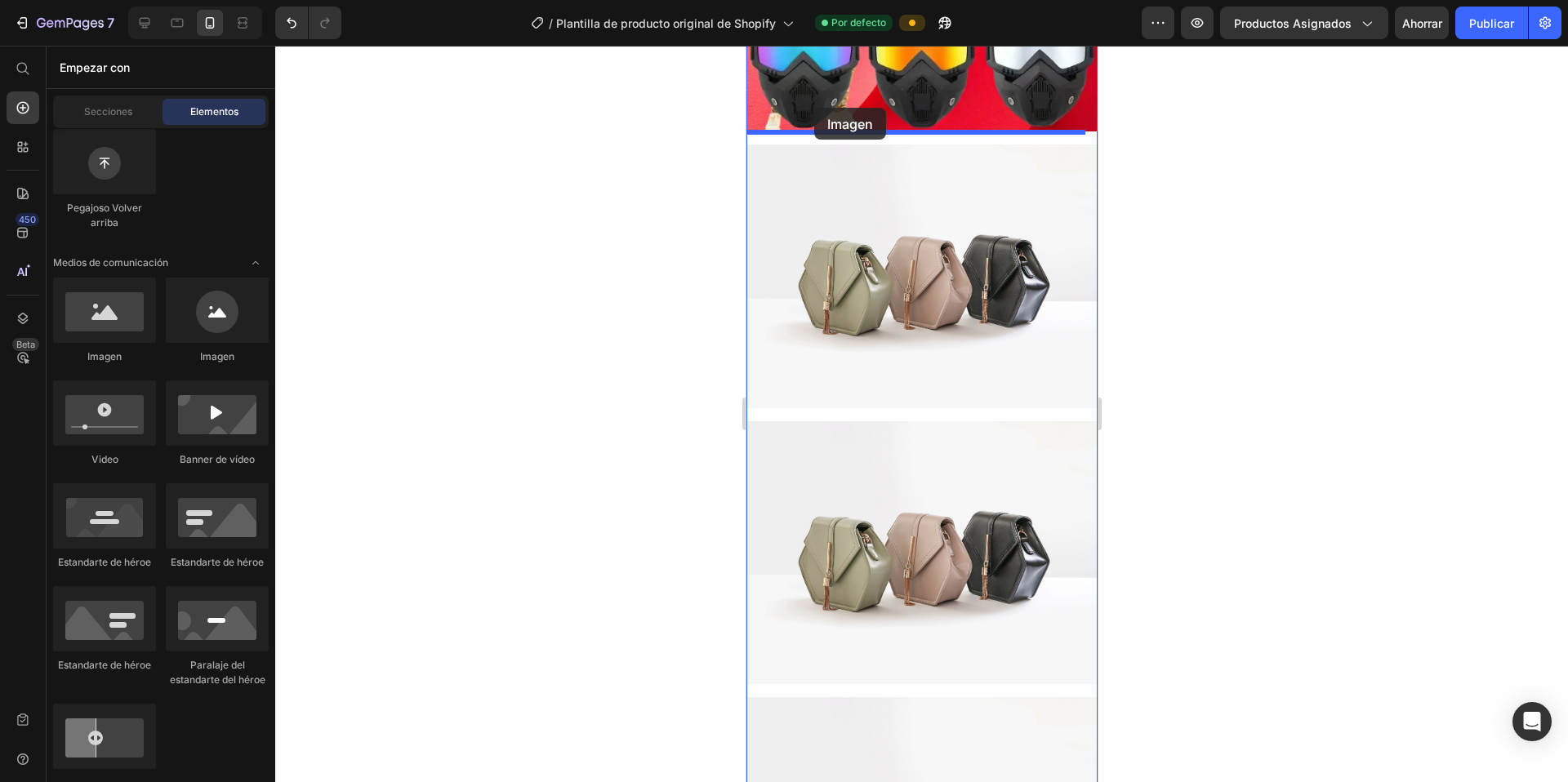 scroll, scrollTop: 318, scrollLeft: 0, axis: vertical 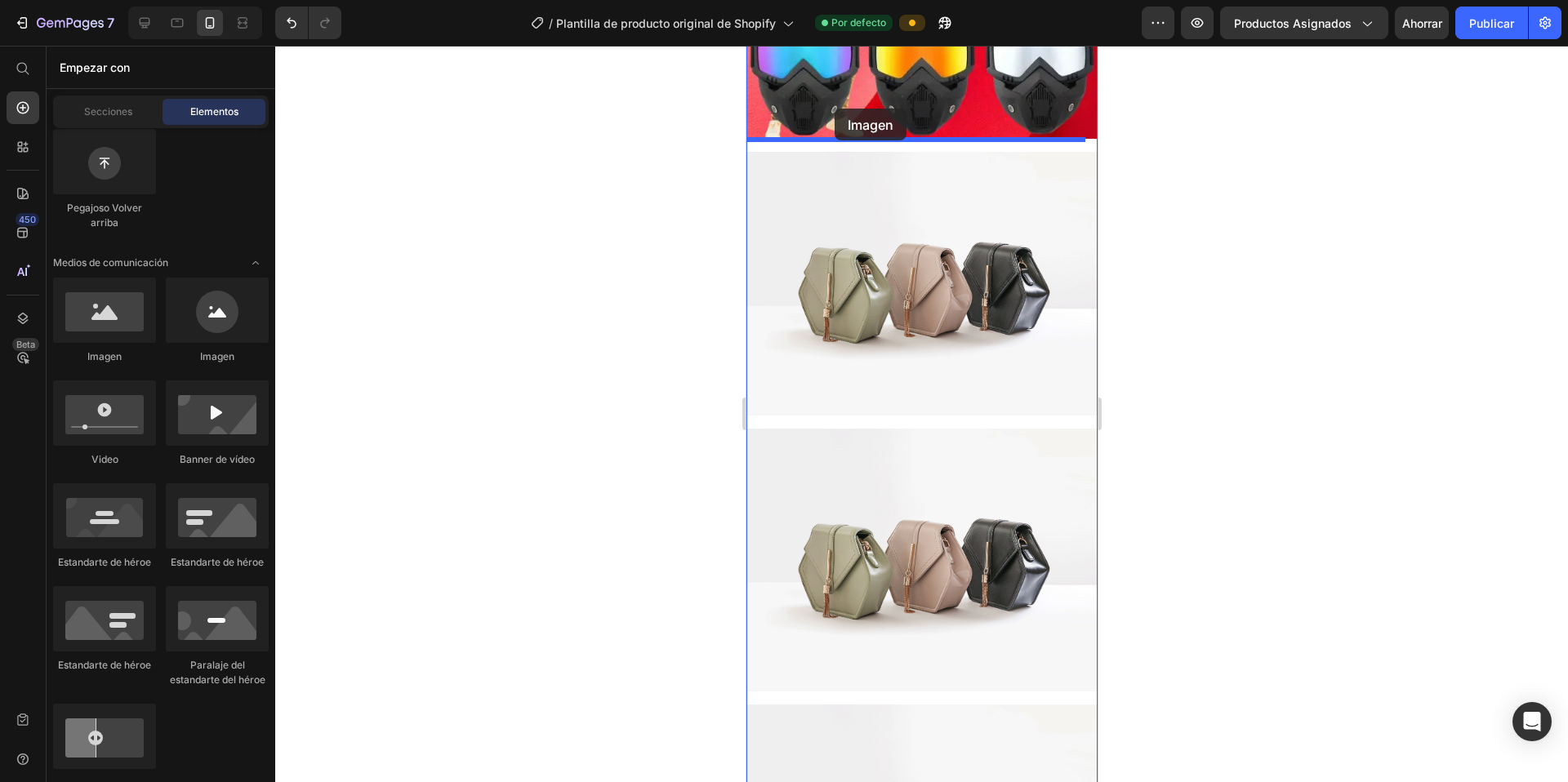 drag, startPoint x: 861, startPoint y: 374, endPoint x: 834, endPoint y: 109, distance: 266.37192 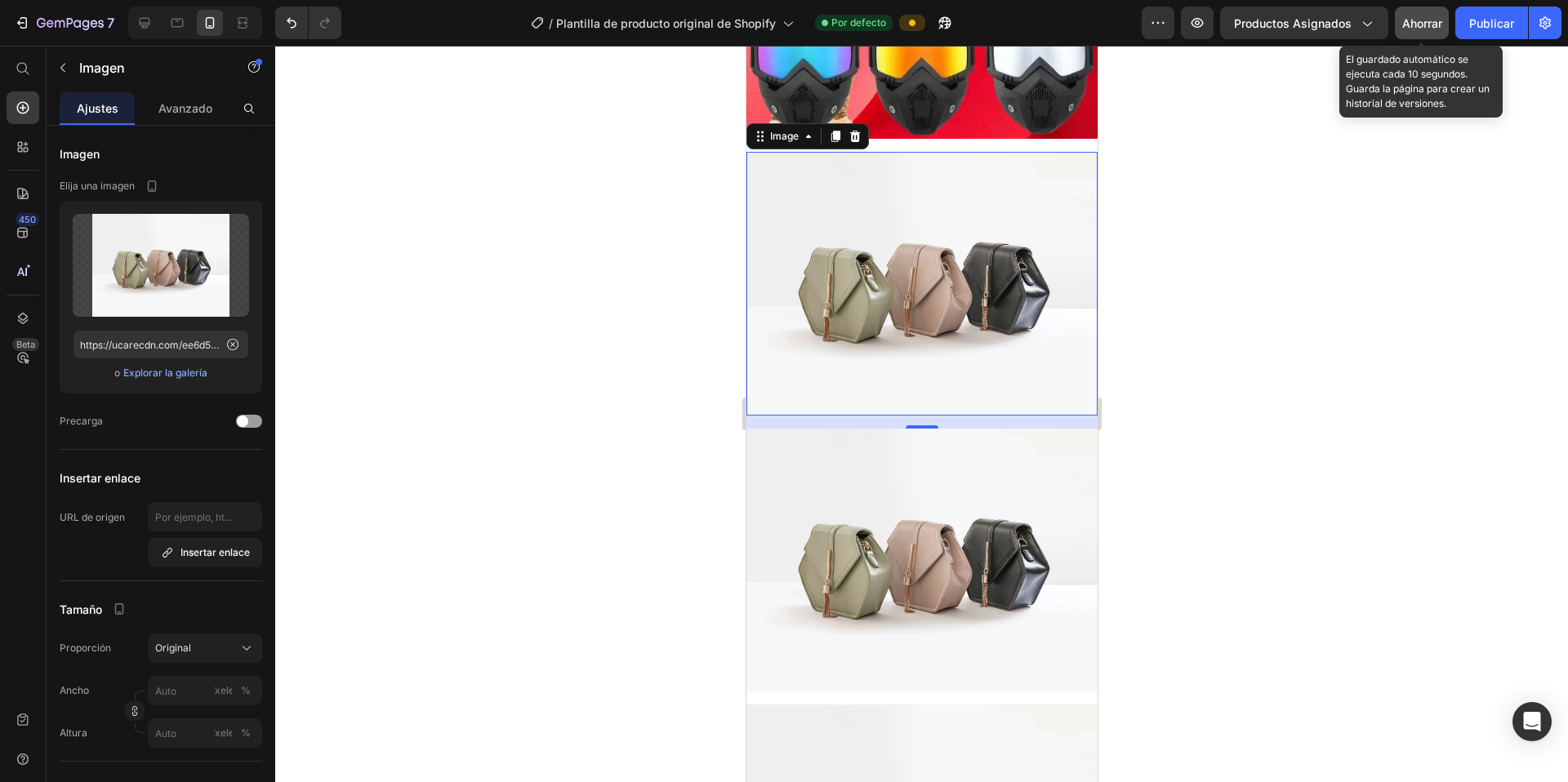 click on "Ahorrar" at bounding box center [1422, 23] 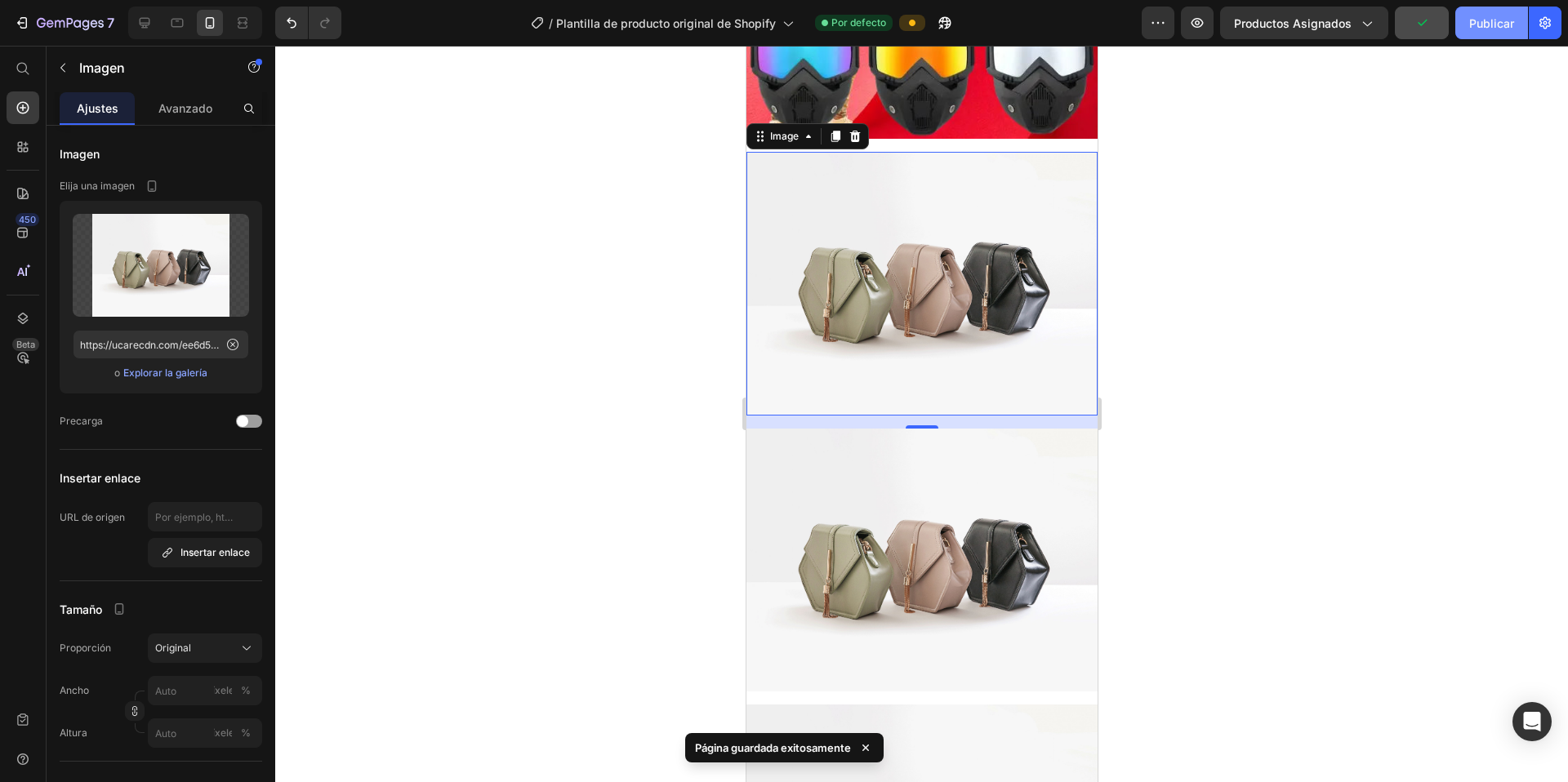 click on "Publicar" at bounding box center (1491, 23) 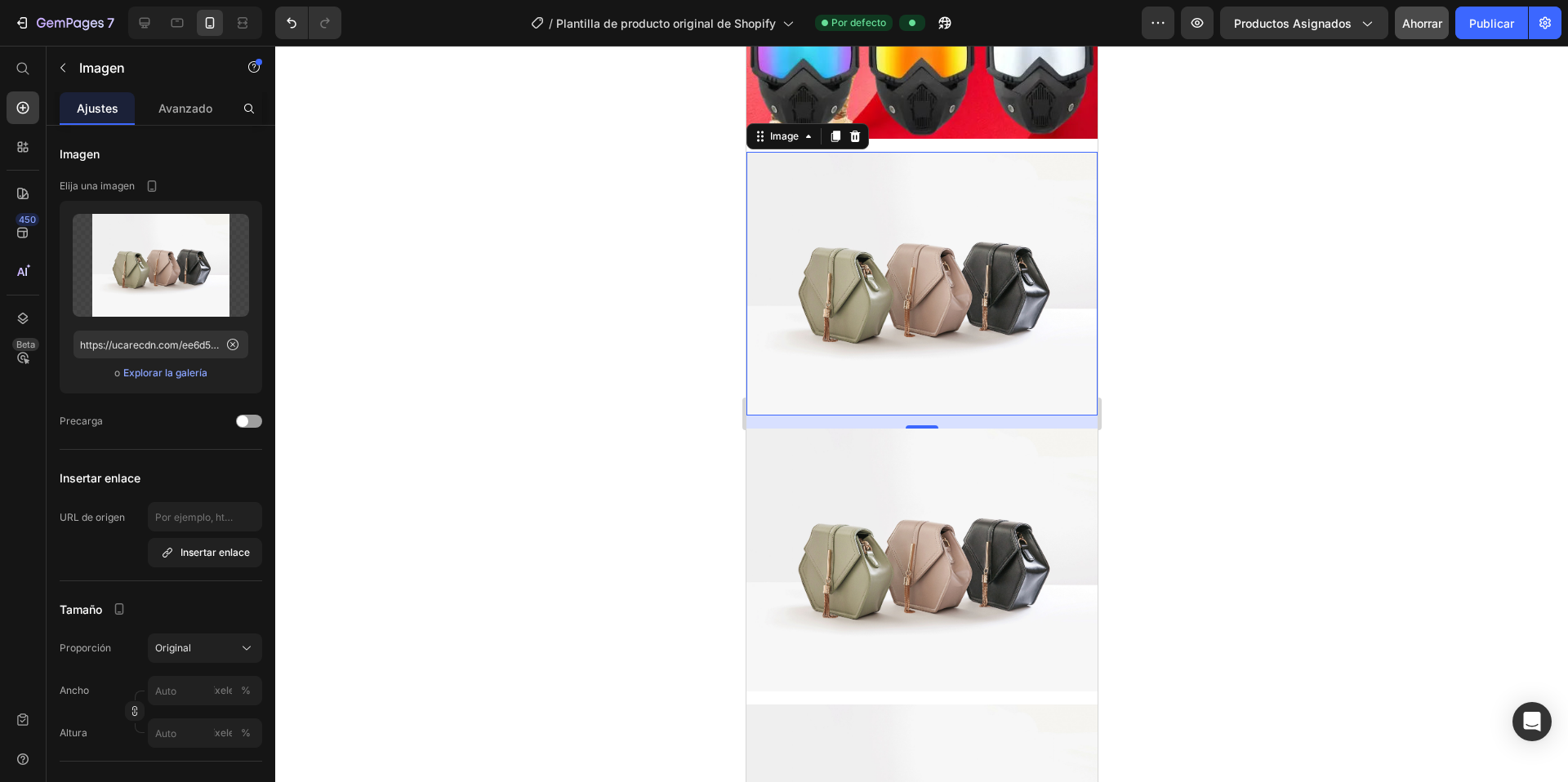 click 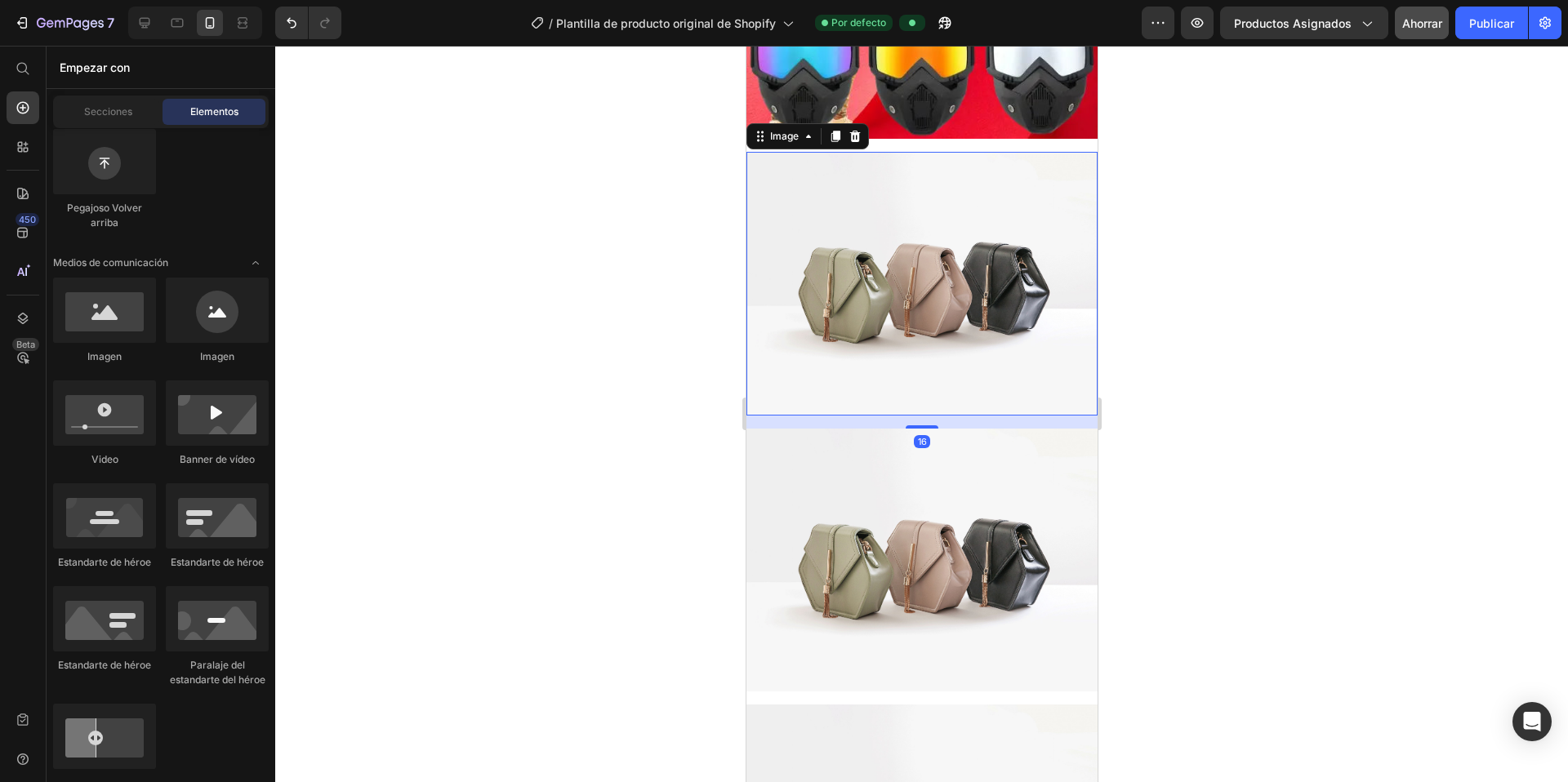 click at bounding box center [921, 283] 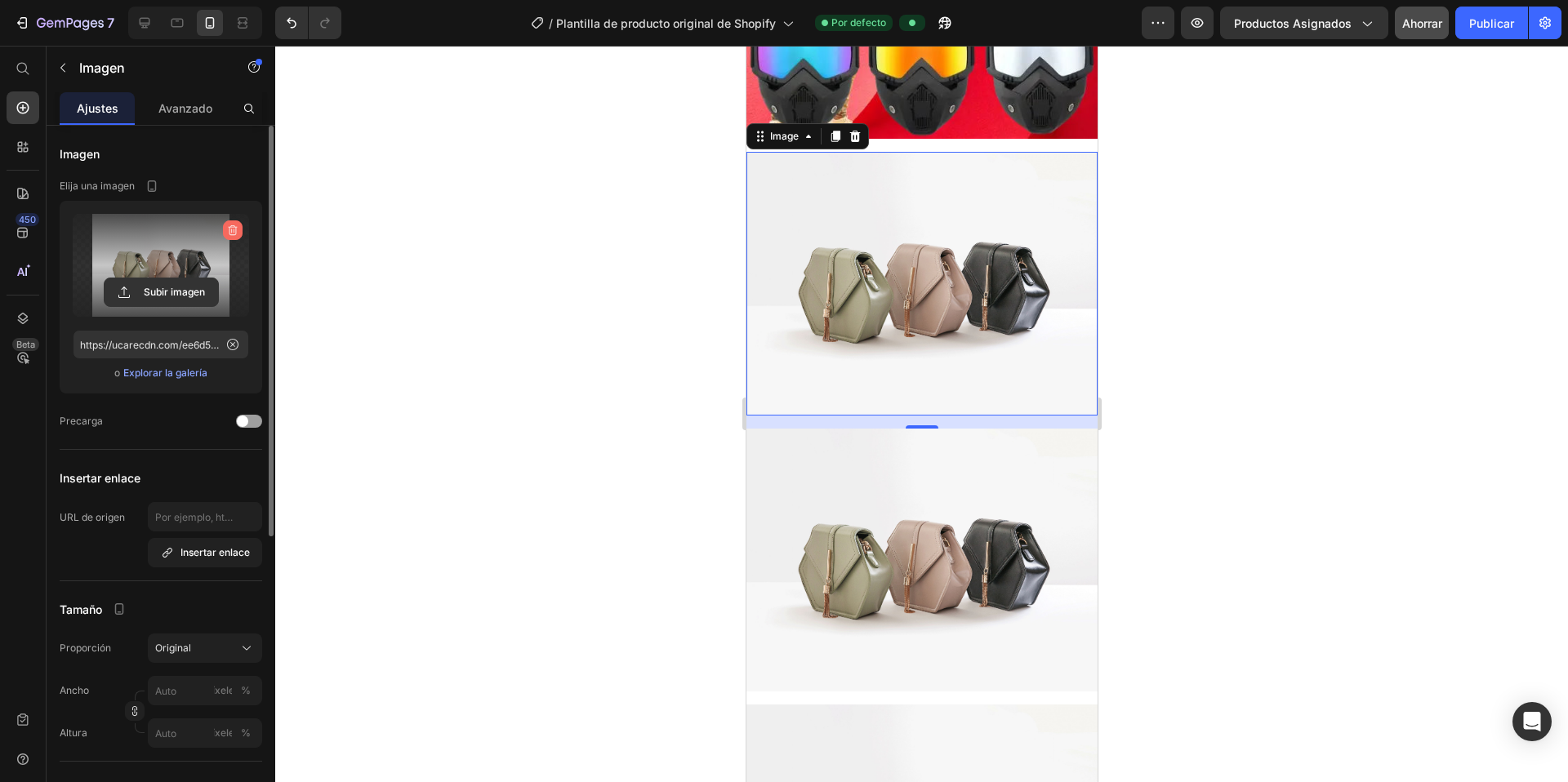 click at bounding box center [233, 230] 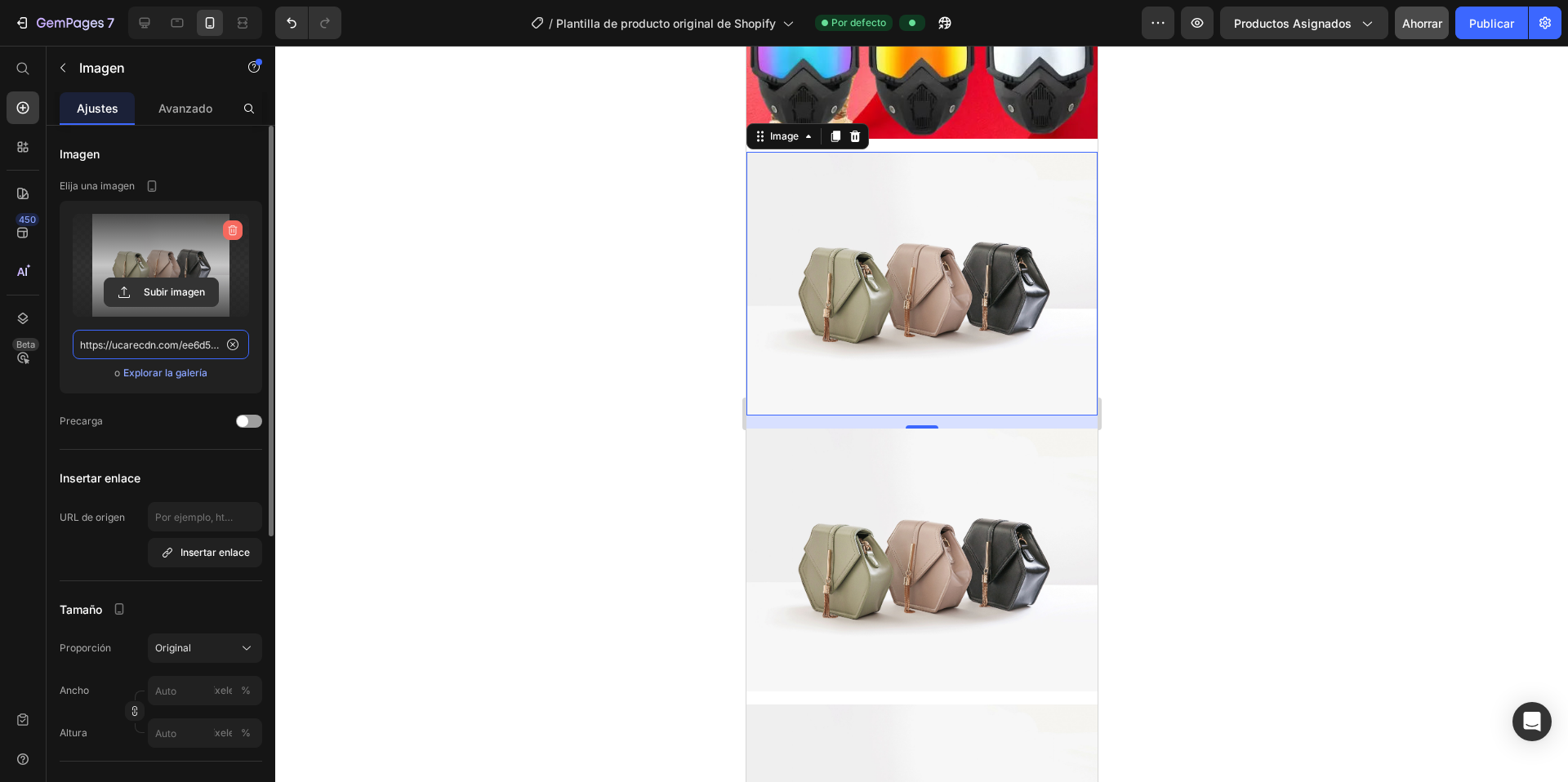 type 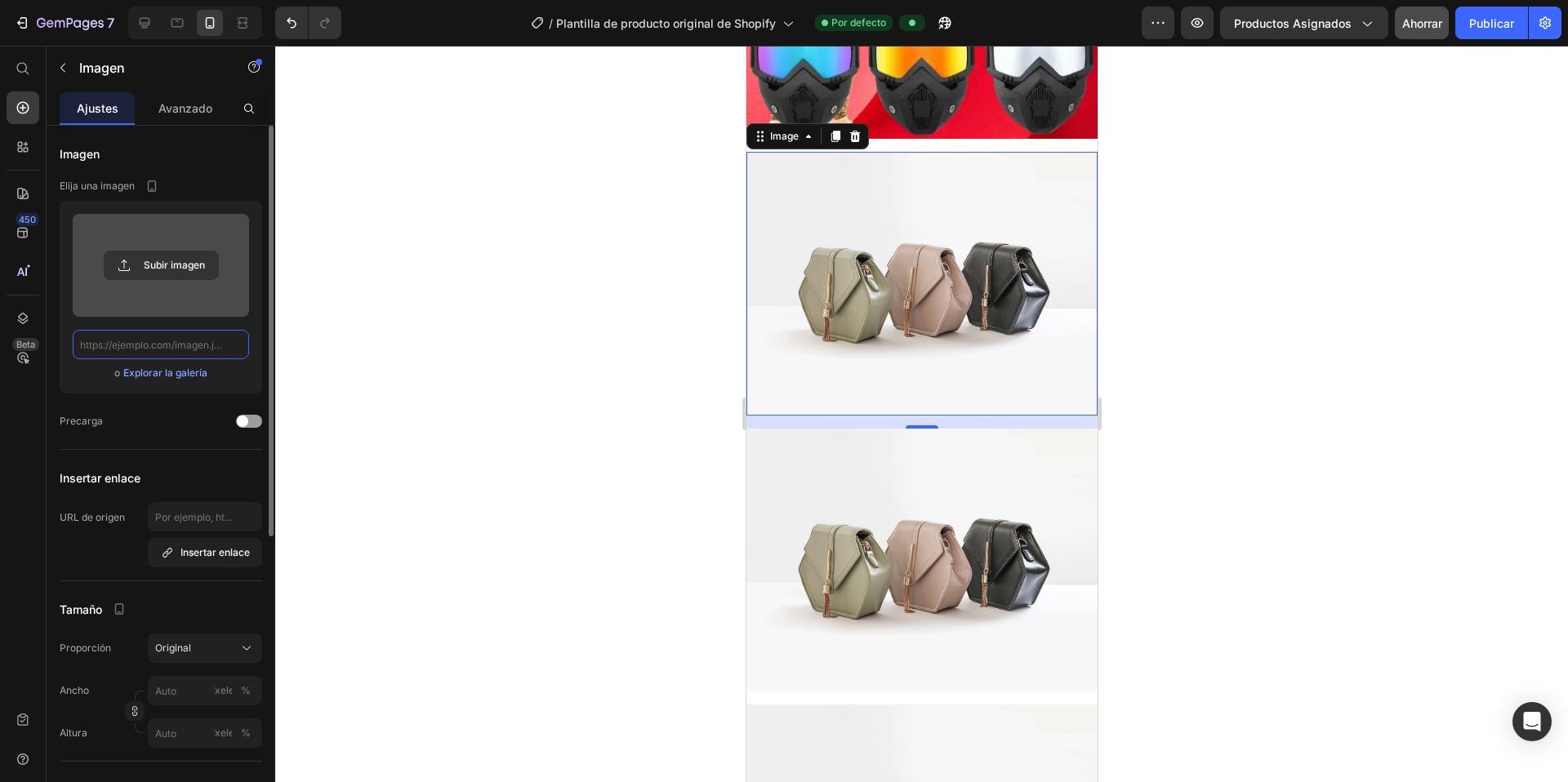 scroll, scrollTop: 0, scrollLeft: 0, axis: both 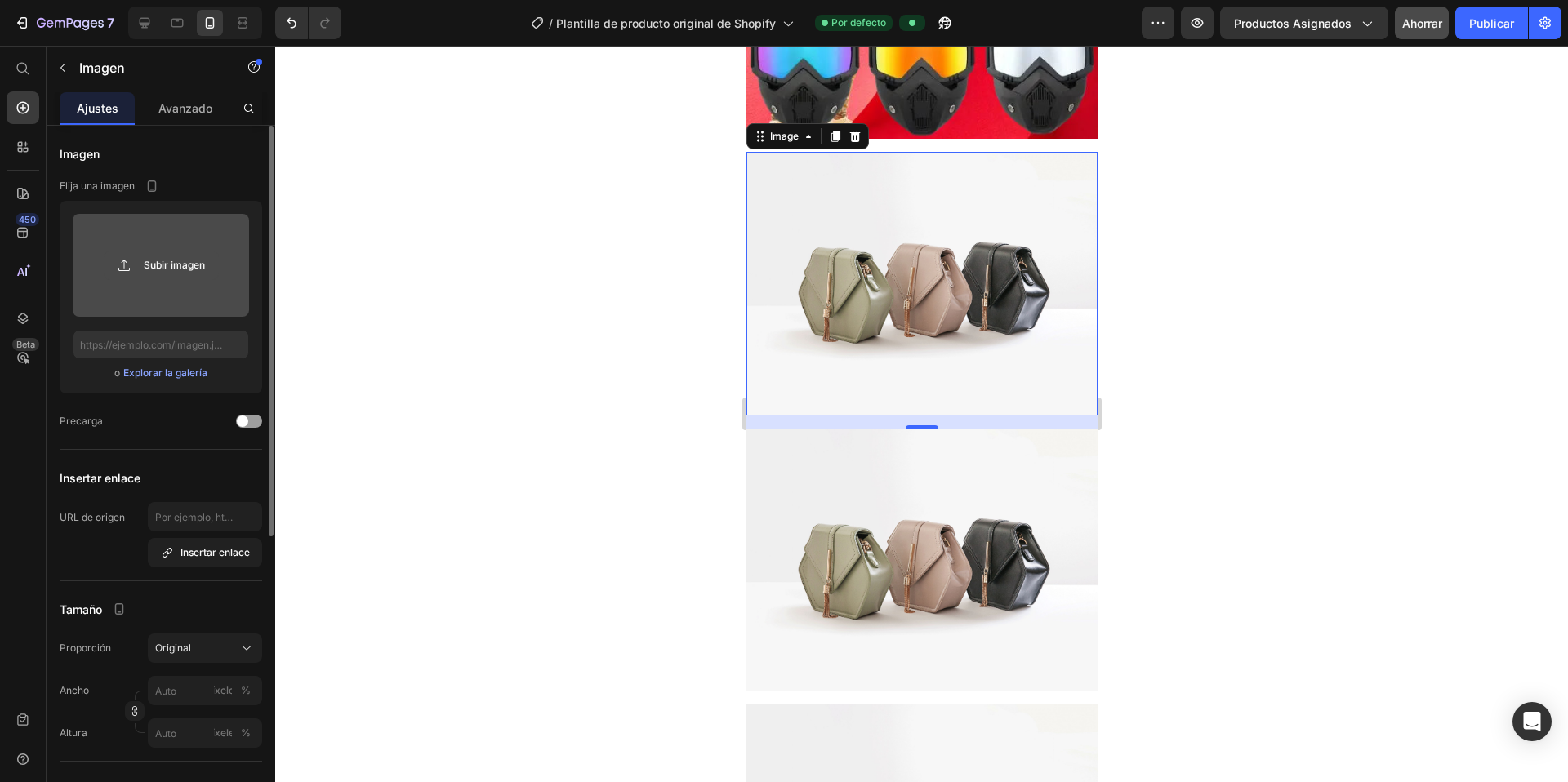 click 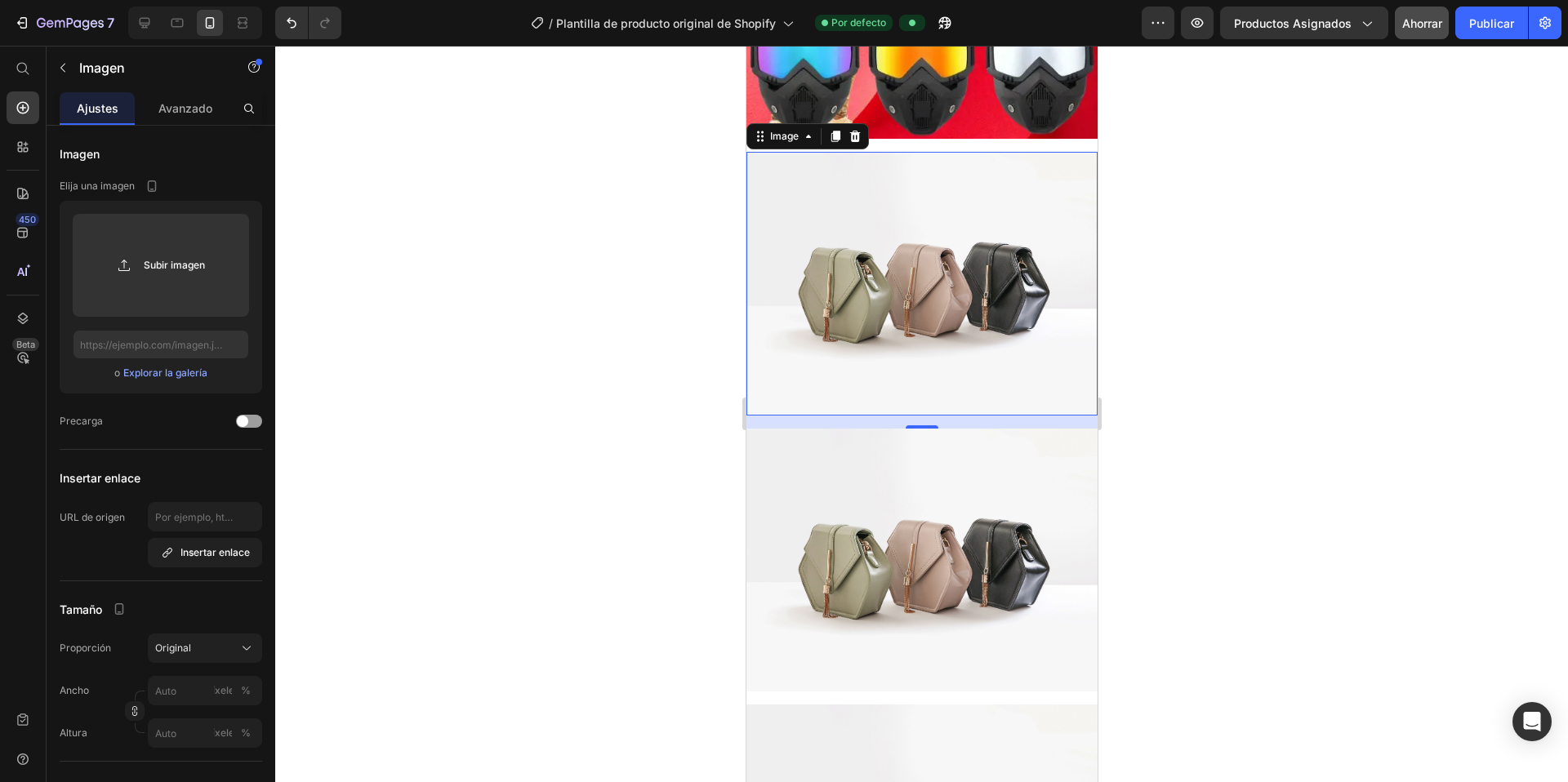 click 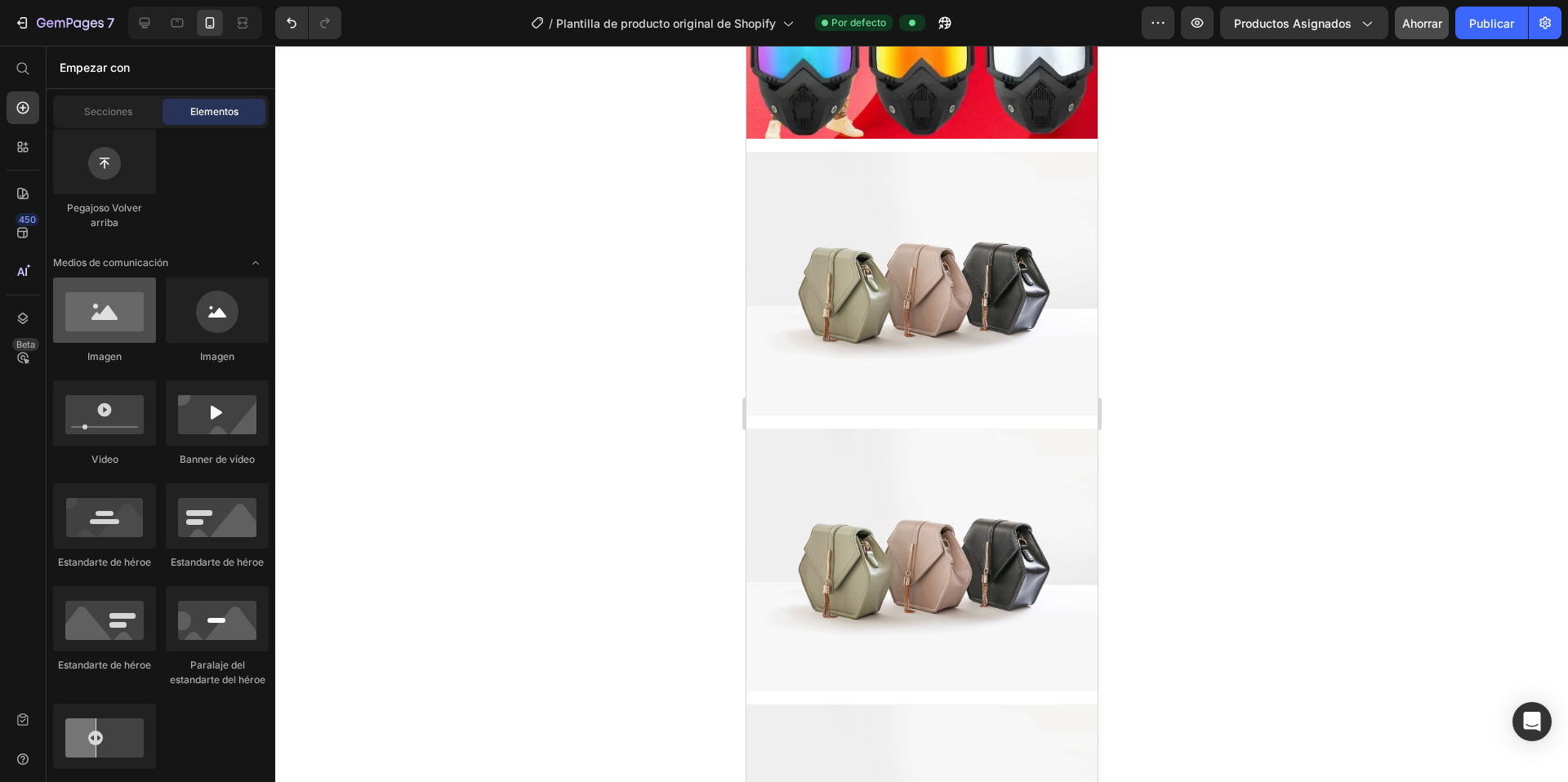 click at bounding box center [105, 310] 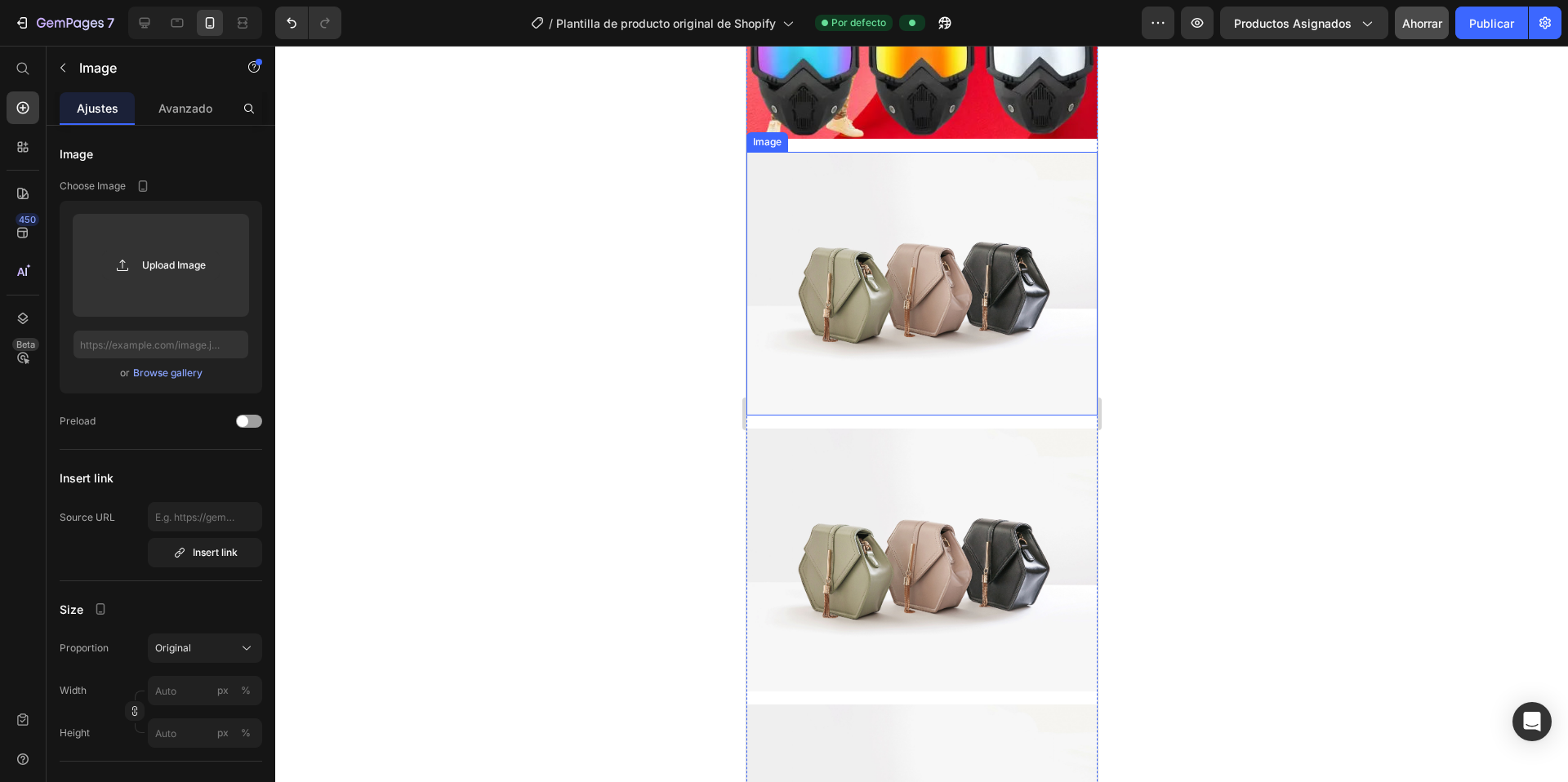 click at bounding box center (921, 283) 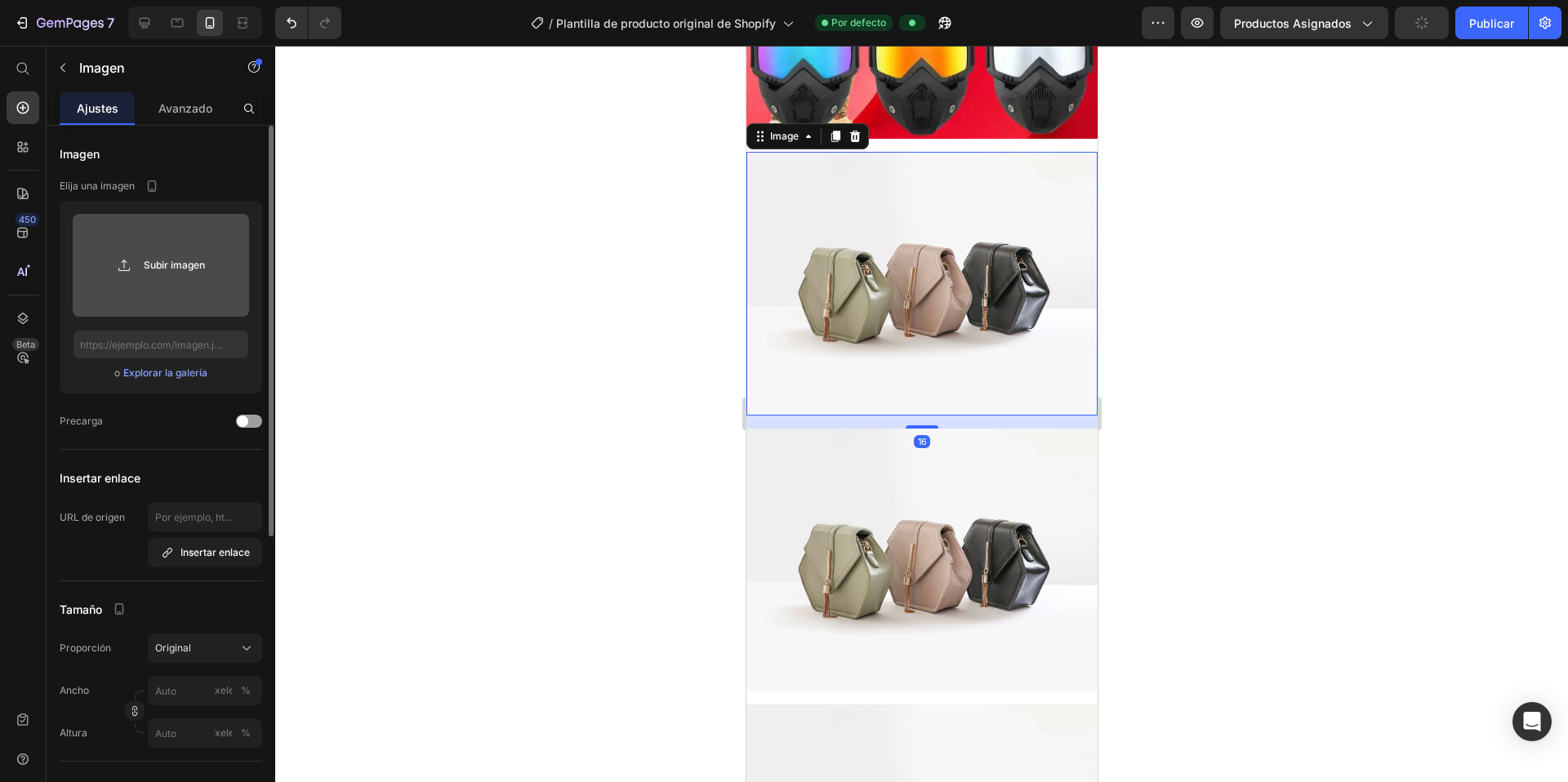 click 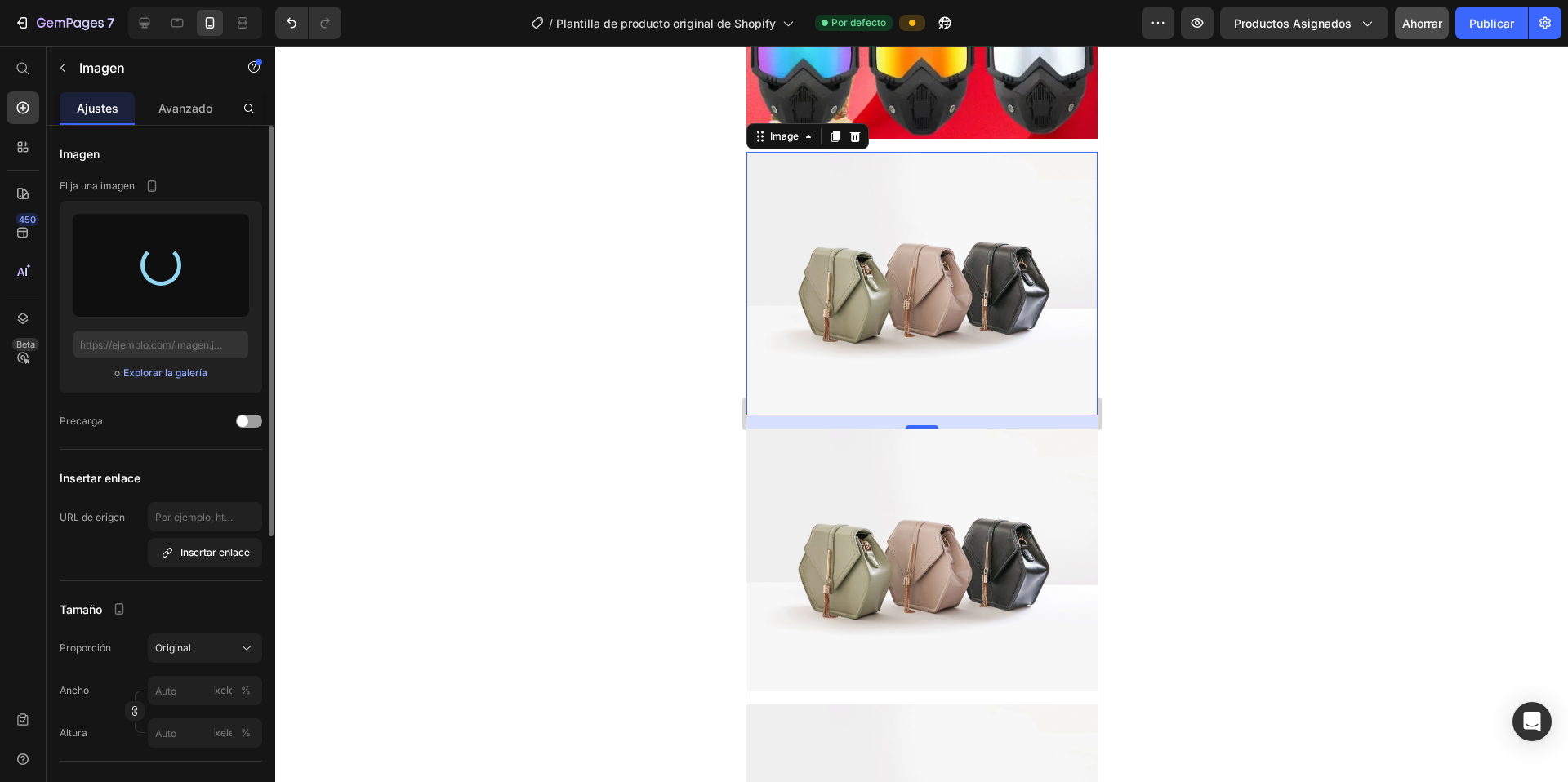 type on "https://cdn.shopify.com/s/files/1/0635/8643/5190/files/gempages_573715088494560320-5b462e29-2974-4e87-b2d3-331a1c991b75.png" 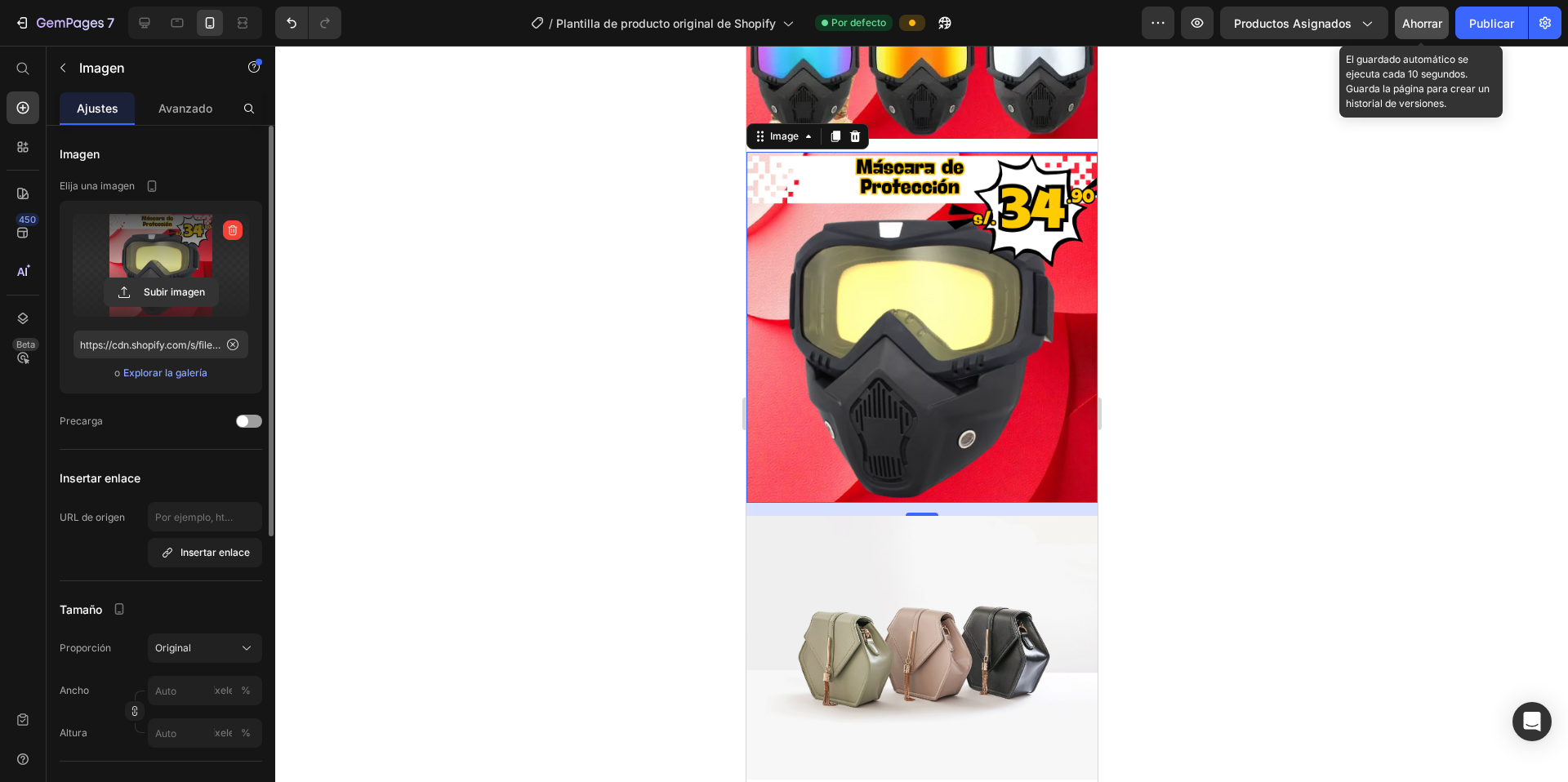 click on "Ahorrar" at bounding box center [1422, 23] 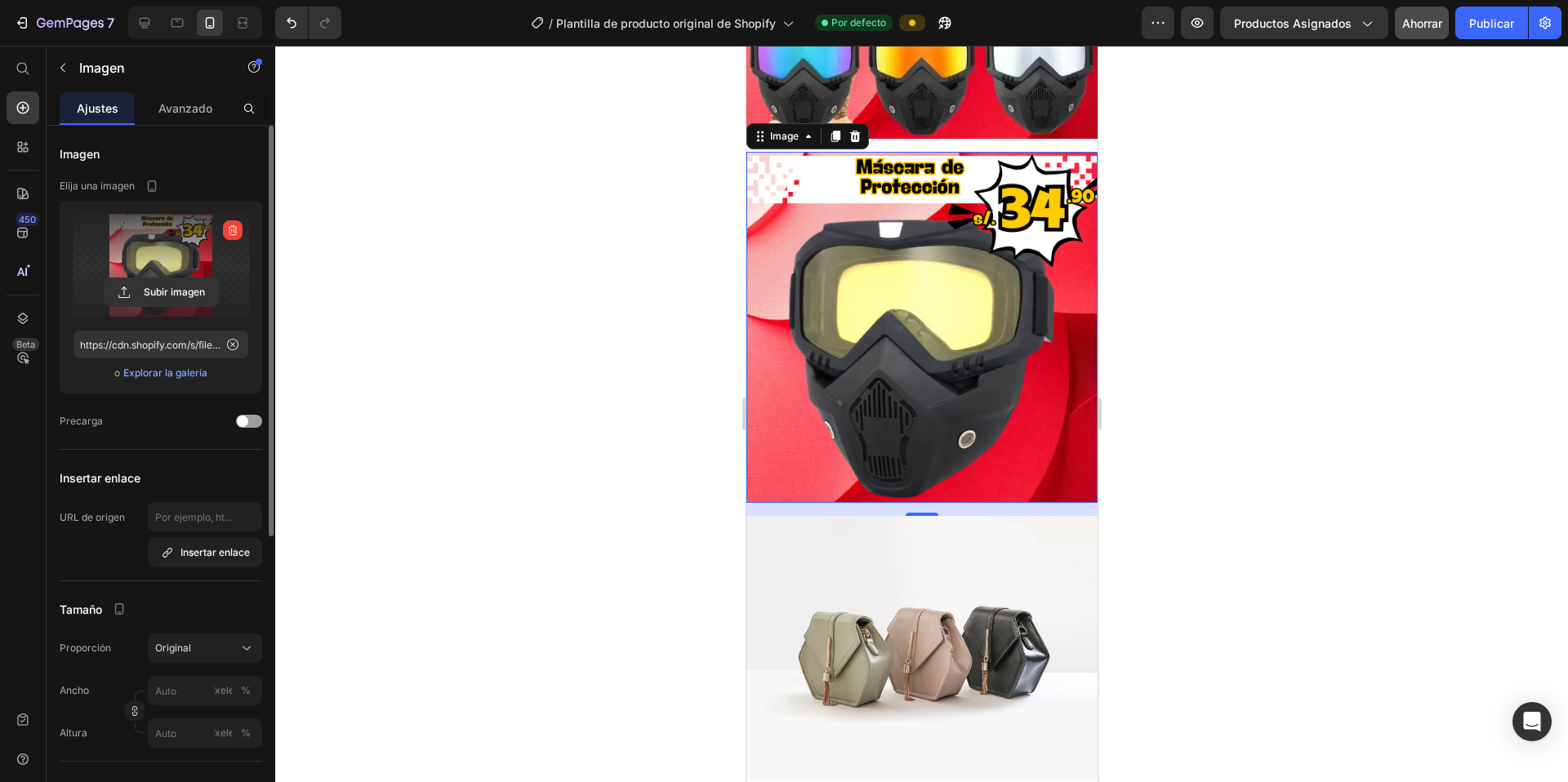 click 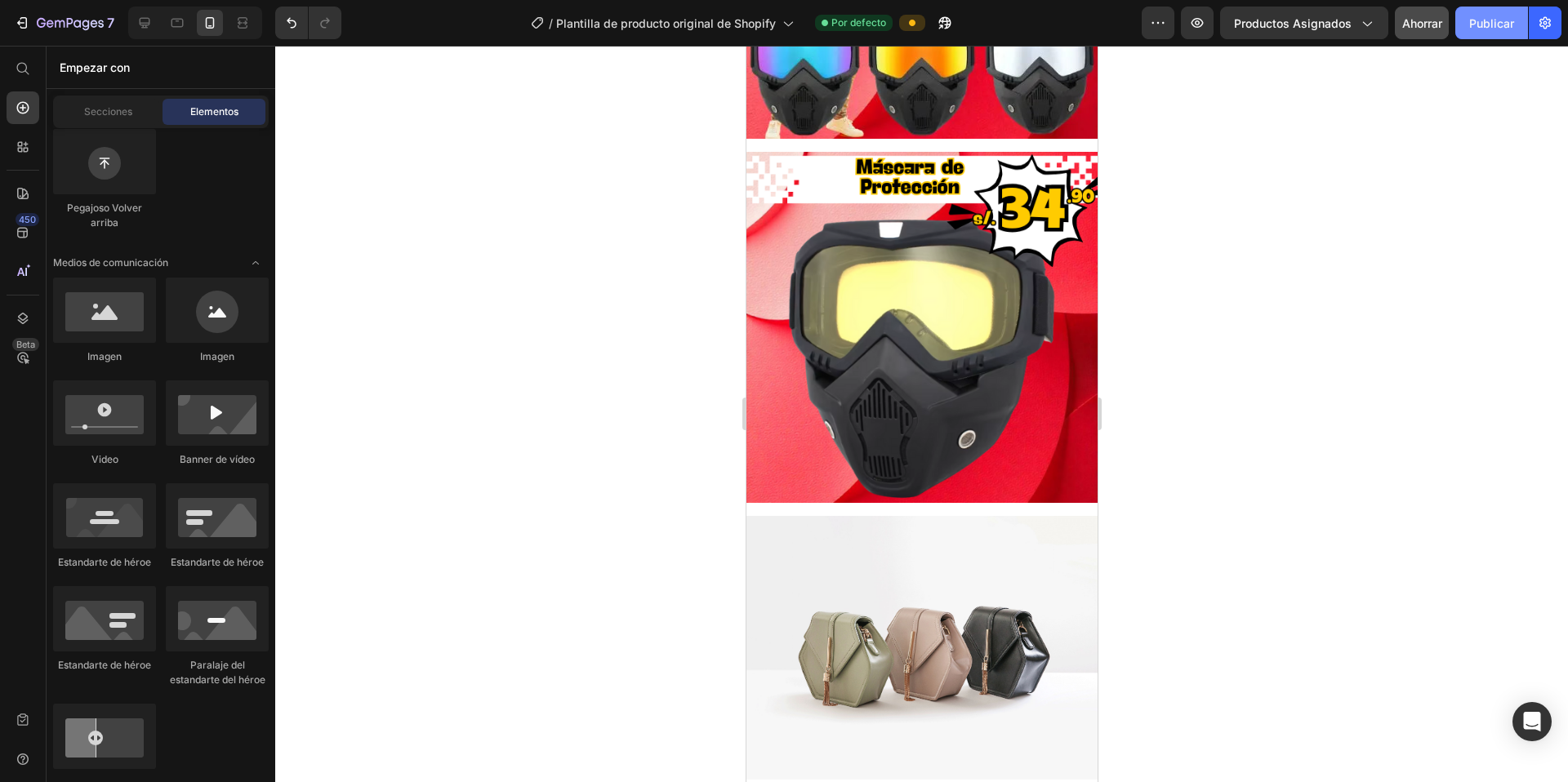 click on "Publicar" at bounding box center (1491, 23) 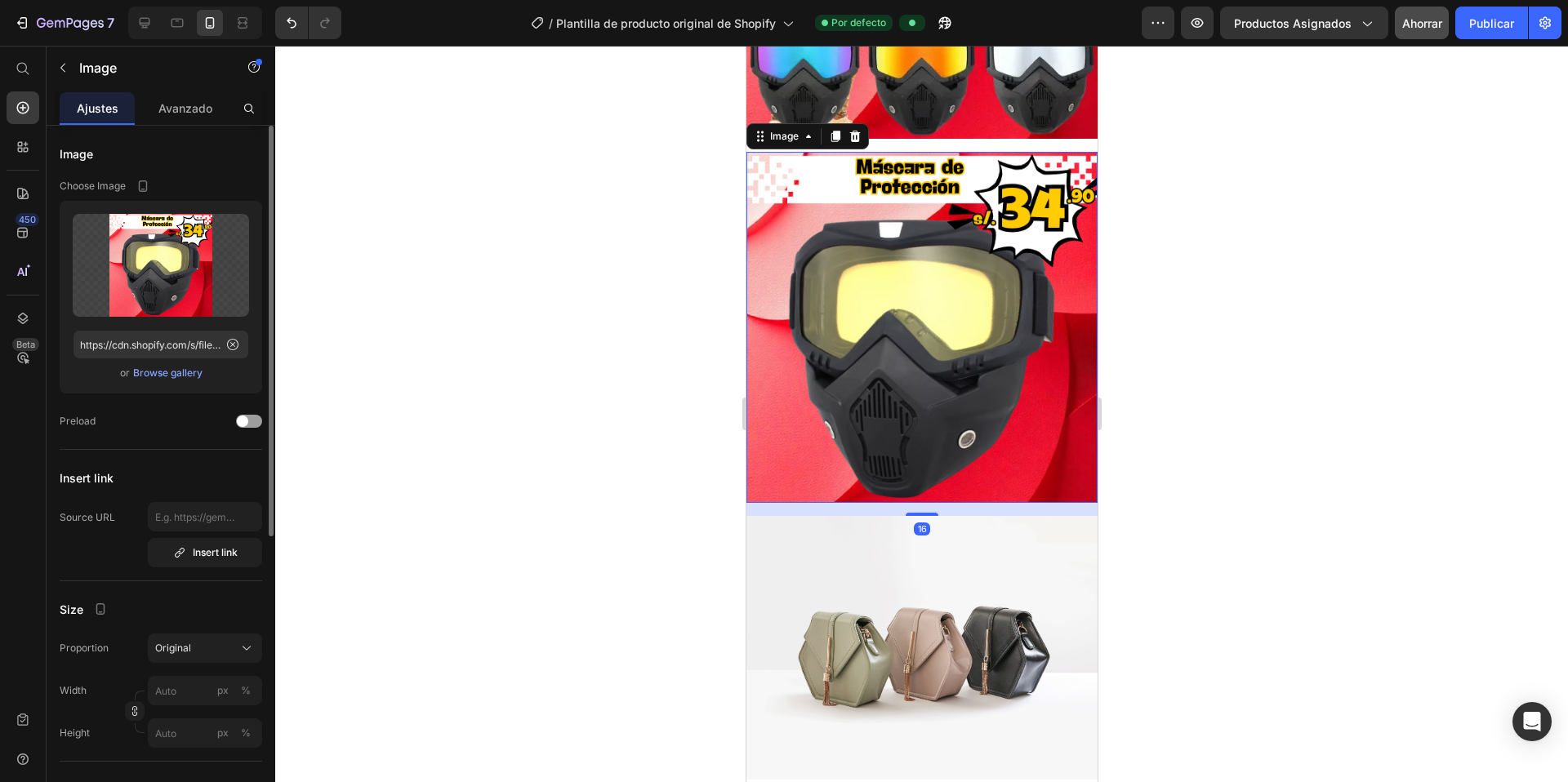 click at bounding box center (921, 327) 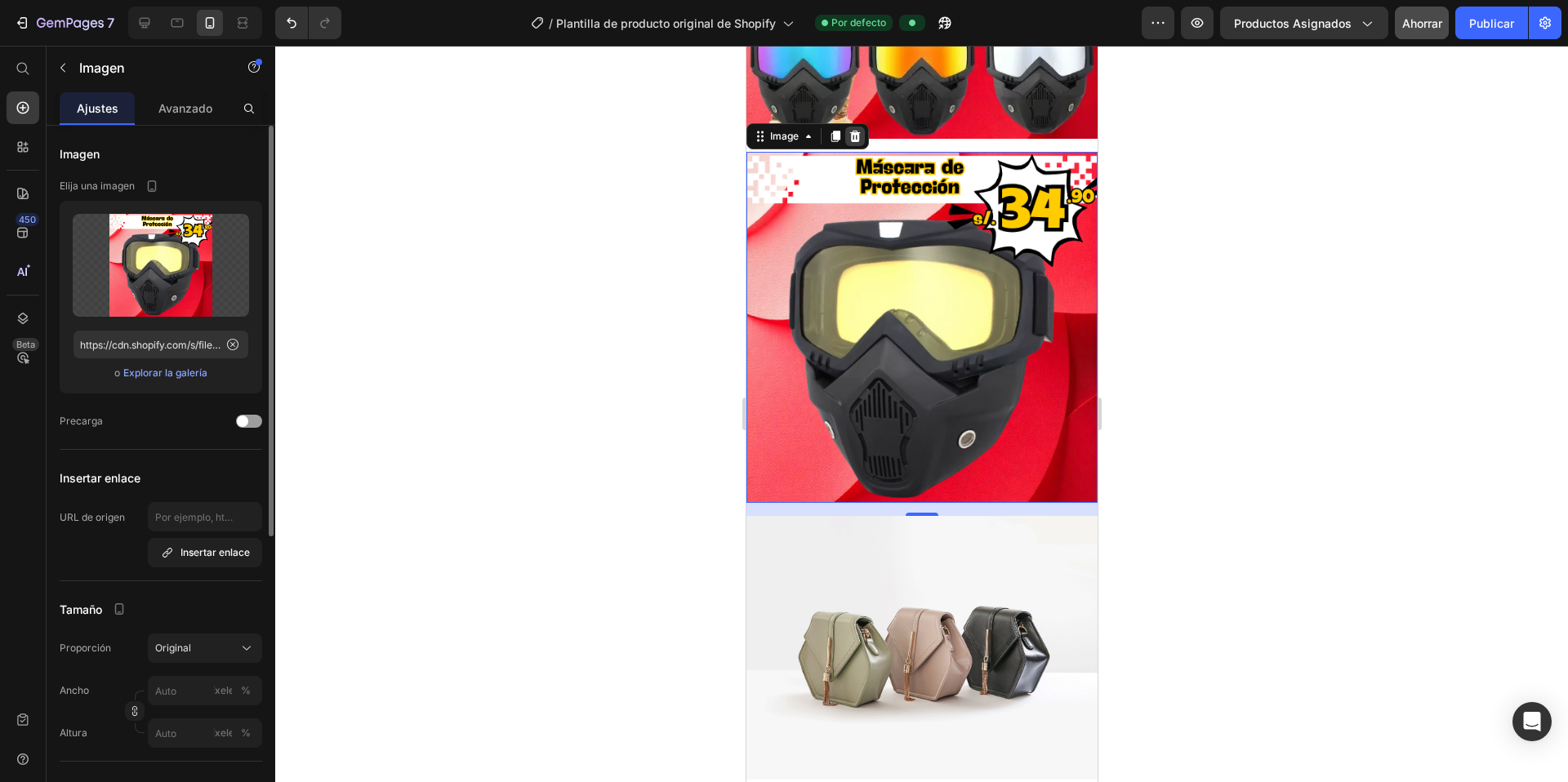 click 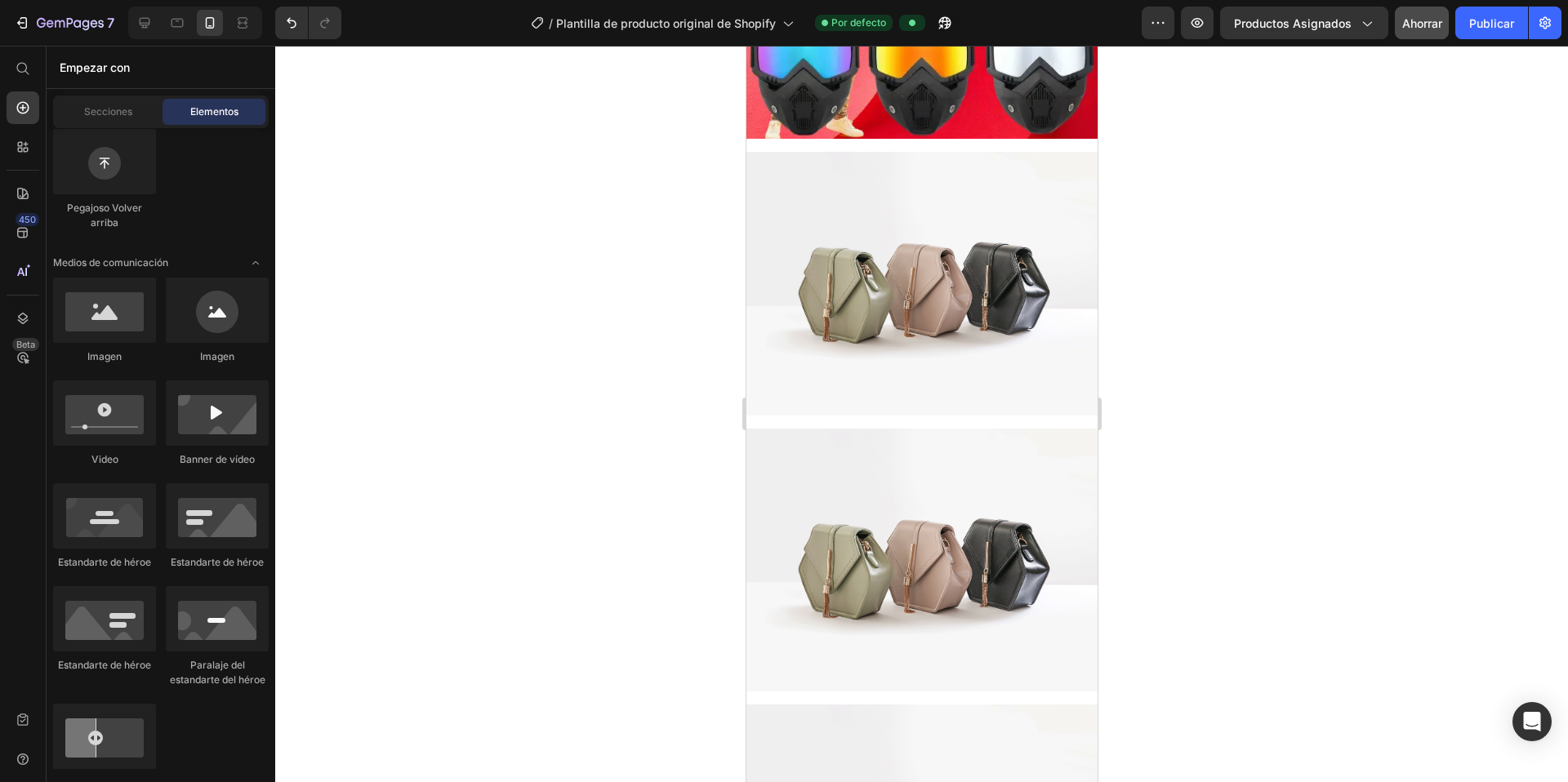 click 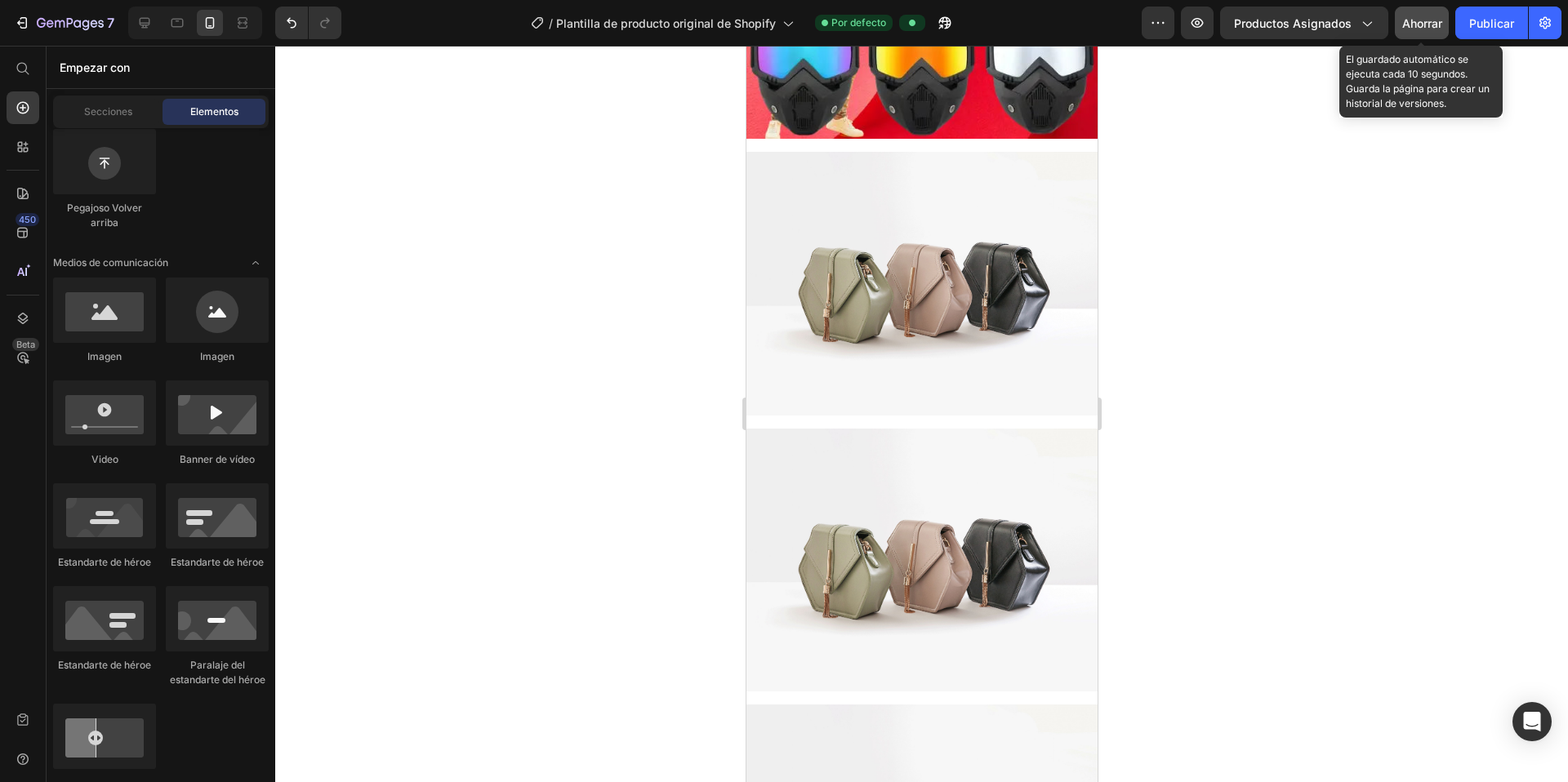 click on "Ahorrar" at bounding box center [1422, 23] 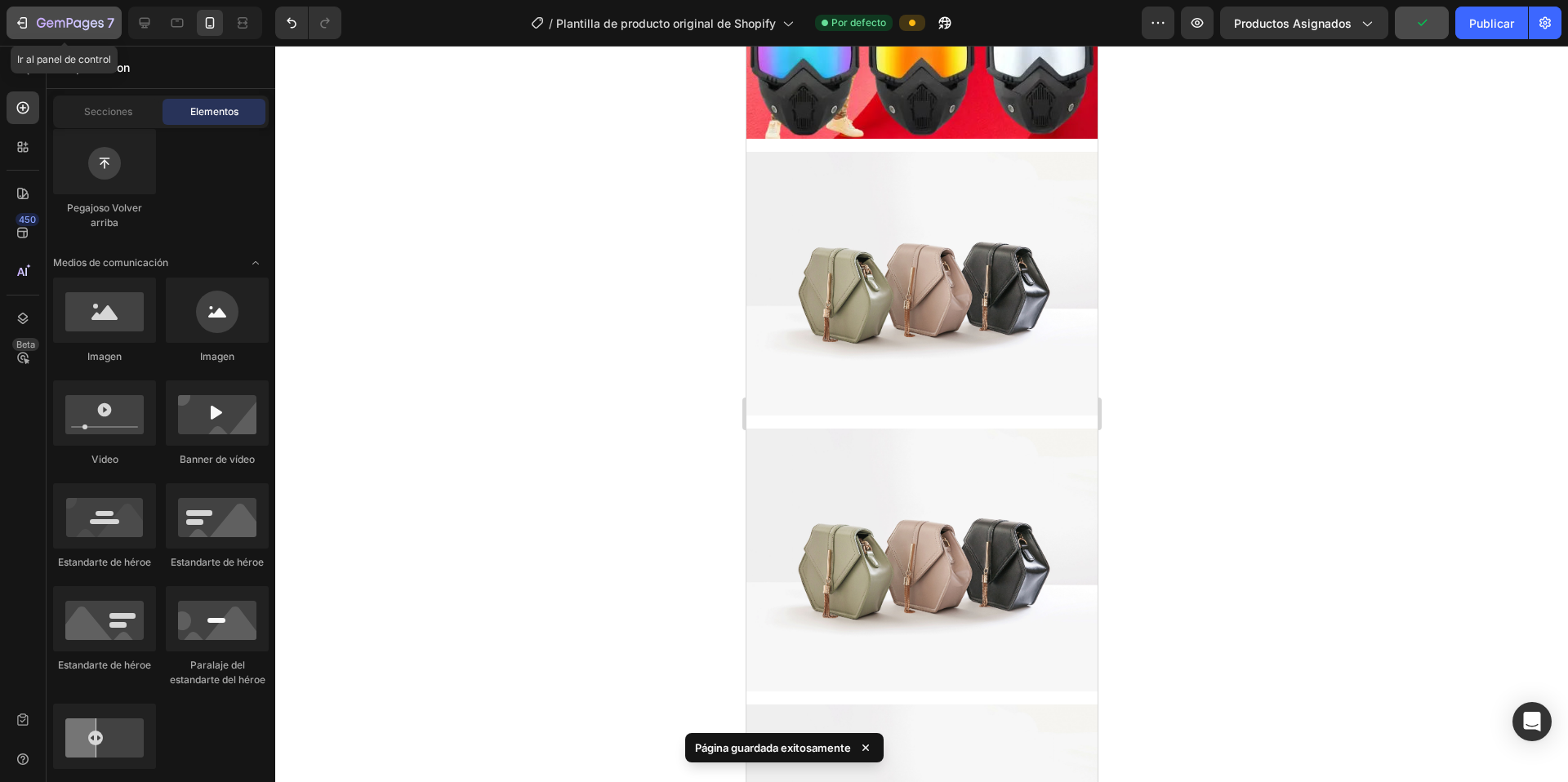 click on "7" at bounding box center [64, 23] 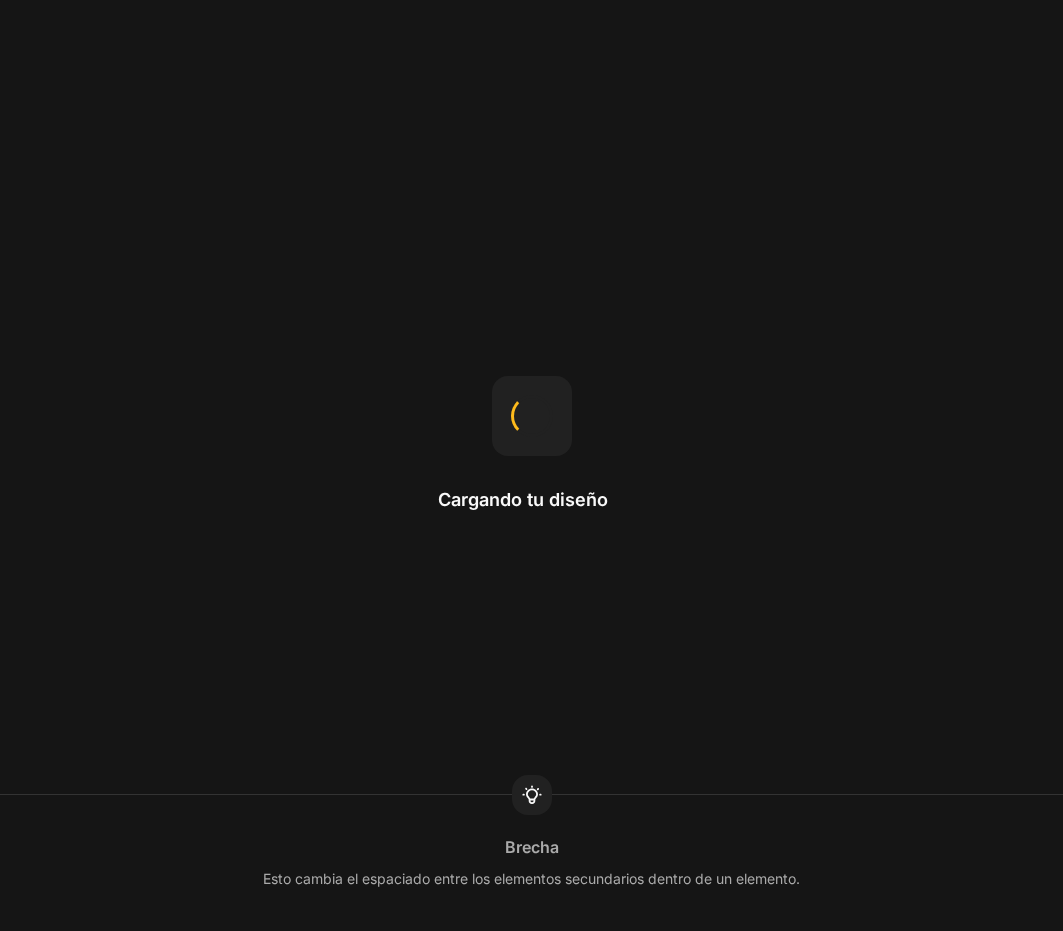 scroll, scrollTop: 0, scrollLeft: 0, axis: both 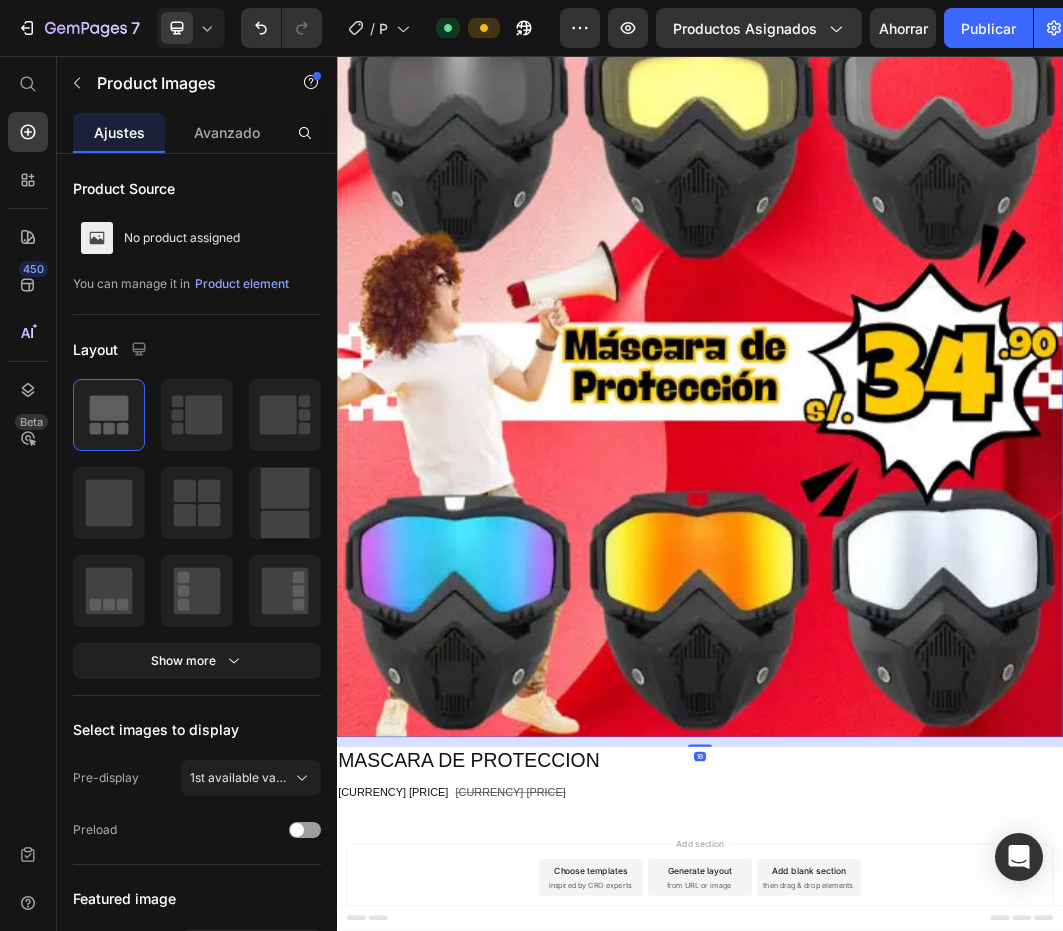 click at bounding box center (937, 582) 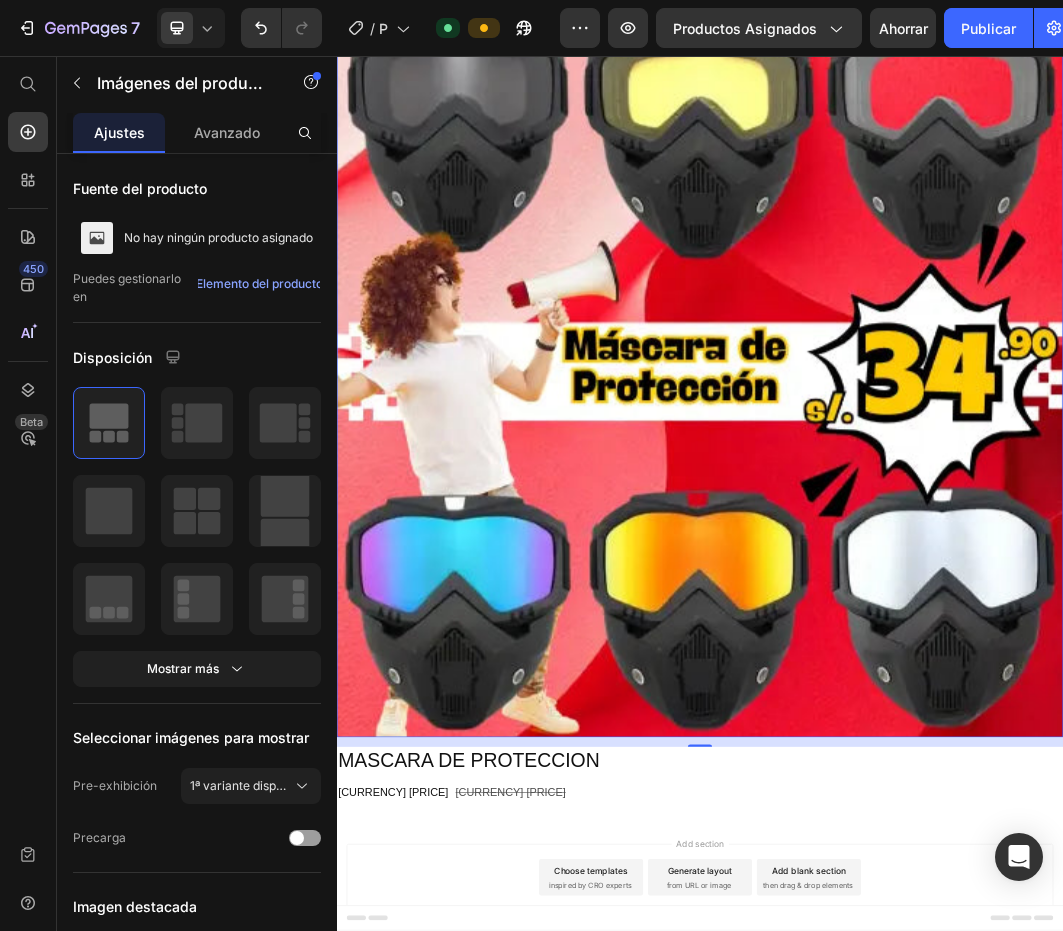 click at bounding box center (937, 582) 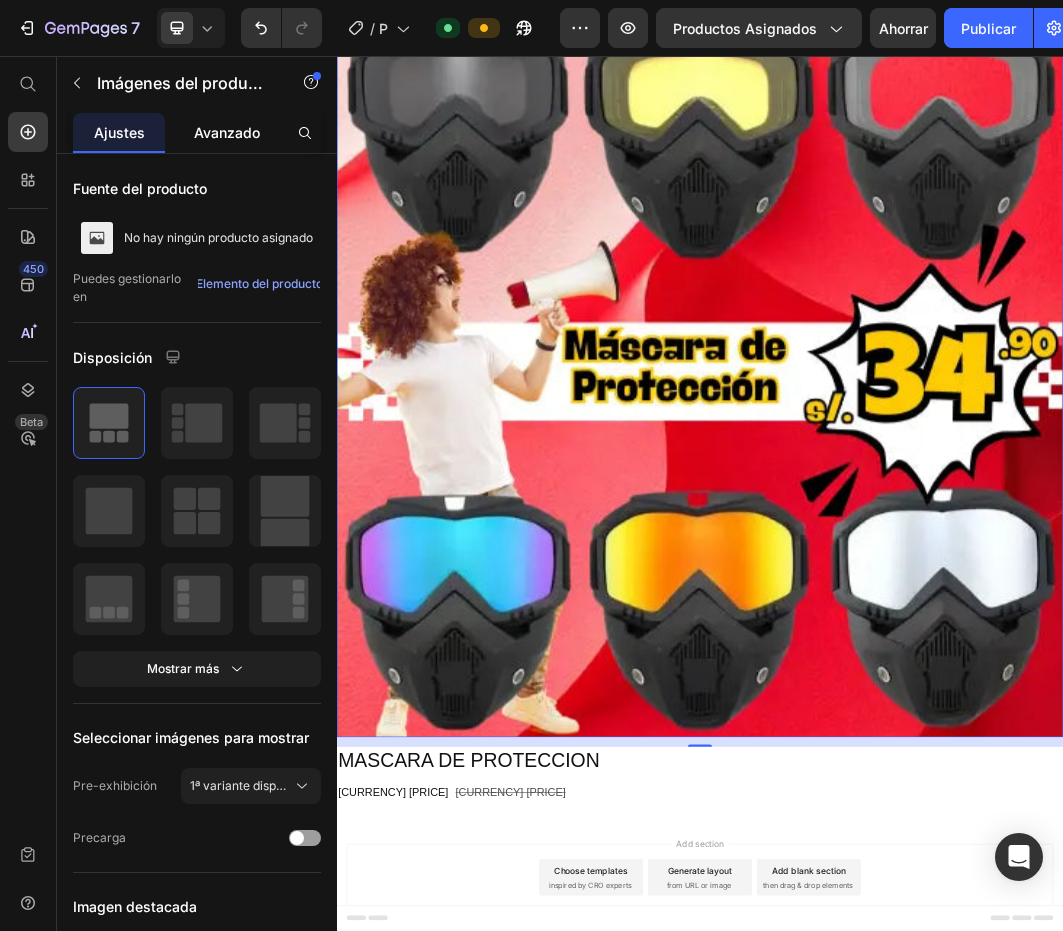 click on "Avanzado" at bounding box center (227, 132) 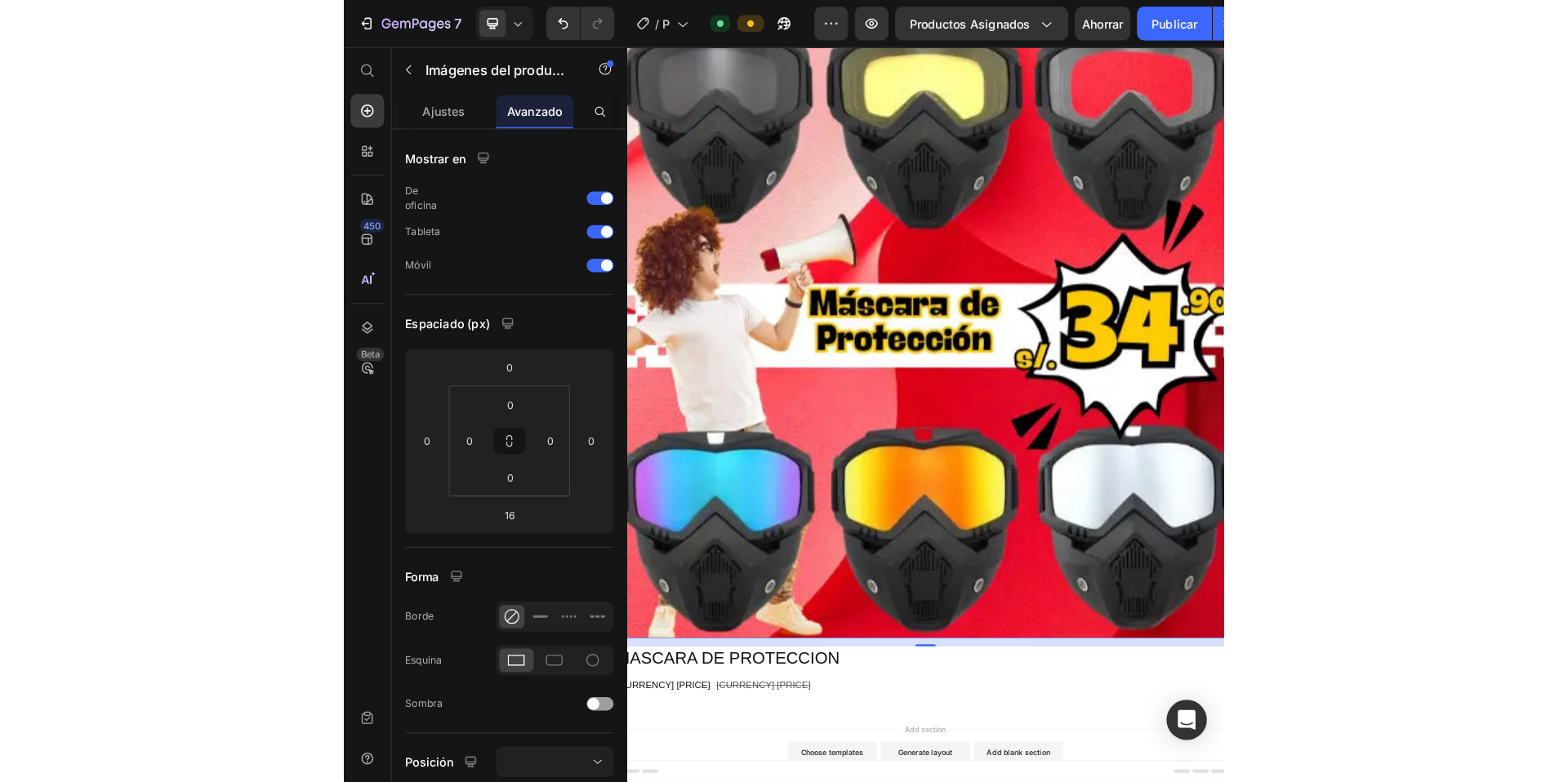 scroll, scrollTop: 0, scrollLeft: 0, axis: both 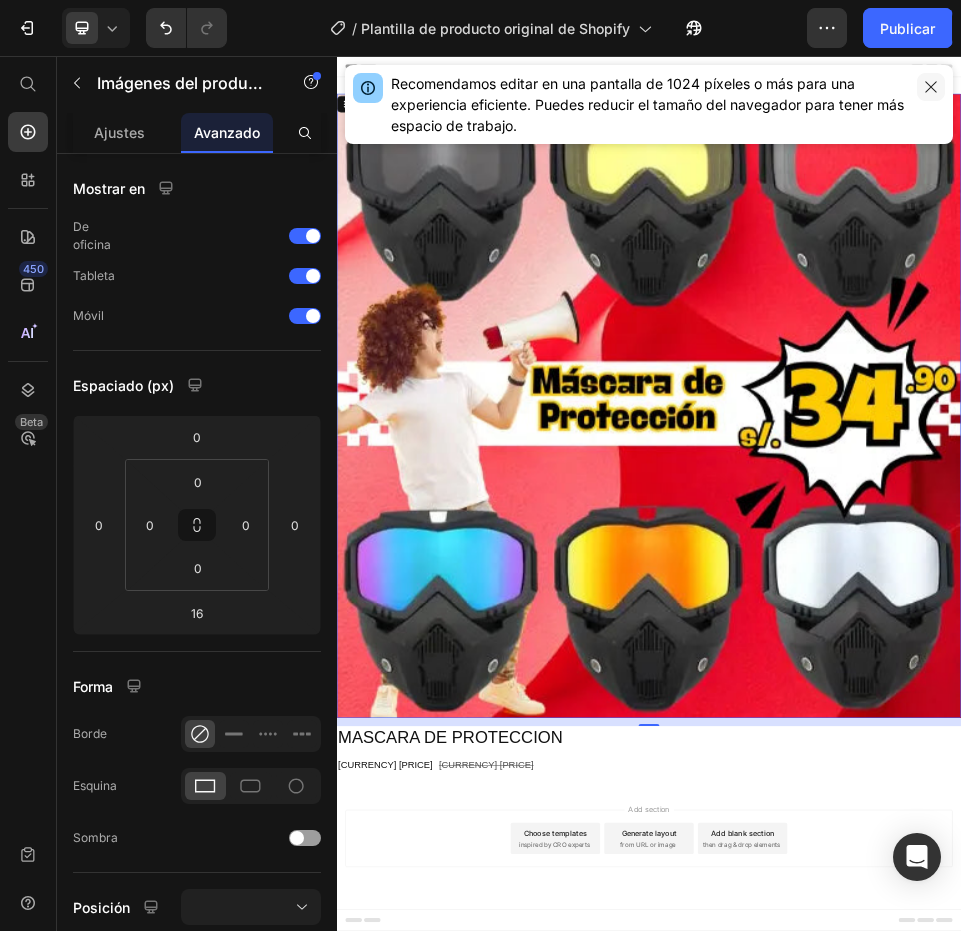 click 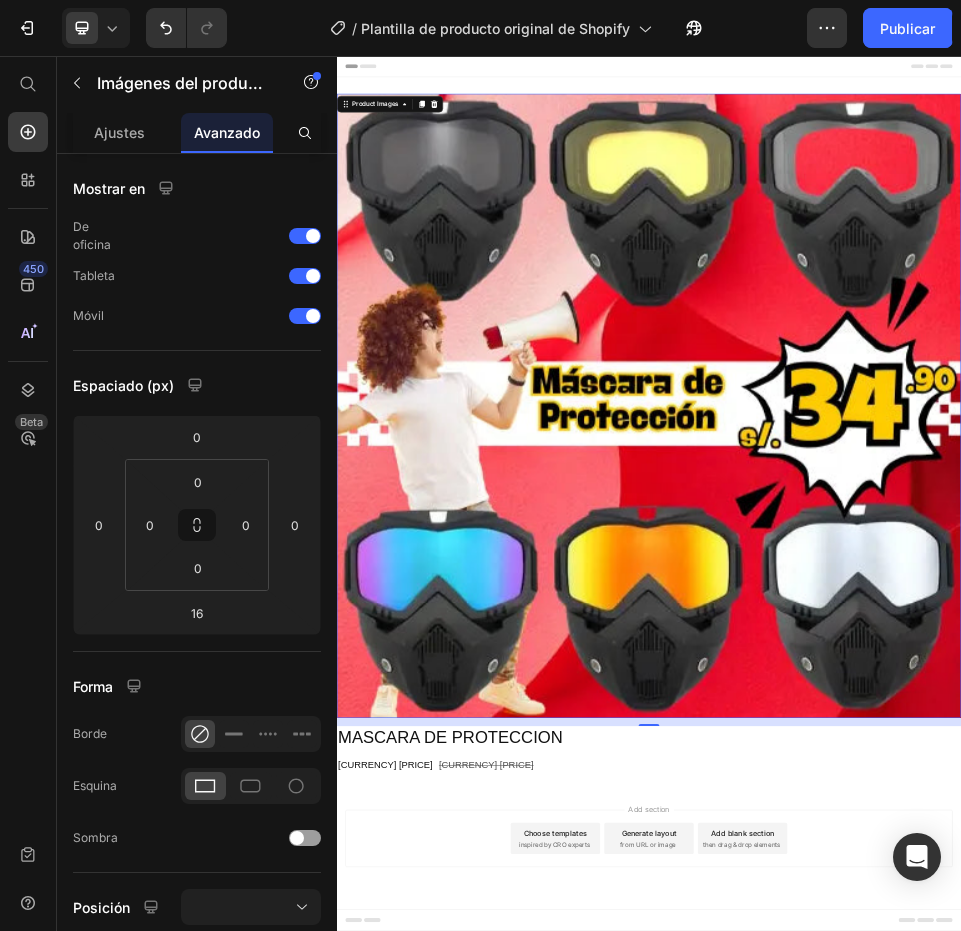click at bounding box center [937, 729] 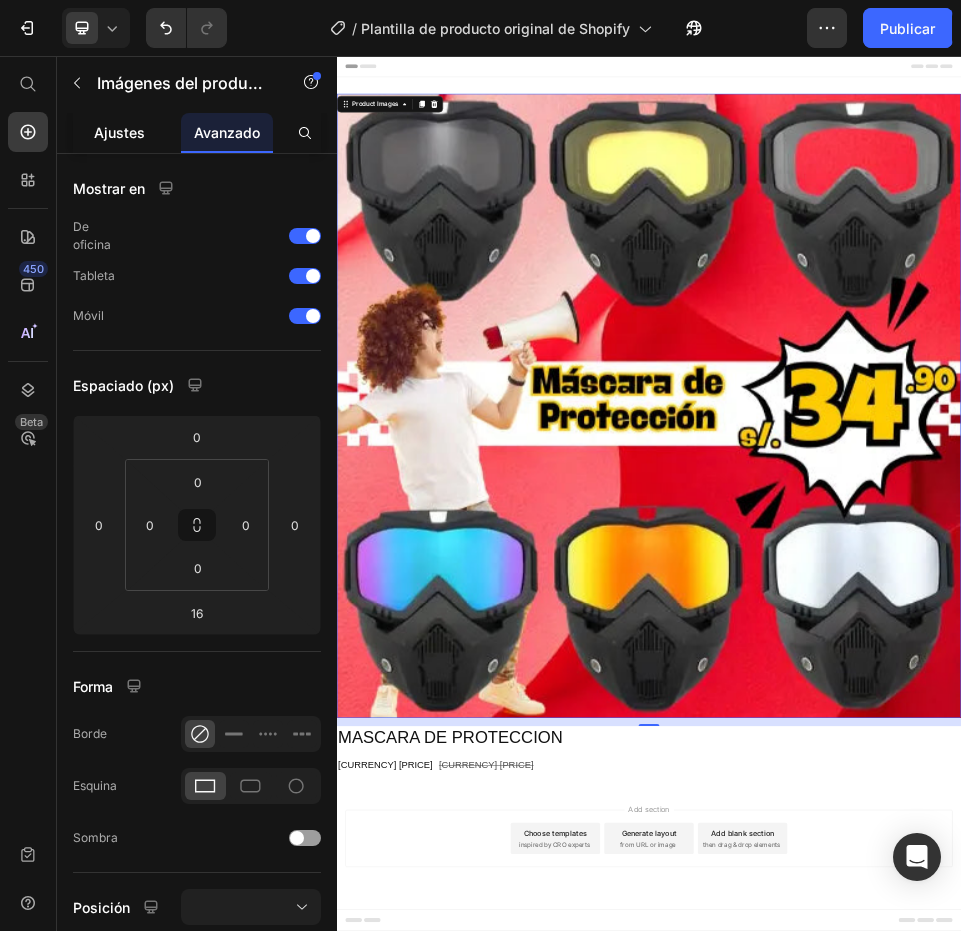click on "Ajustes" 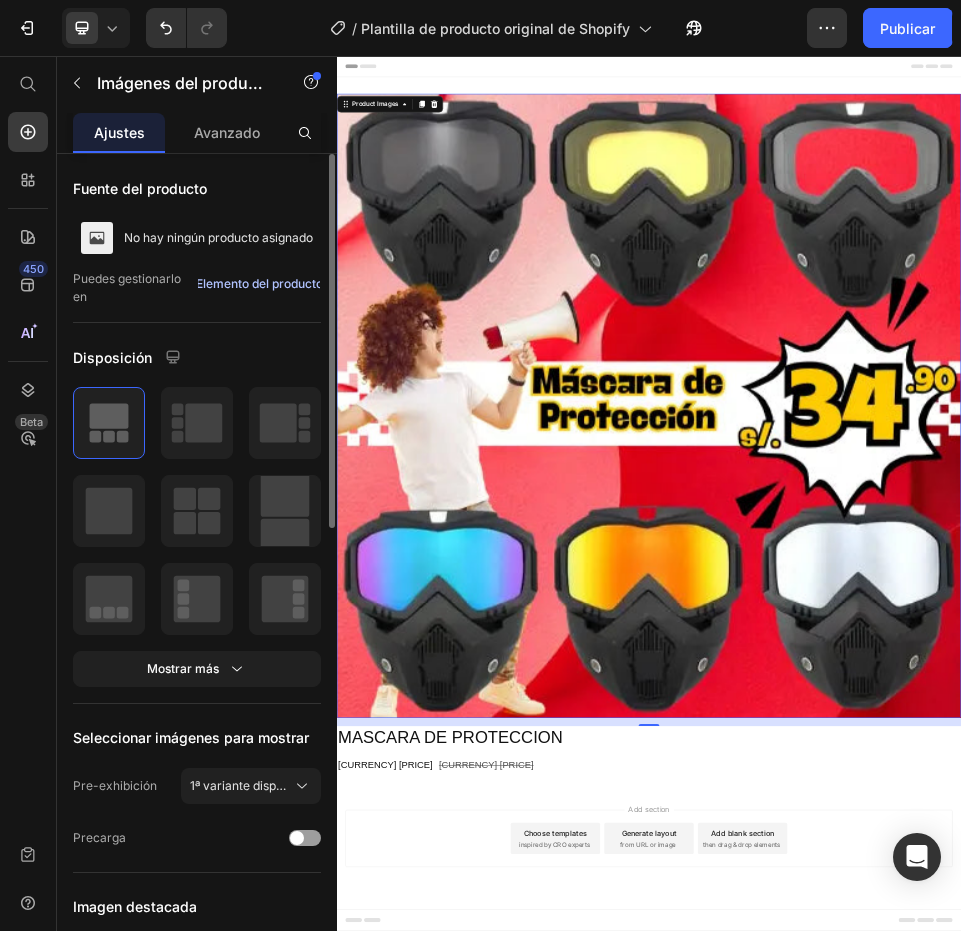 click on "Elemento del producto" at bounding box center [259, 283] 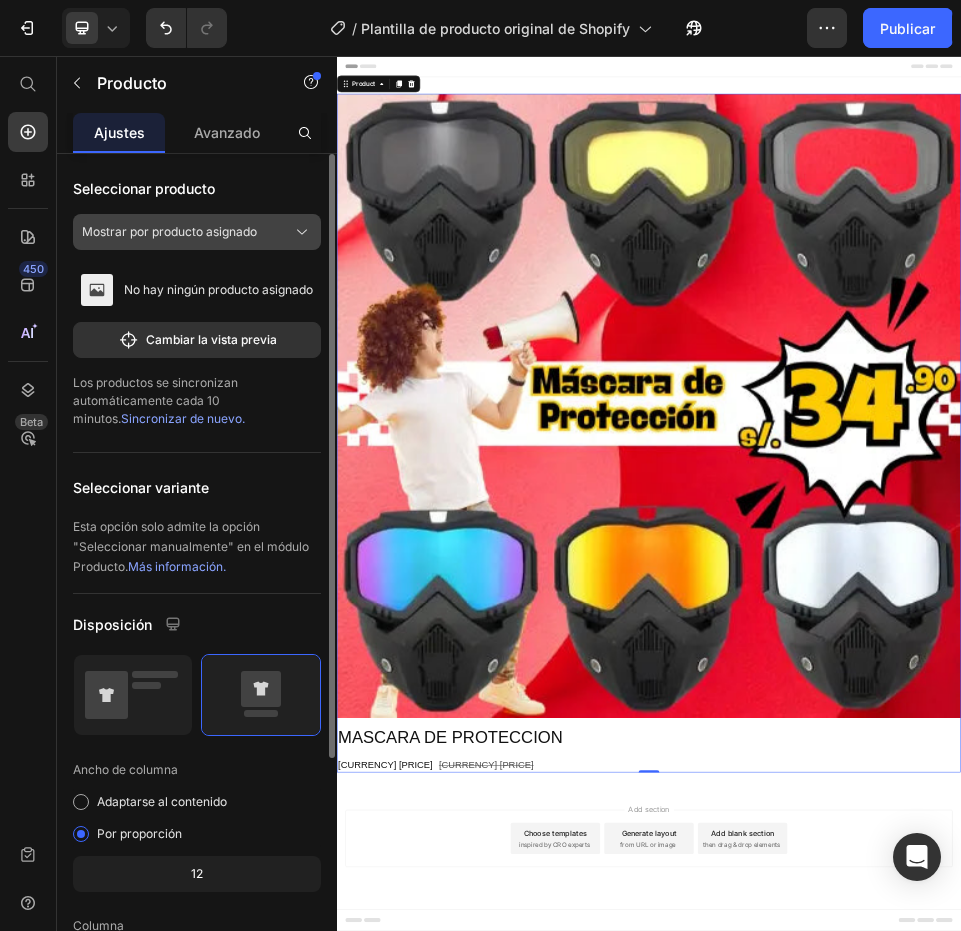 click on "Mostrar por producto asignado" at bounding box center [197, 232] 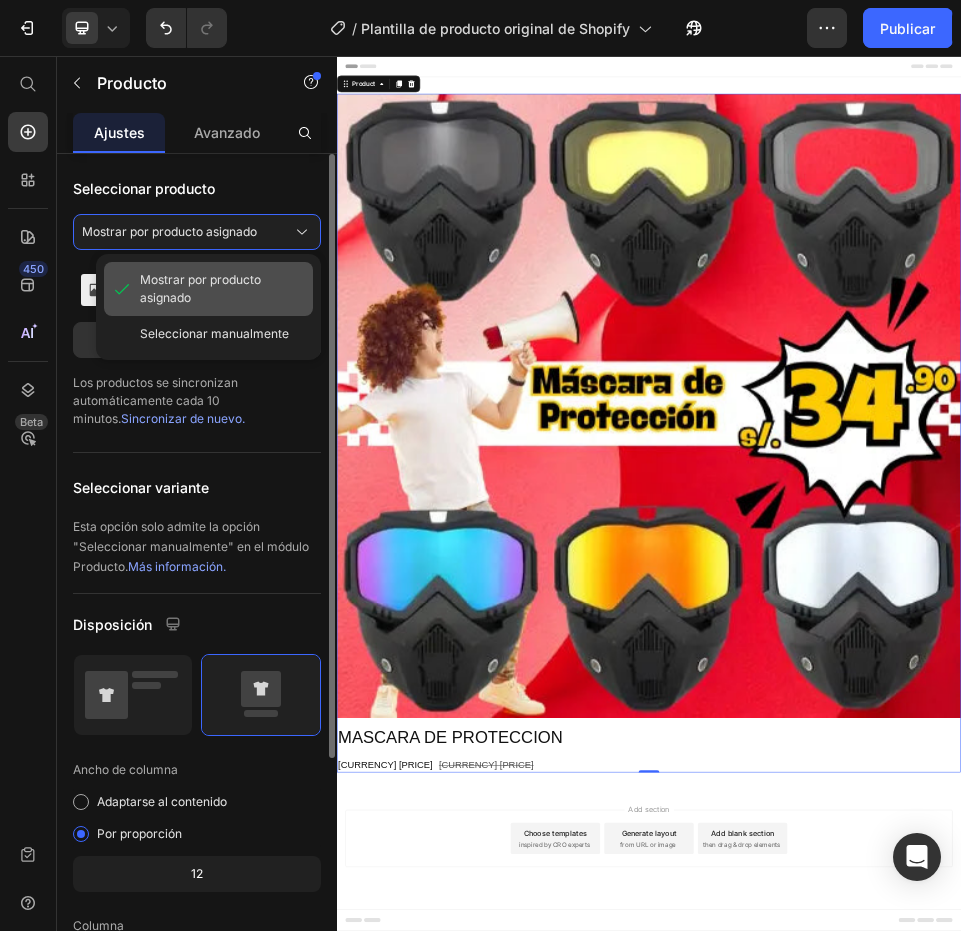 click on "Mostrar por producto asignado" at bounding box center [222, 289] 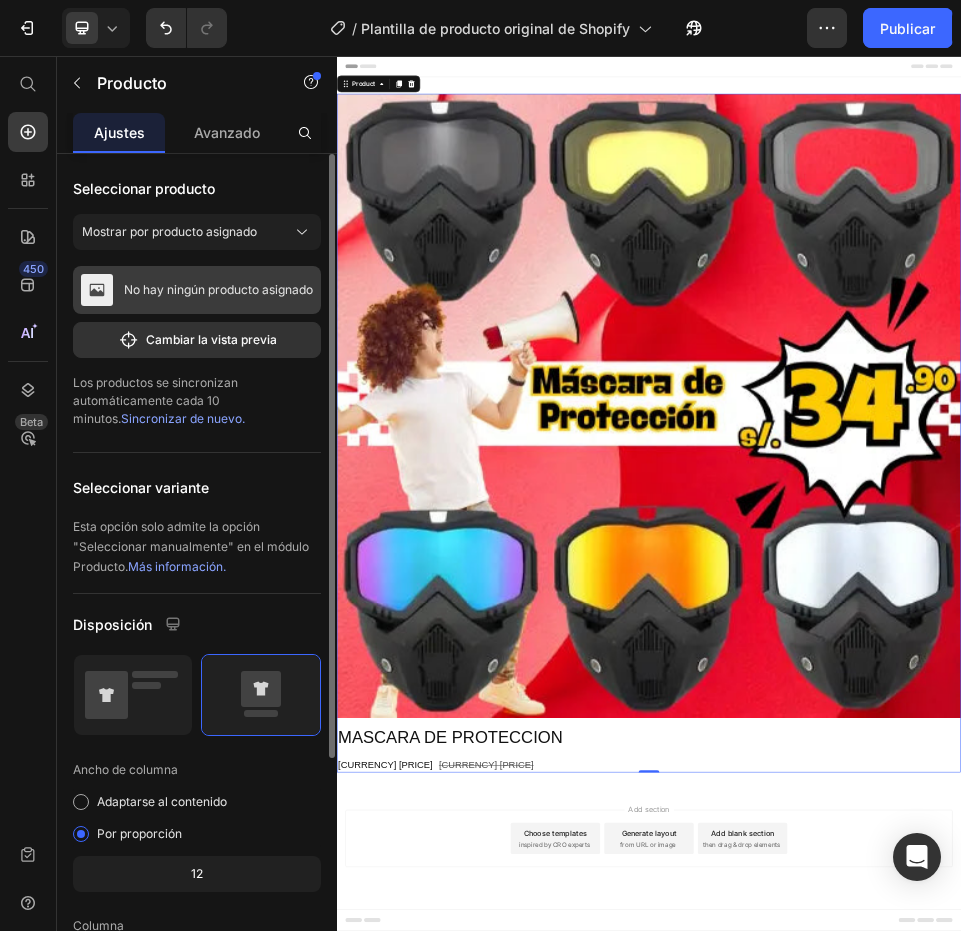 click on "No hay ningún producto asignado" at bounding box center [218, 290] 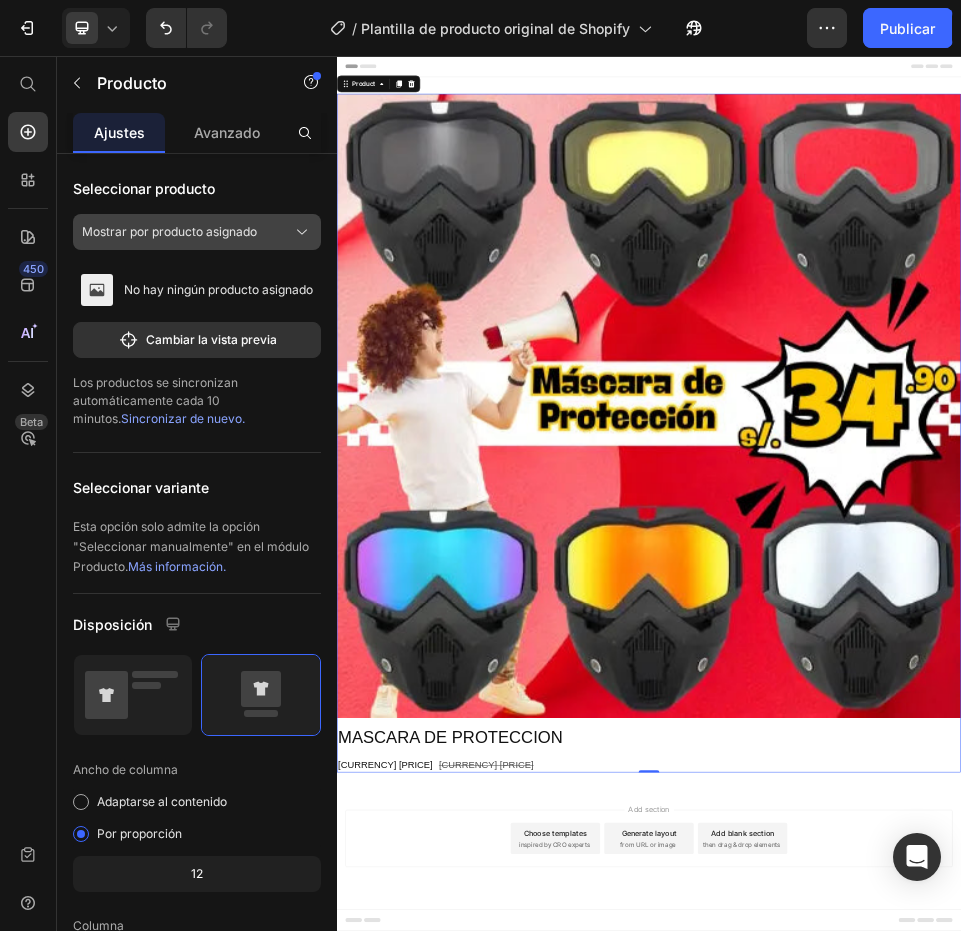 click on "Mostrar por producto asignado" at bounding box center [197, 232] 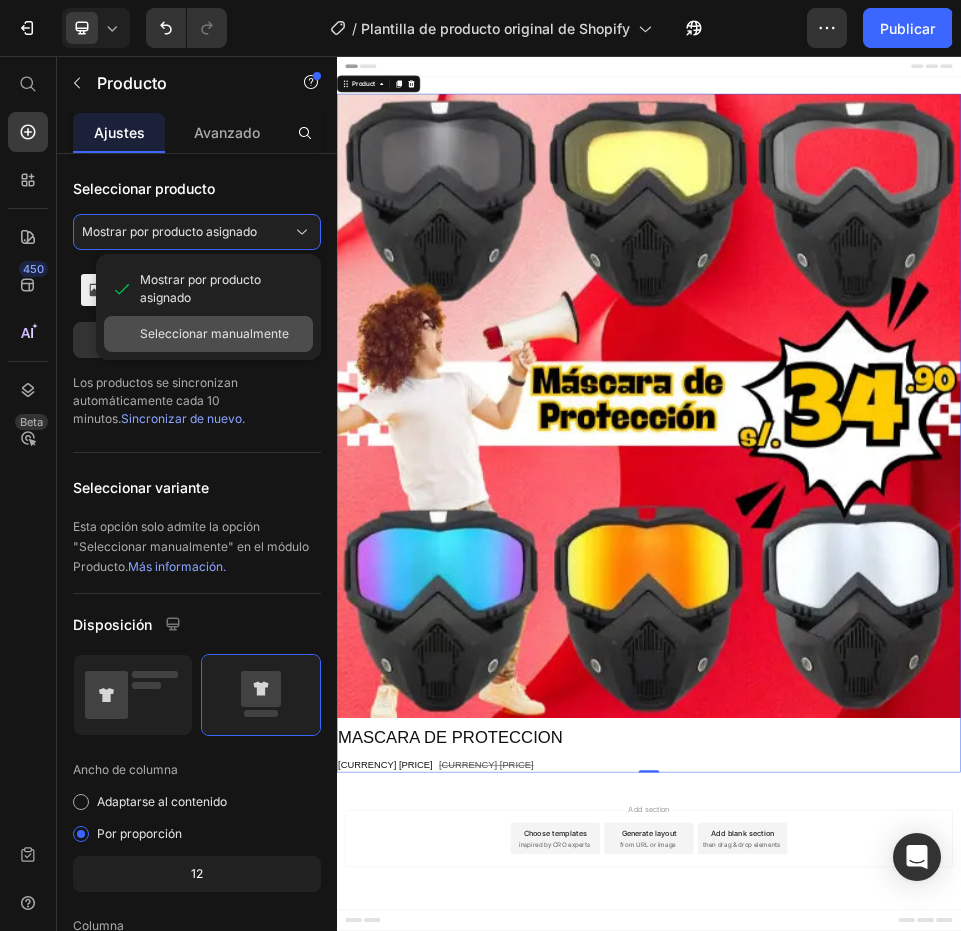 click on "Seleccionar manualmente" at bounding box center (214, 333) 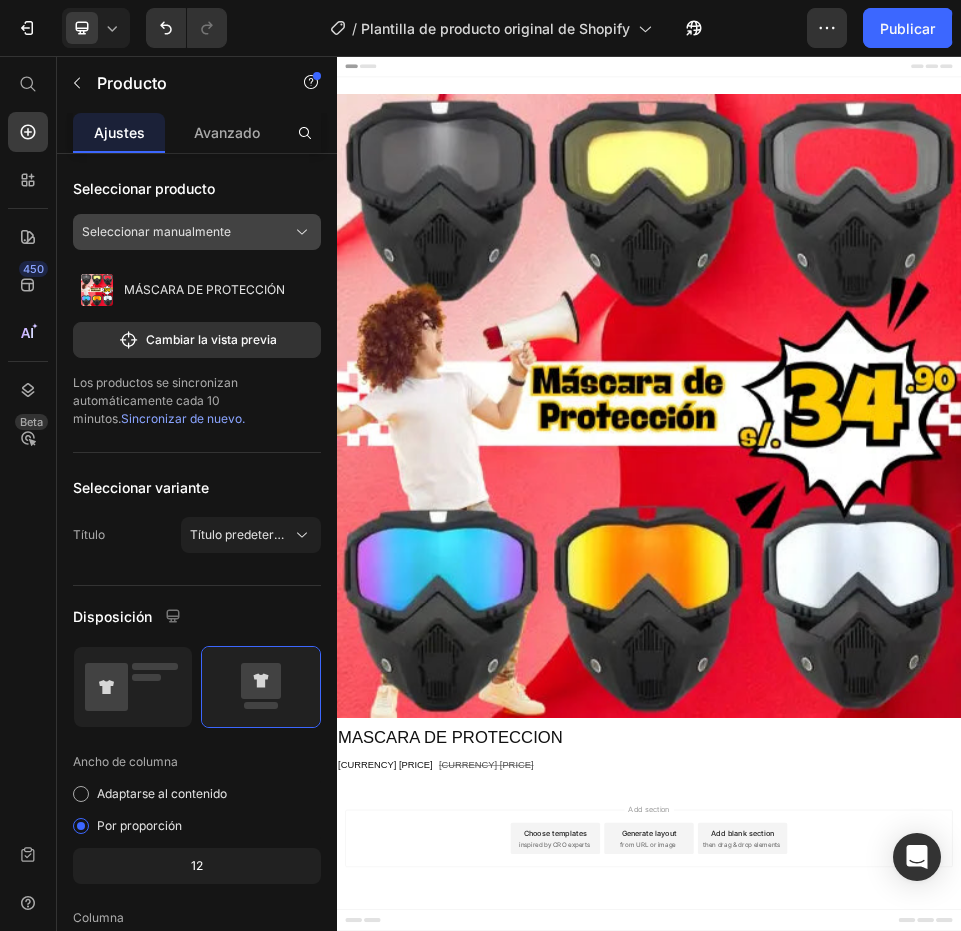 click on "Seleccionar manualmente" 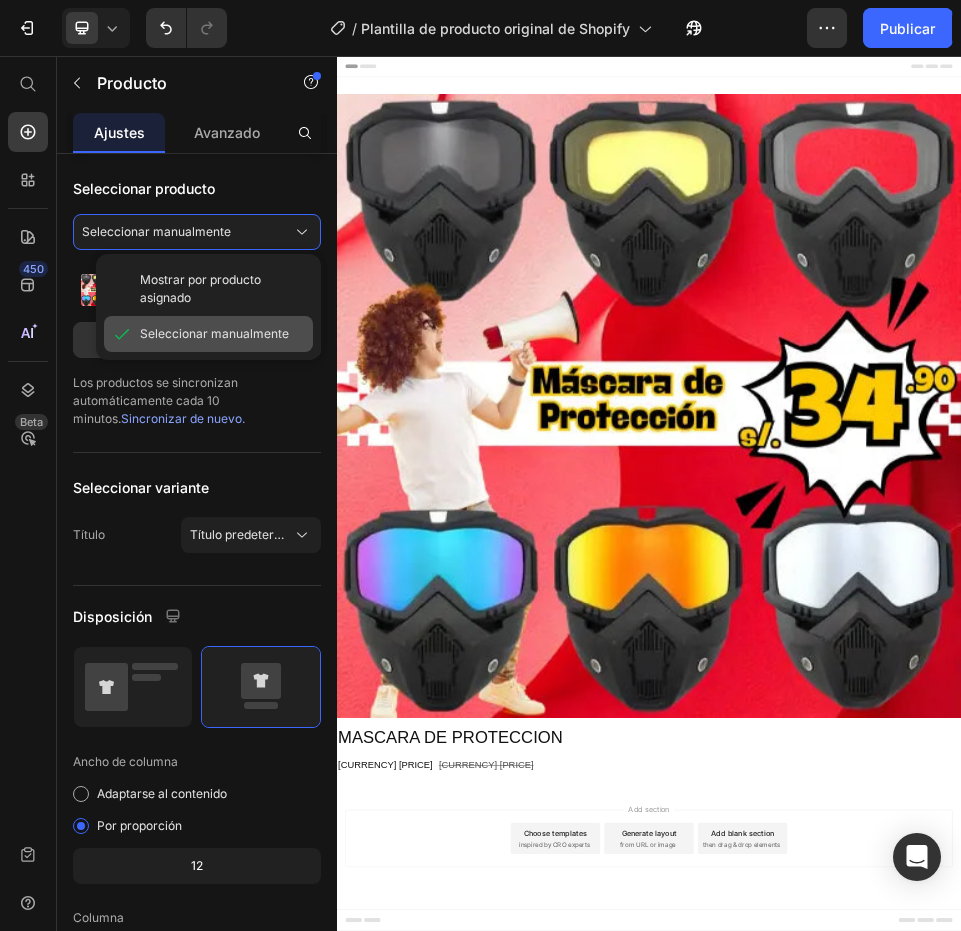click on "Seleccionar manualmente" 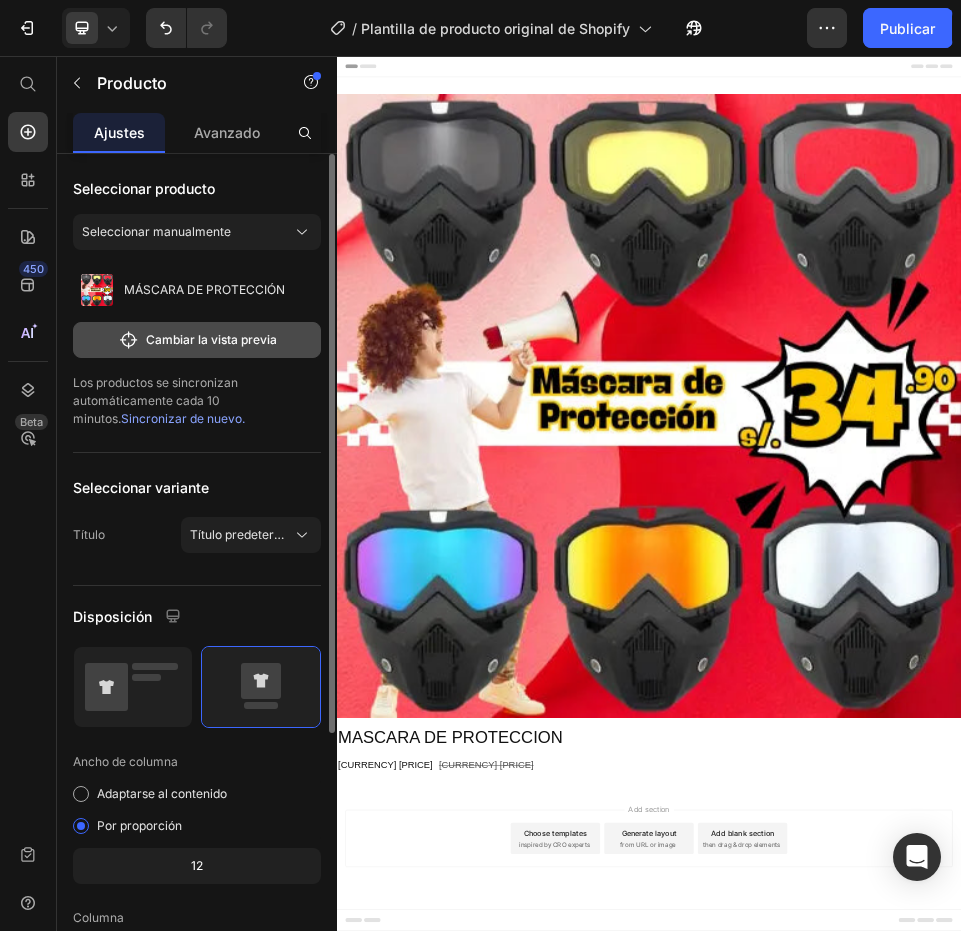 click on "Cambiar la vista previa" at bounding box center (211, 339) 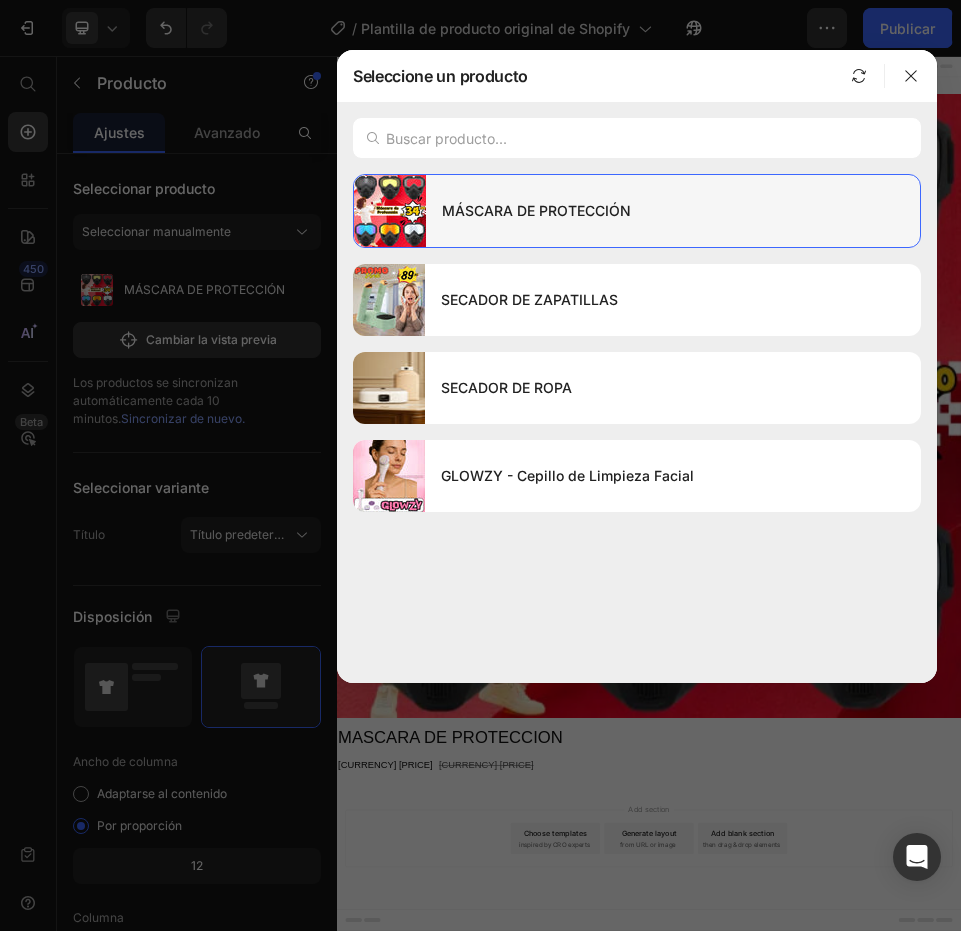 click on "MÁSCARA DE PROTECCIÓN" at bounding box center (673, 211) 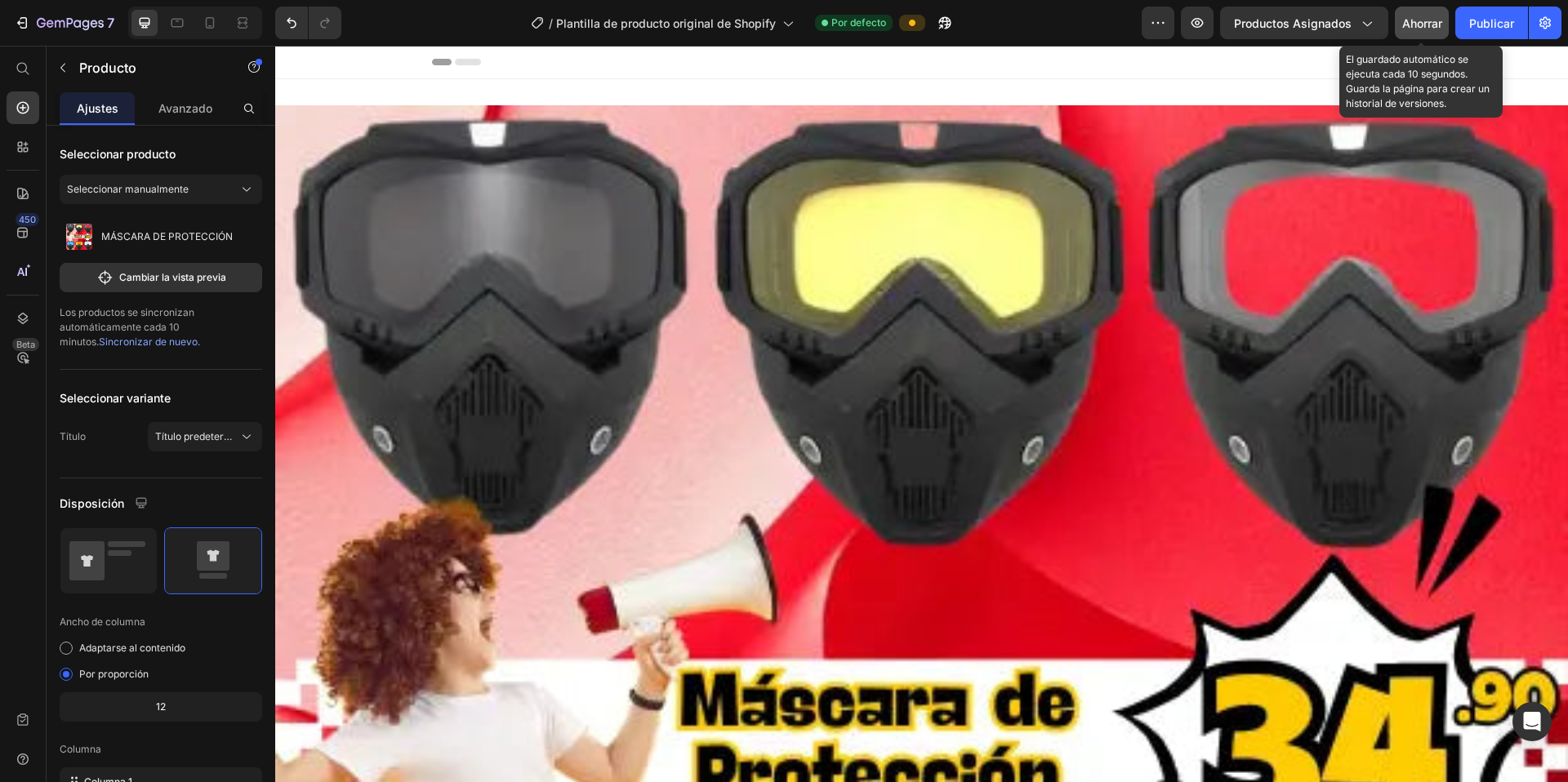 click on "Ahorrar" at bounding box center [1422, 23] 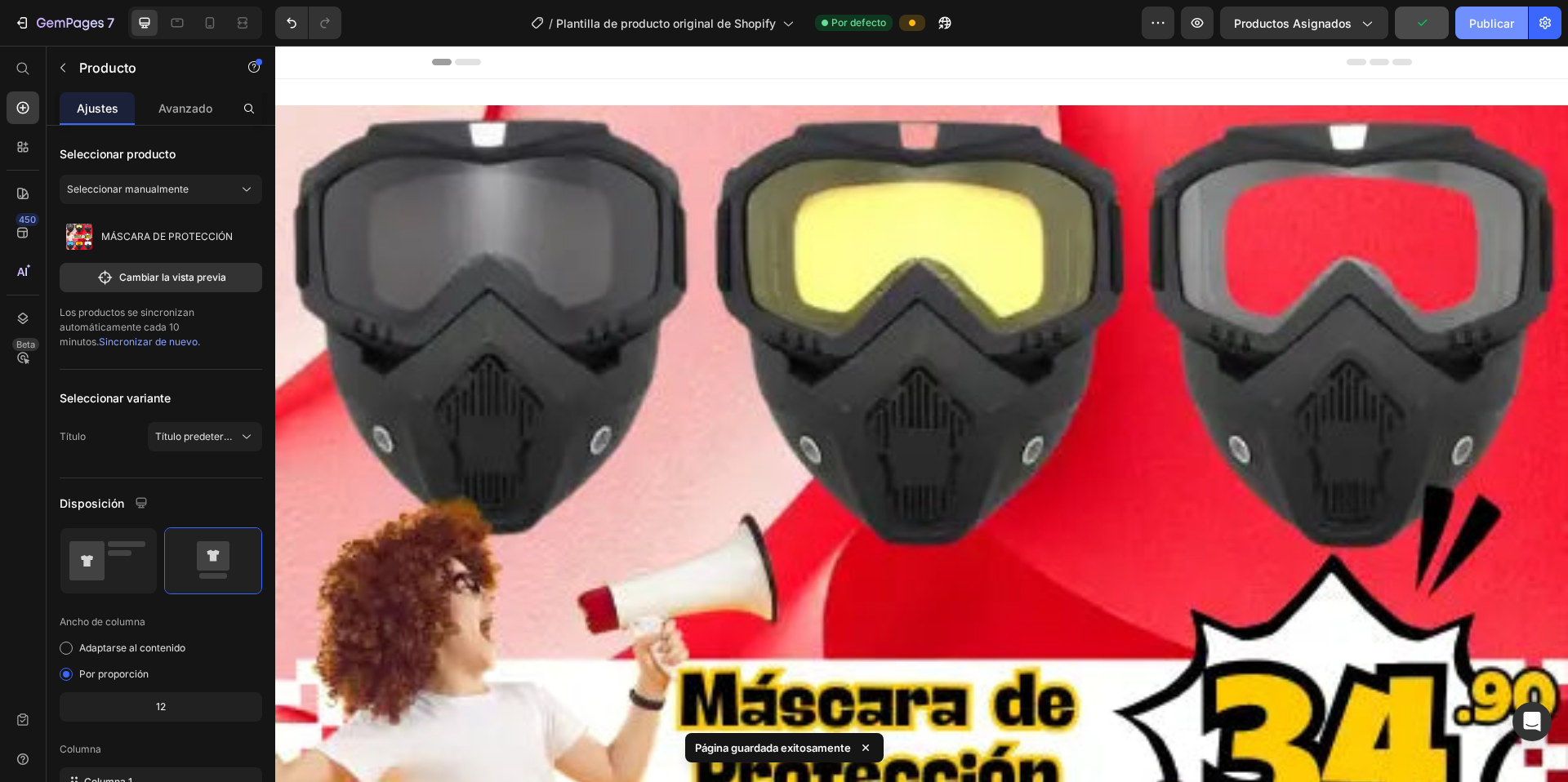 click on "Publicar" at bounding box center [1491, 23] 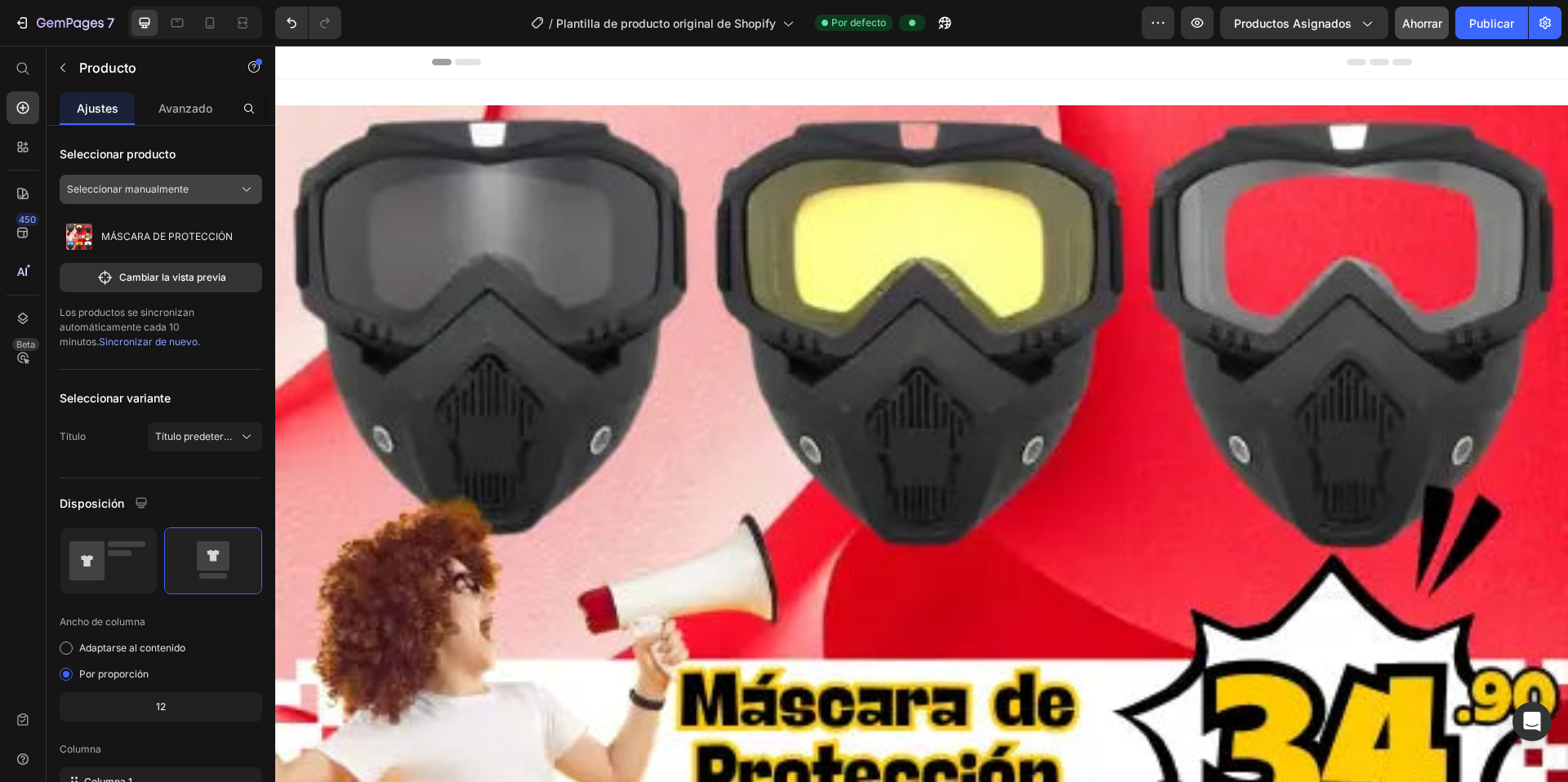 click on "Seleccionar manualmente" at bounding box center (161, 189) 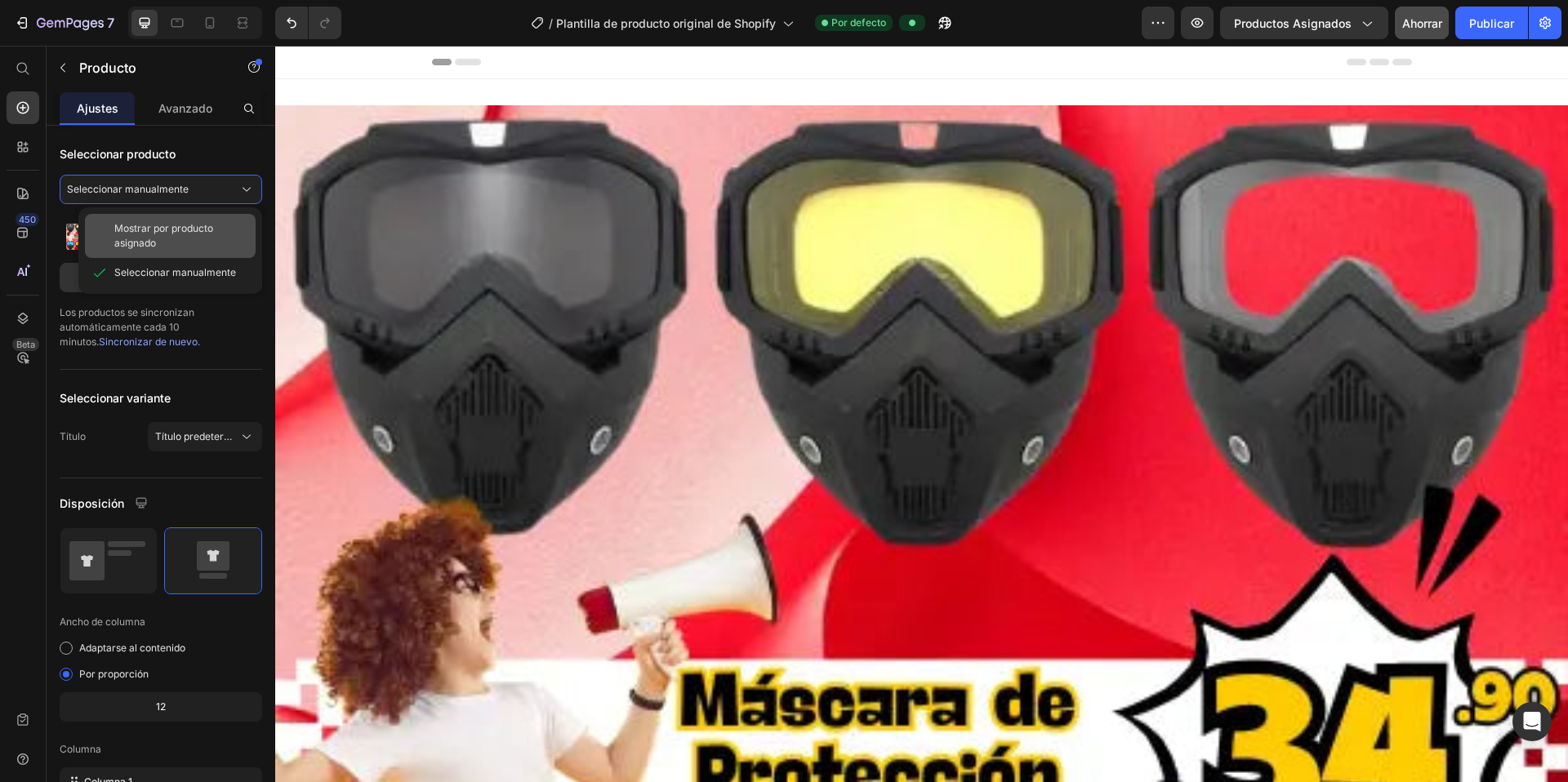 click on "Mostrar por producto asignado" at bounding box center (181, 236) 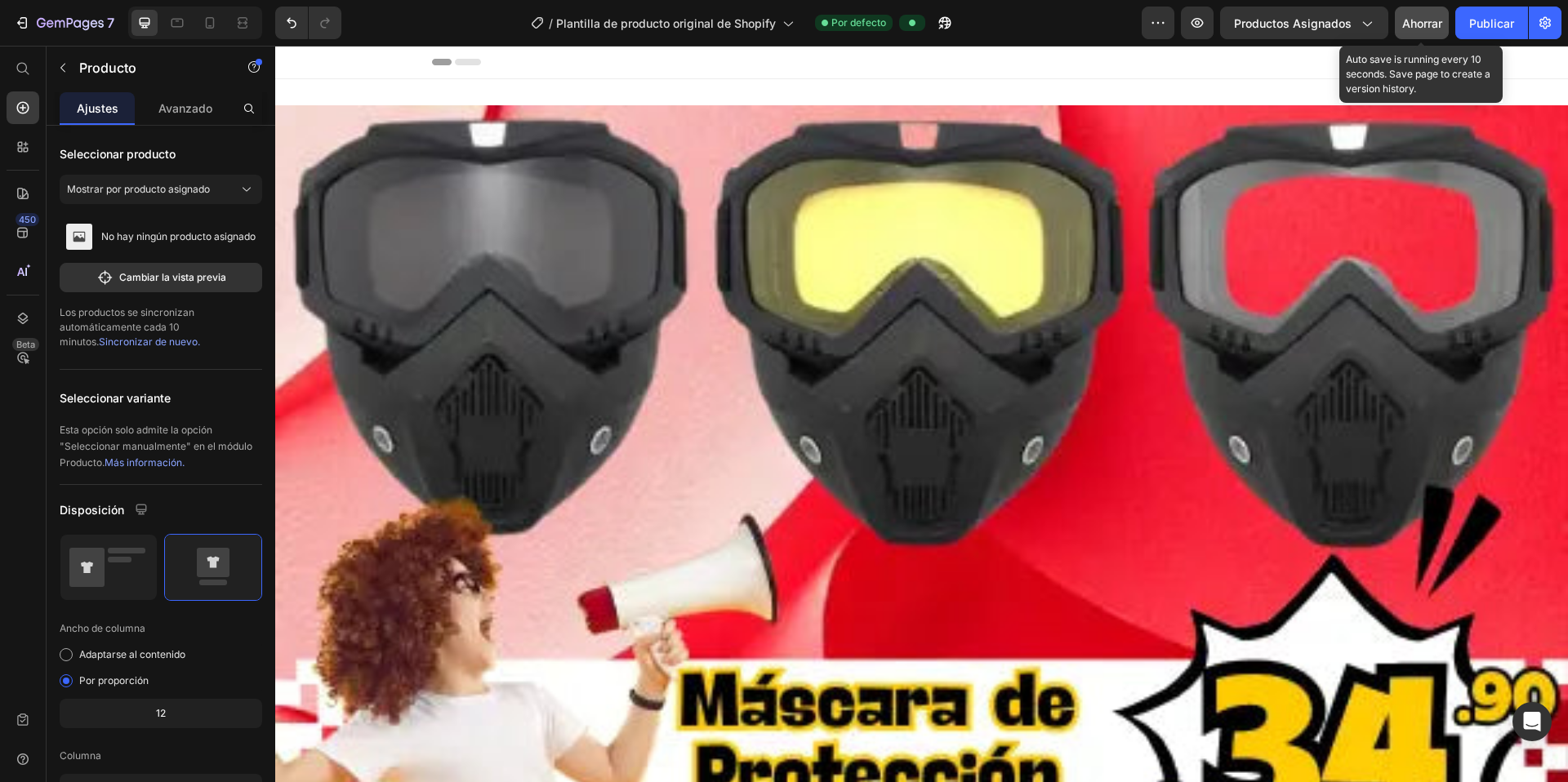 click on "Ahorrar" at bounding box center [1422, 23] 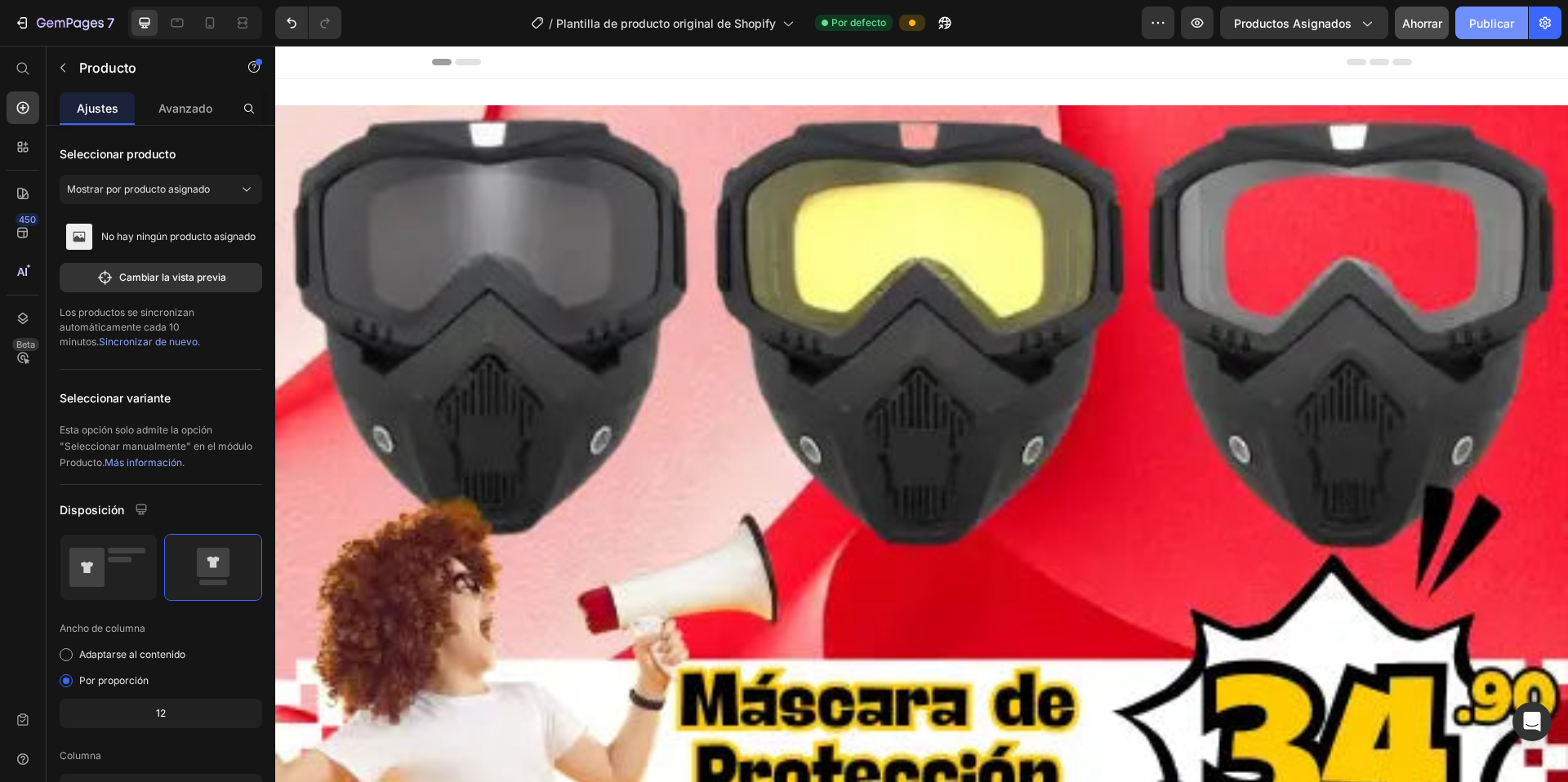click on "Publicar" 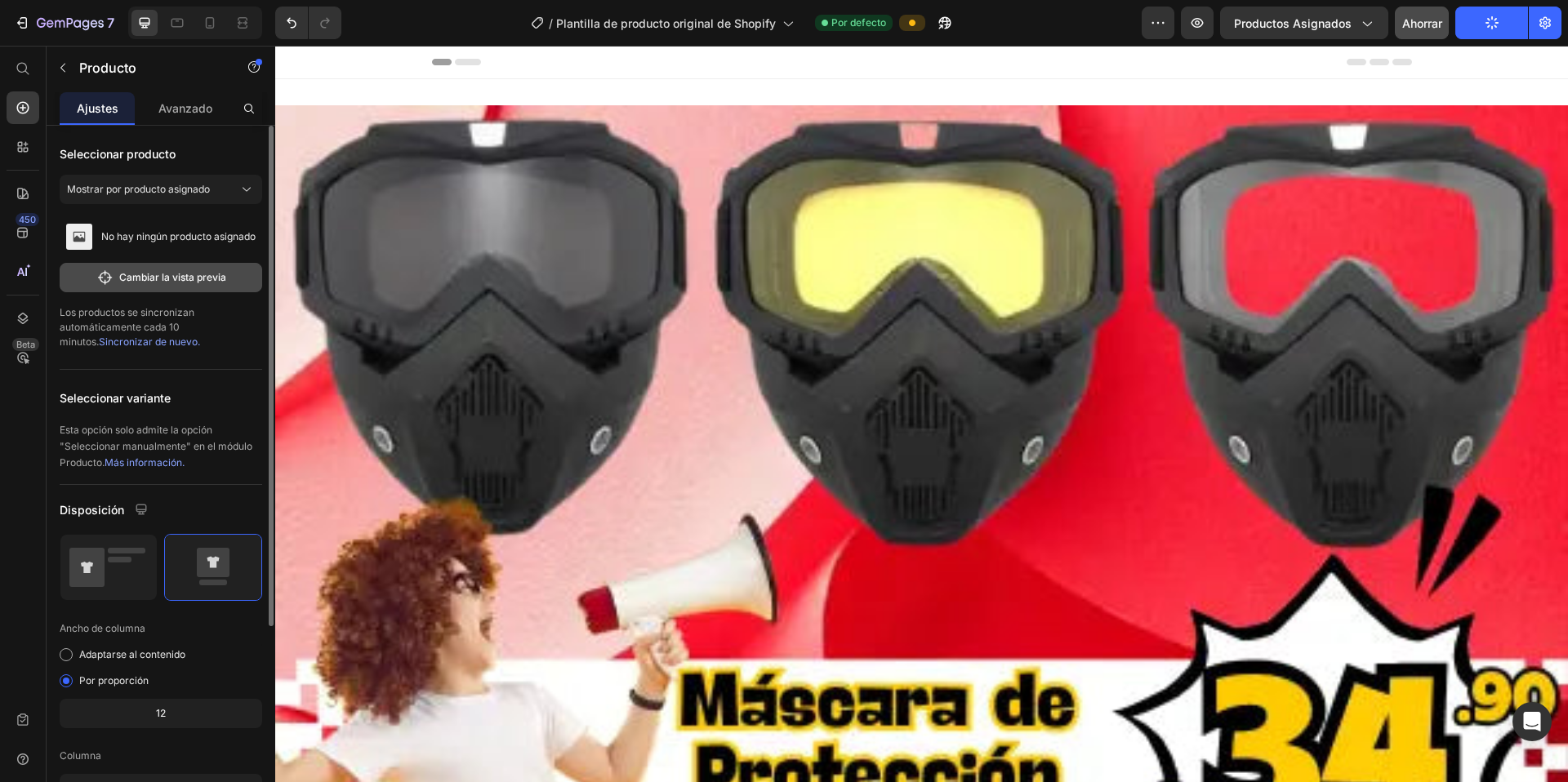 click on "Cambiar la vista previa" 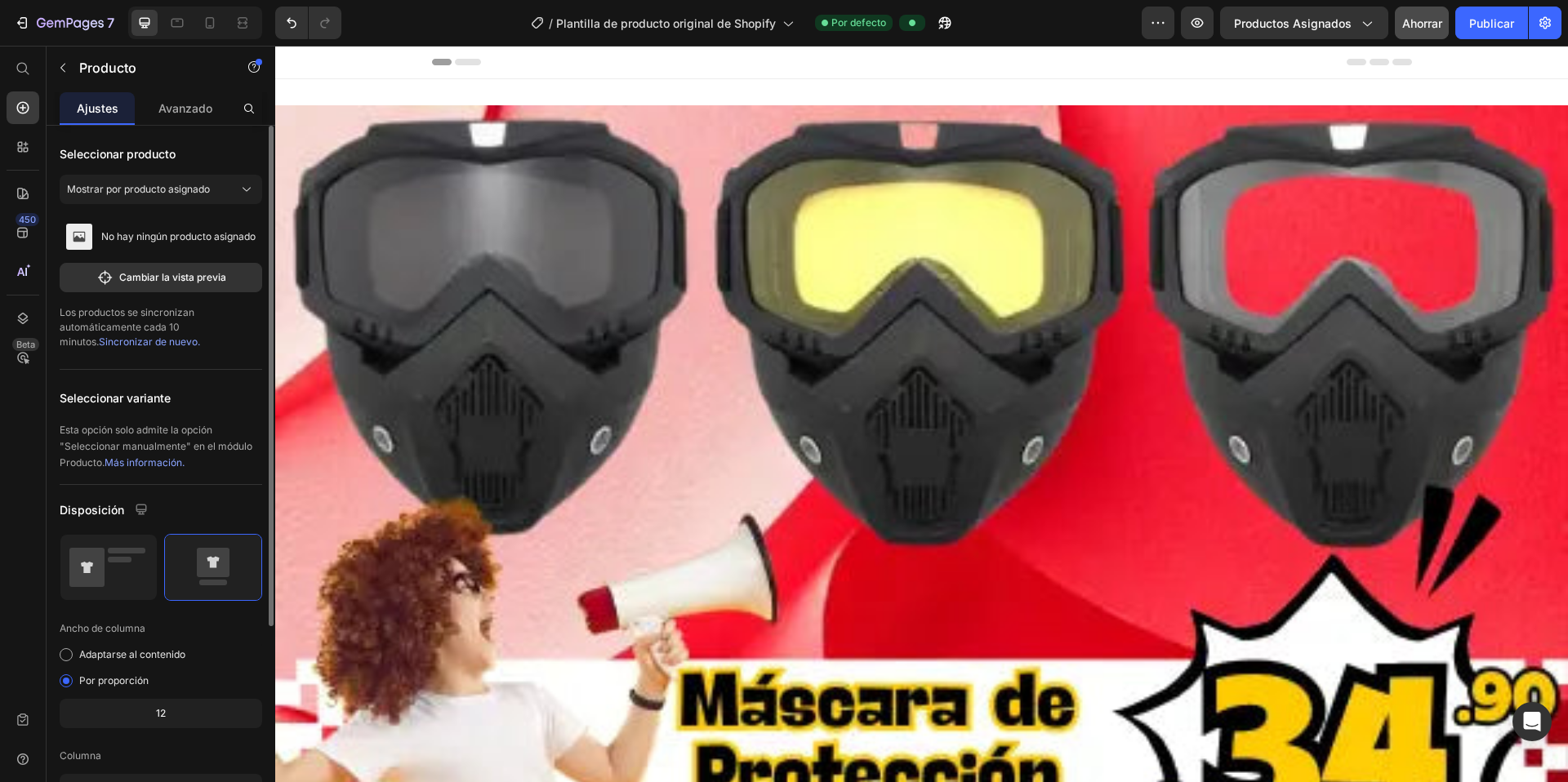click on "Seleccionar variante" at bounding box center (161, 398) 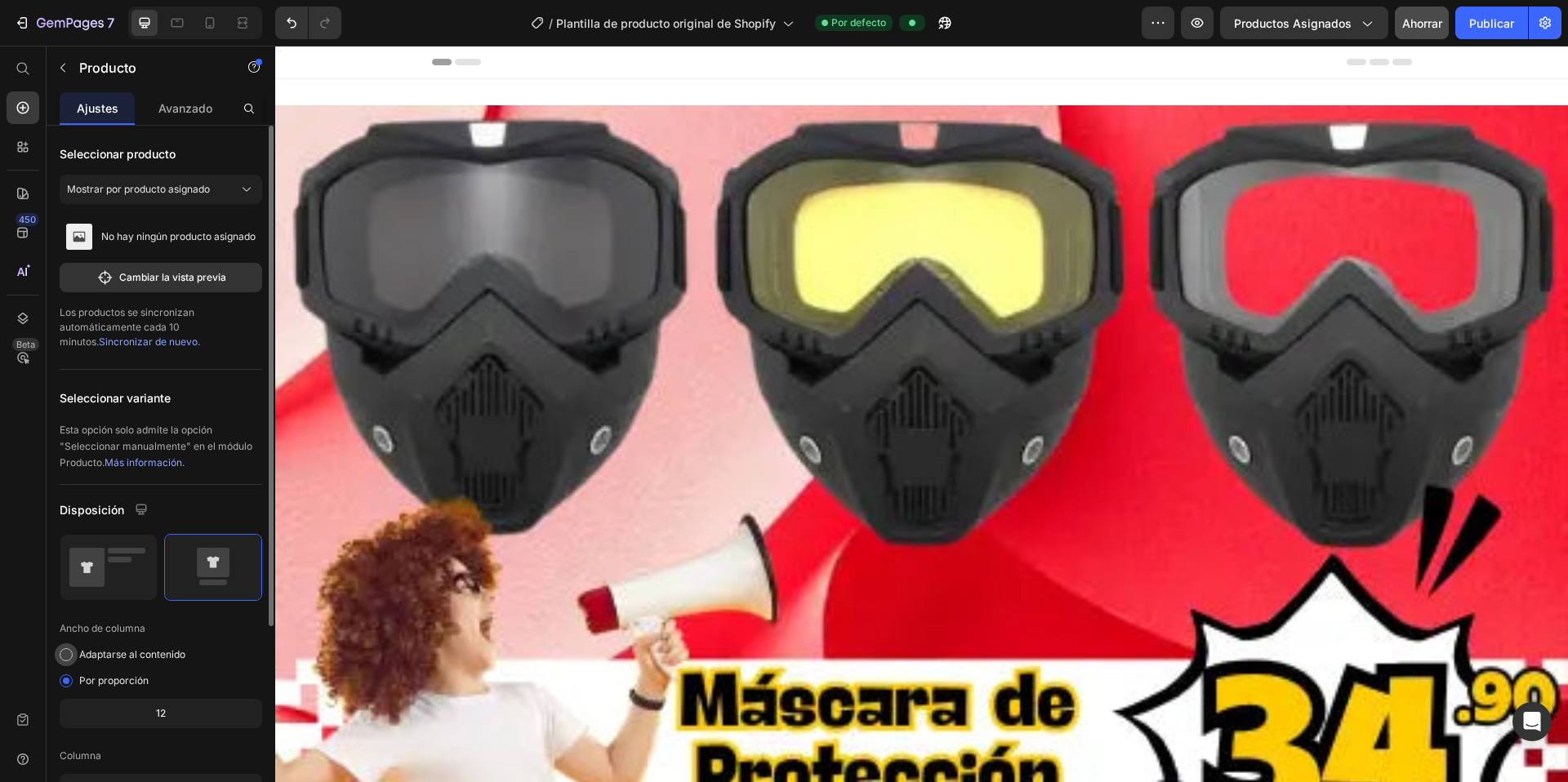 click on "Adaptarse al contenido" at bounding box center [132, 654] 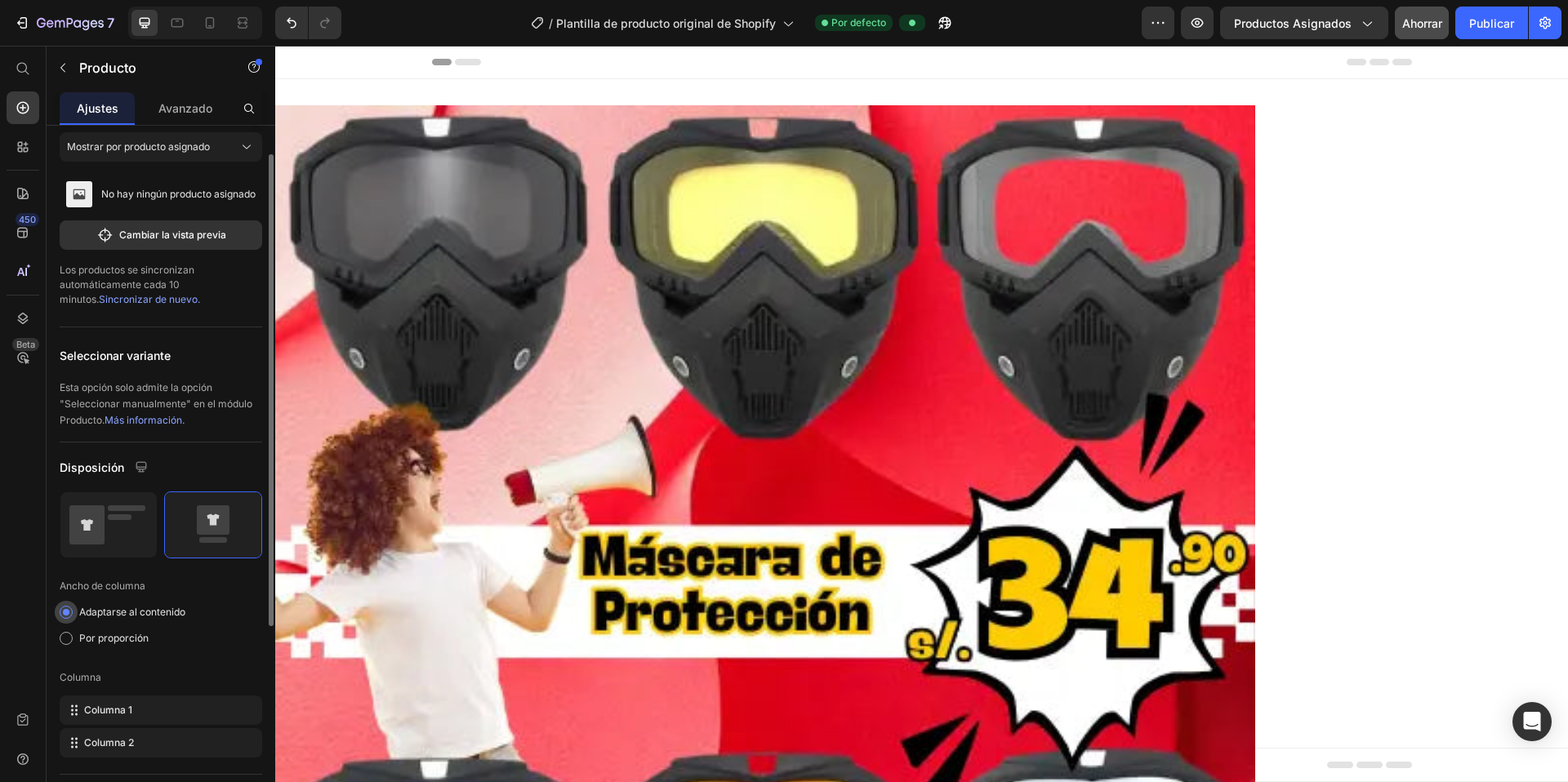 scroll, scrollTop: 46, scrollLeft: 0, axis: vertical 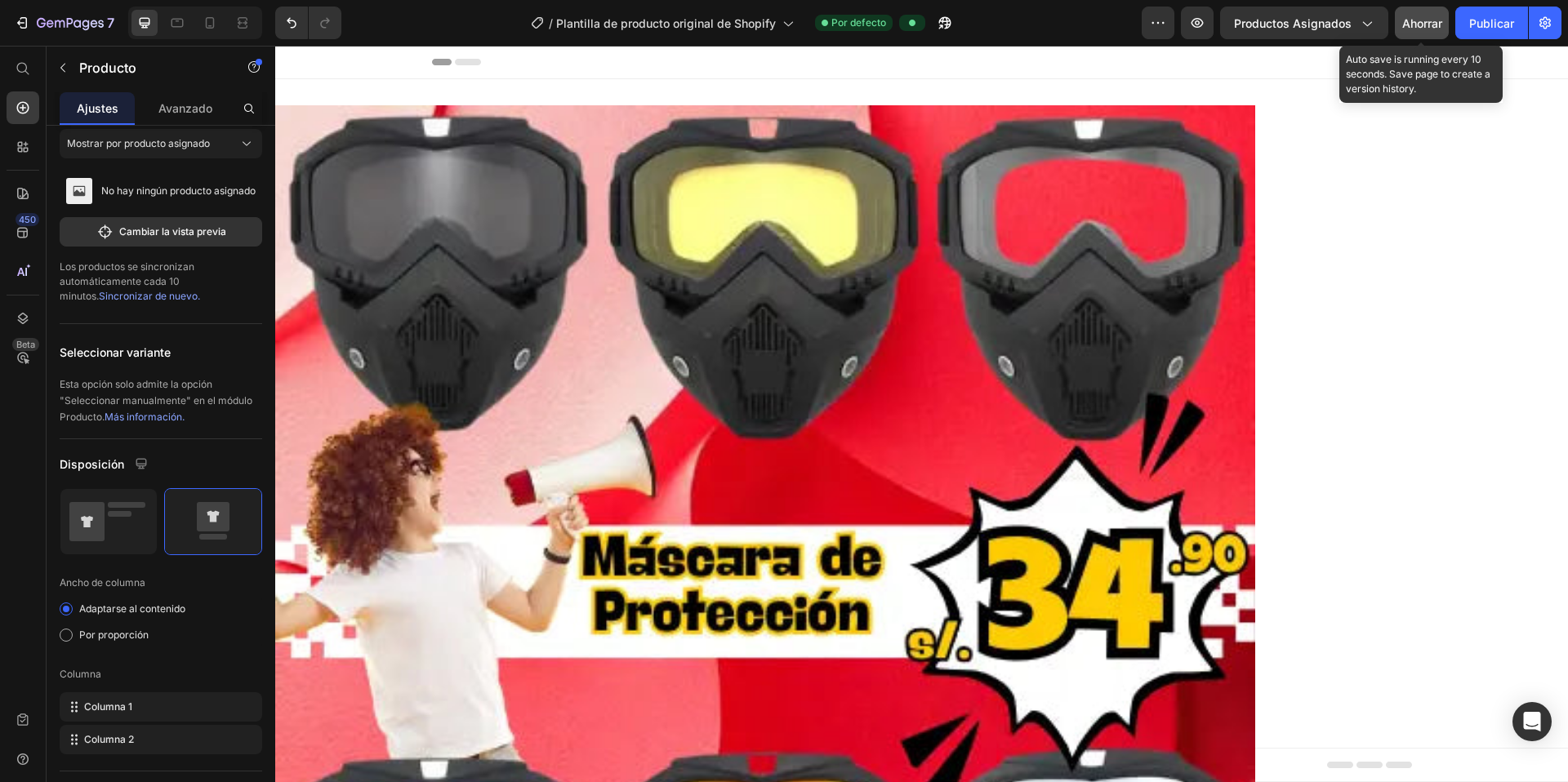 click on "Ahorrar" at bounding box center [1422, 23] 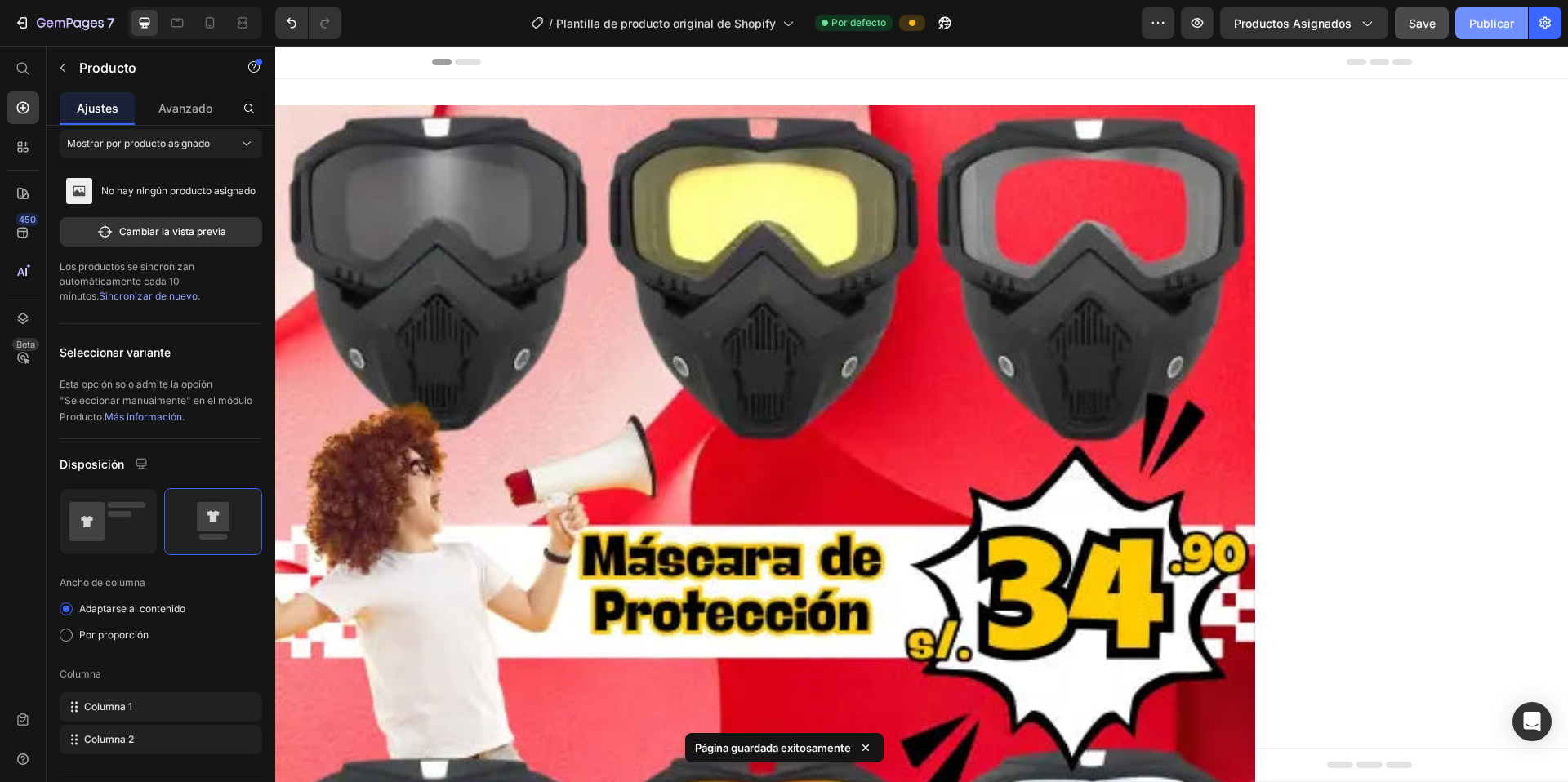 click on "Publicar" at bounding box center [1491, 23] 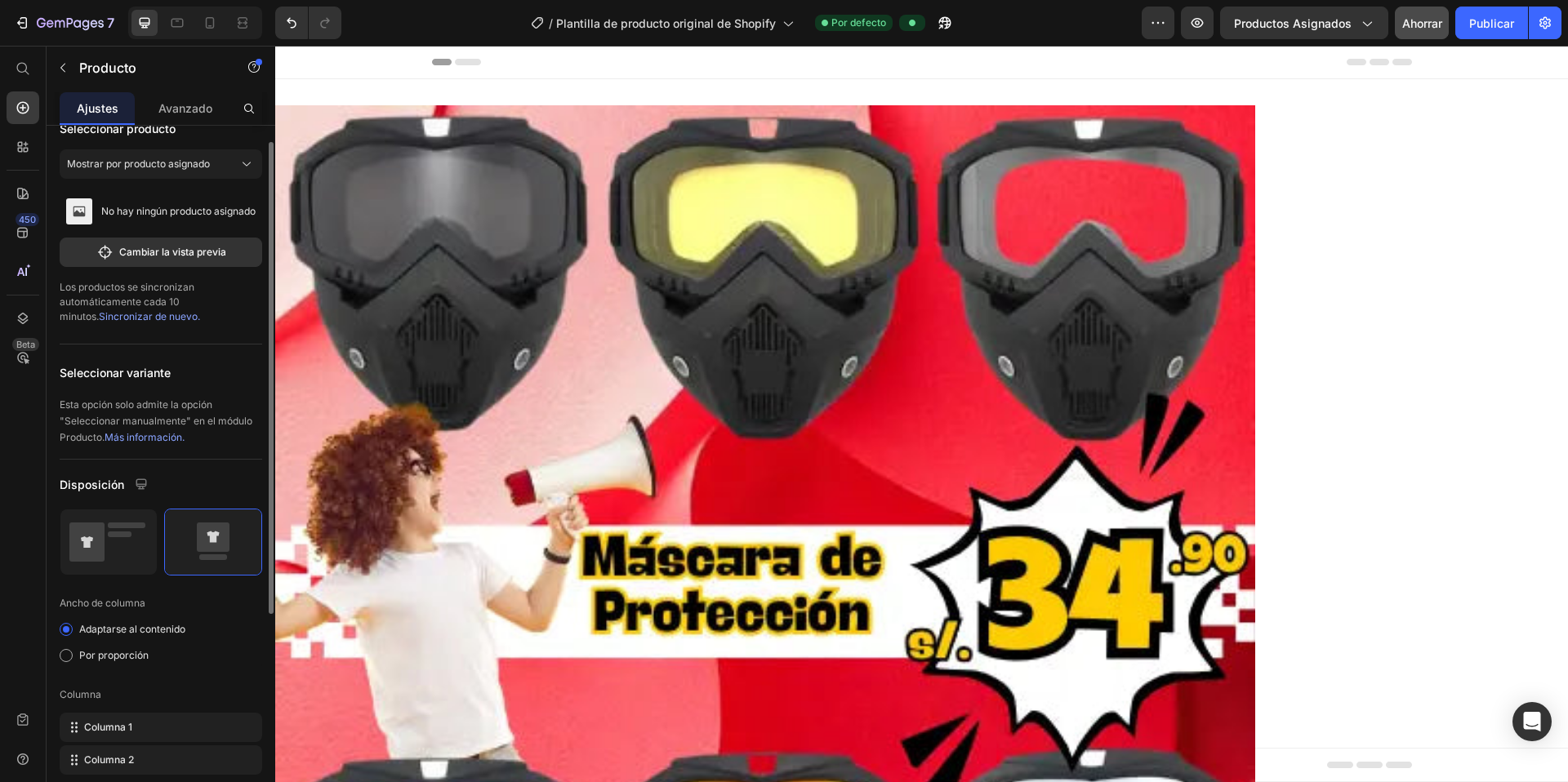 scroll, scrollTop: 0, scrollLeft: 0, axis: both 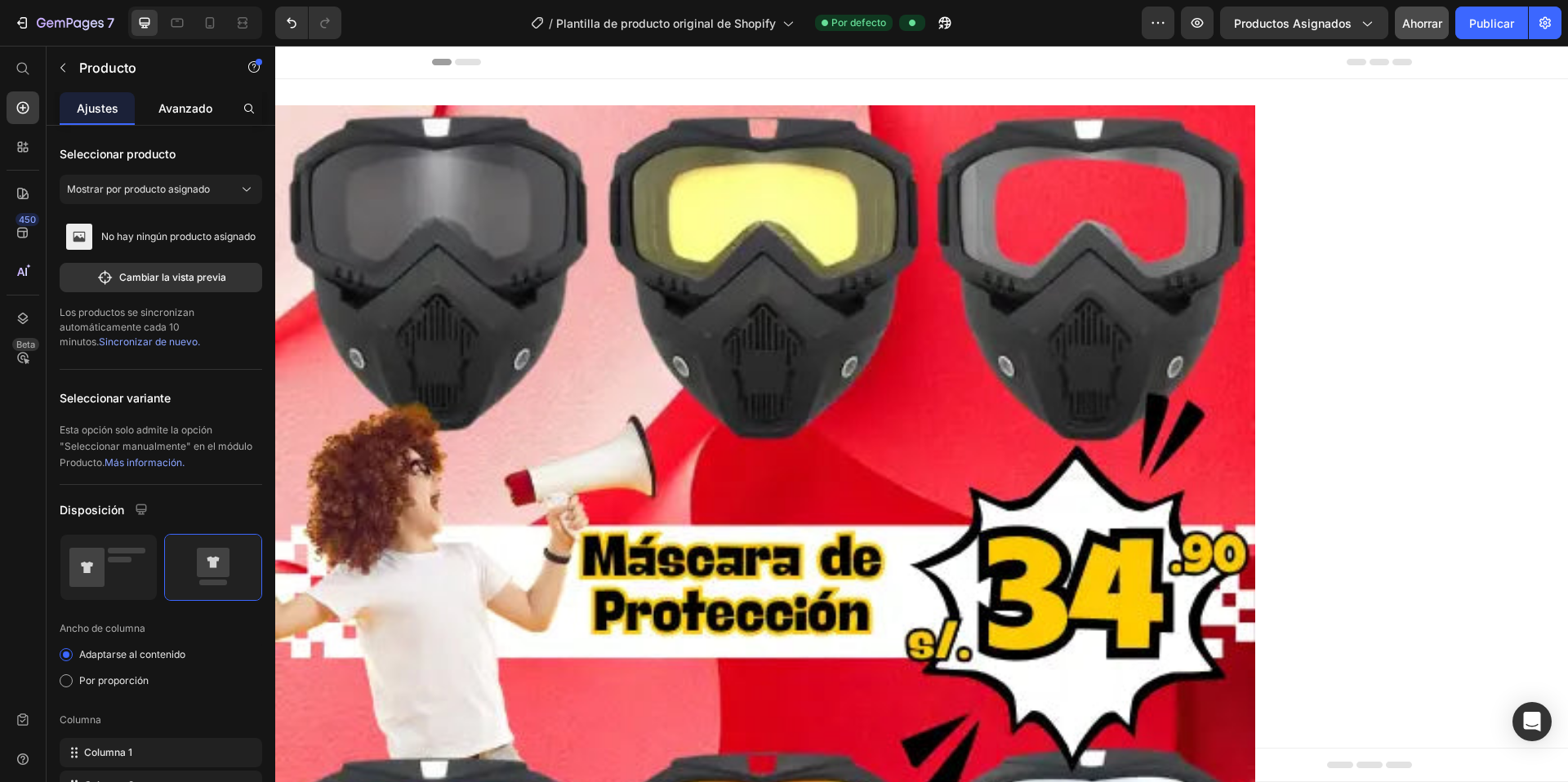 click on "Avanzado" at bounding box center [185, 108] 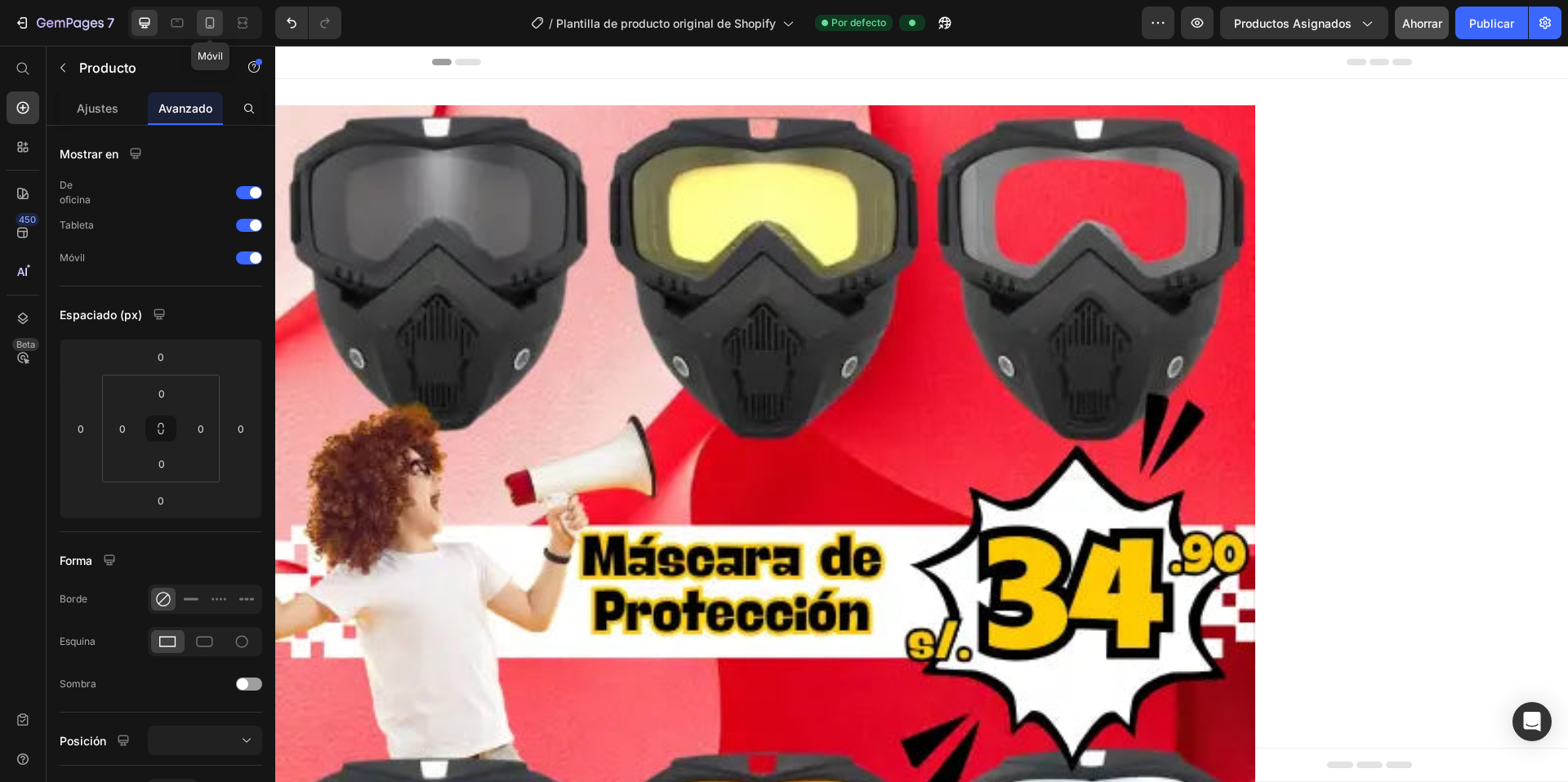 click 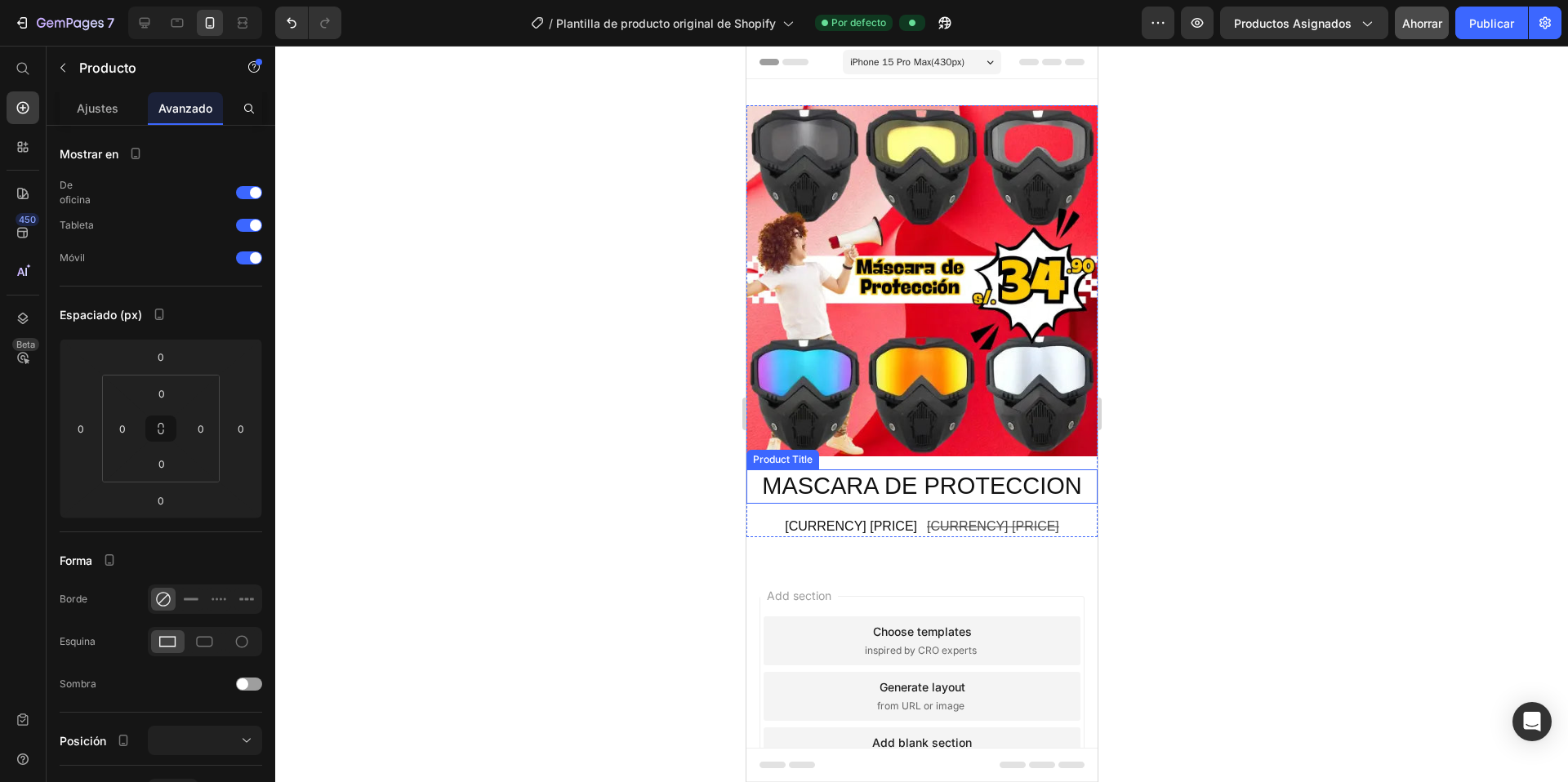 scroll, scrollTop: 2, scrollLeft: 0, axis: vertical 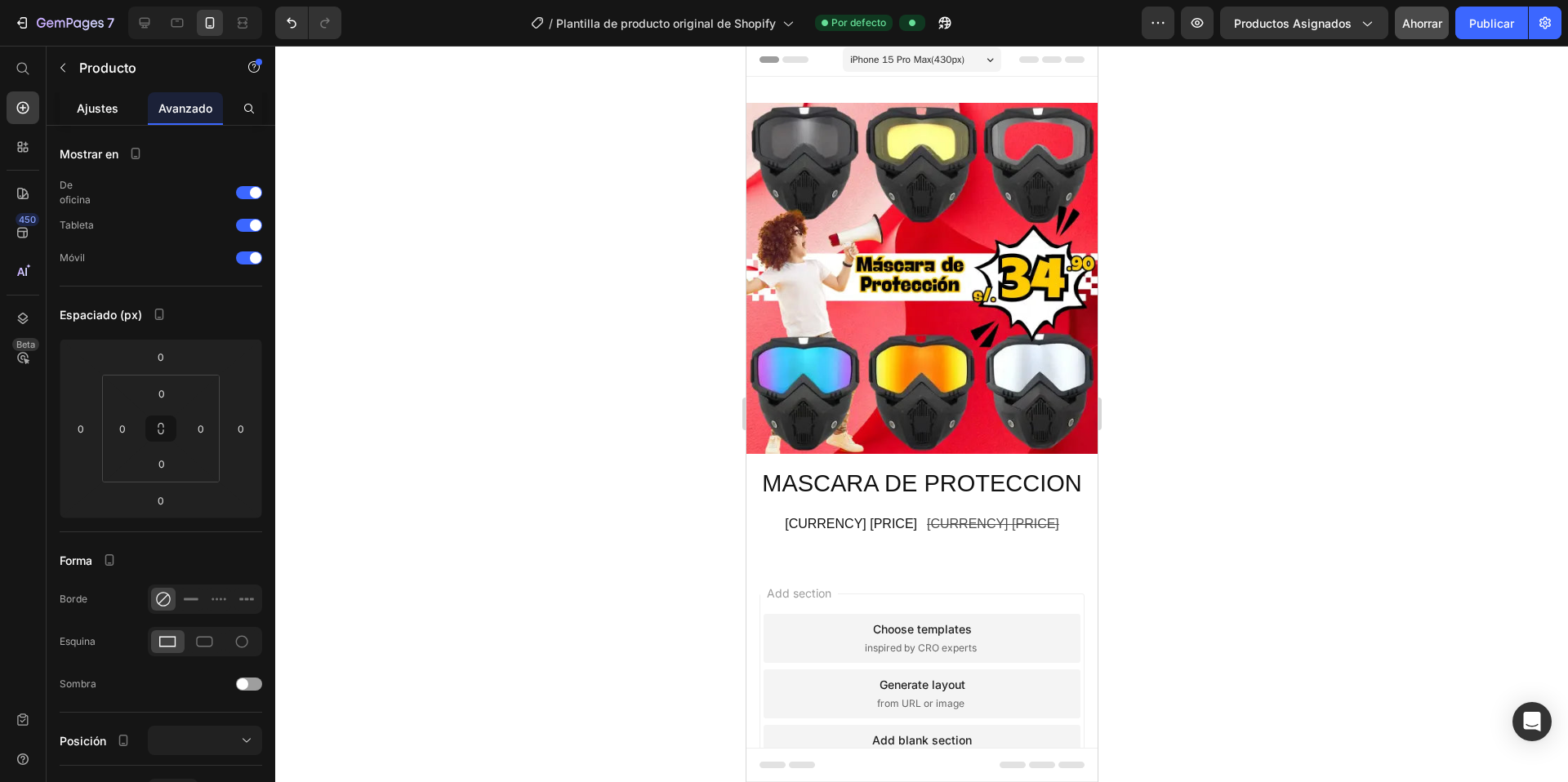 click on "Ajustes" at bounding box center (97, 108) 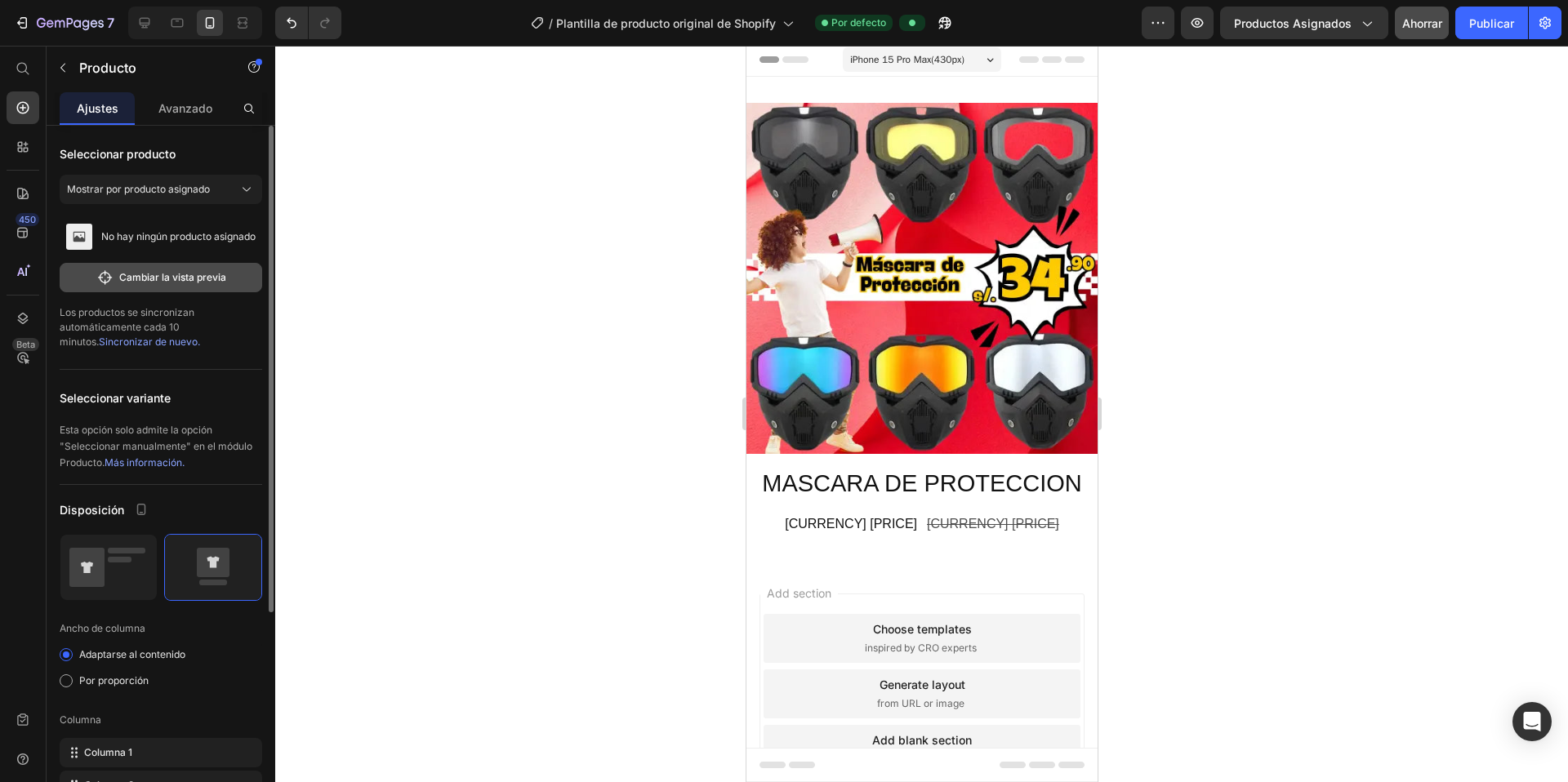 click on "Cambiar la vista previa" at bounding box center [172, 277] 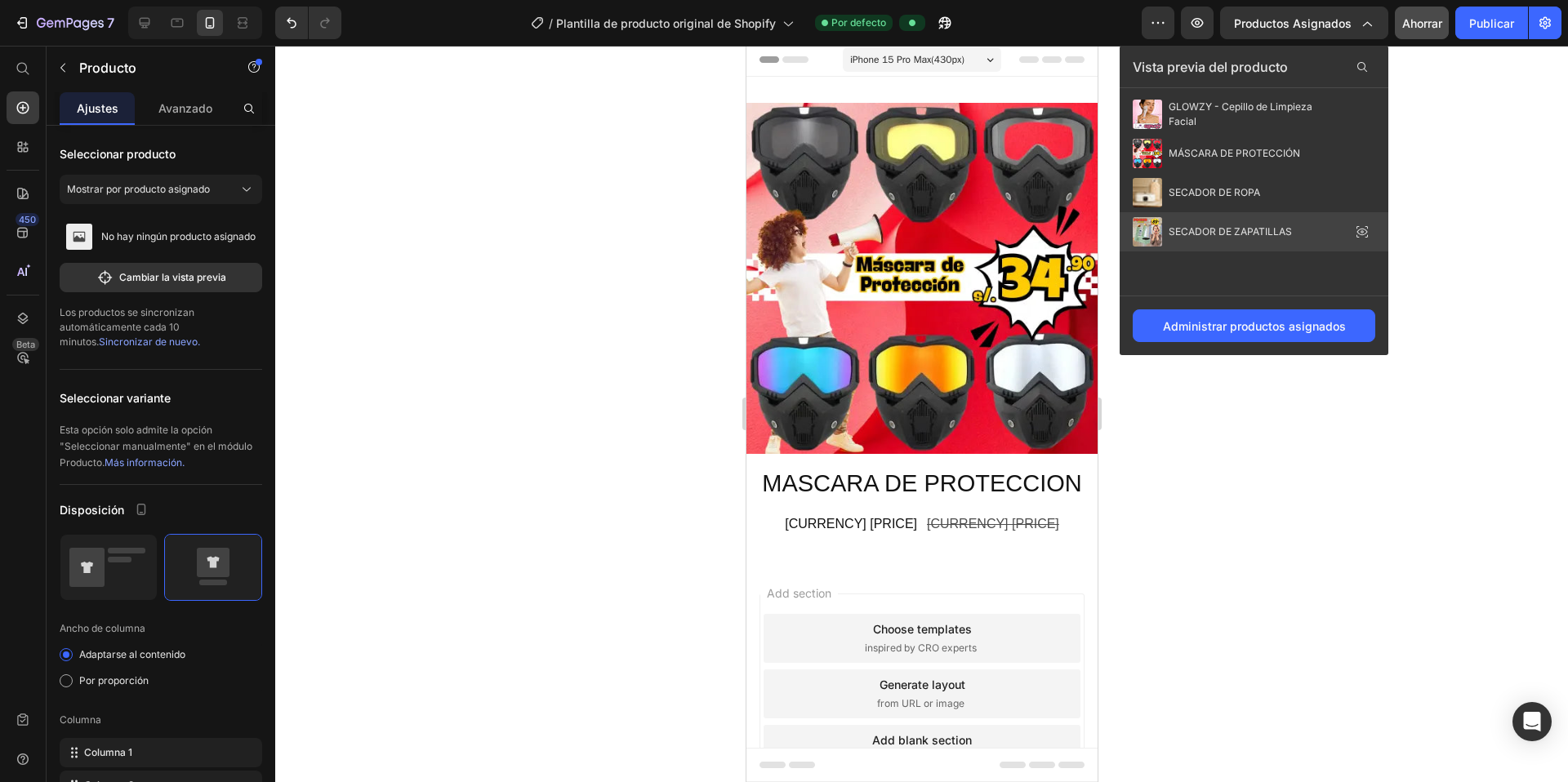 click on "SECADOR DE ZAPATILLAS" at bounding box center (1230, 231) 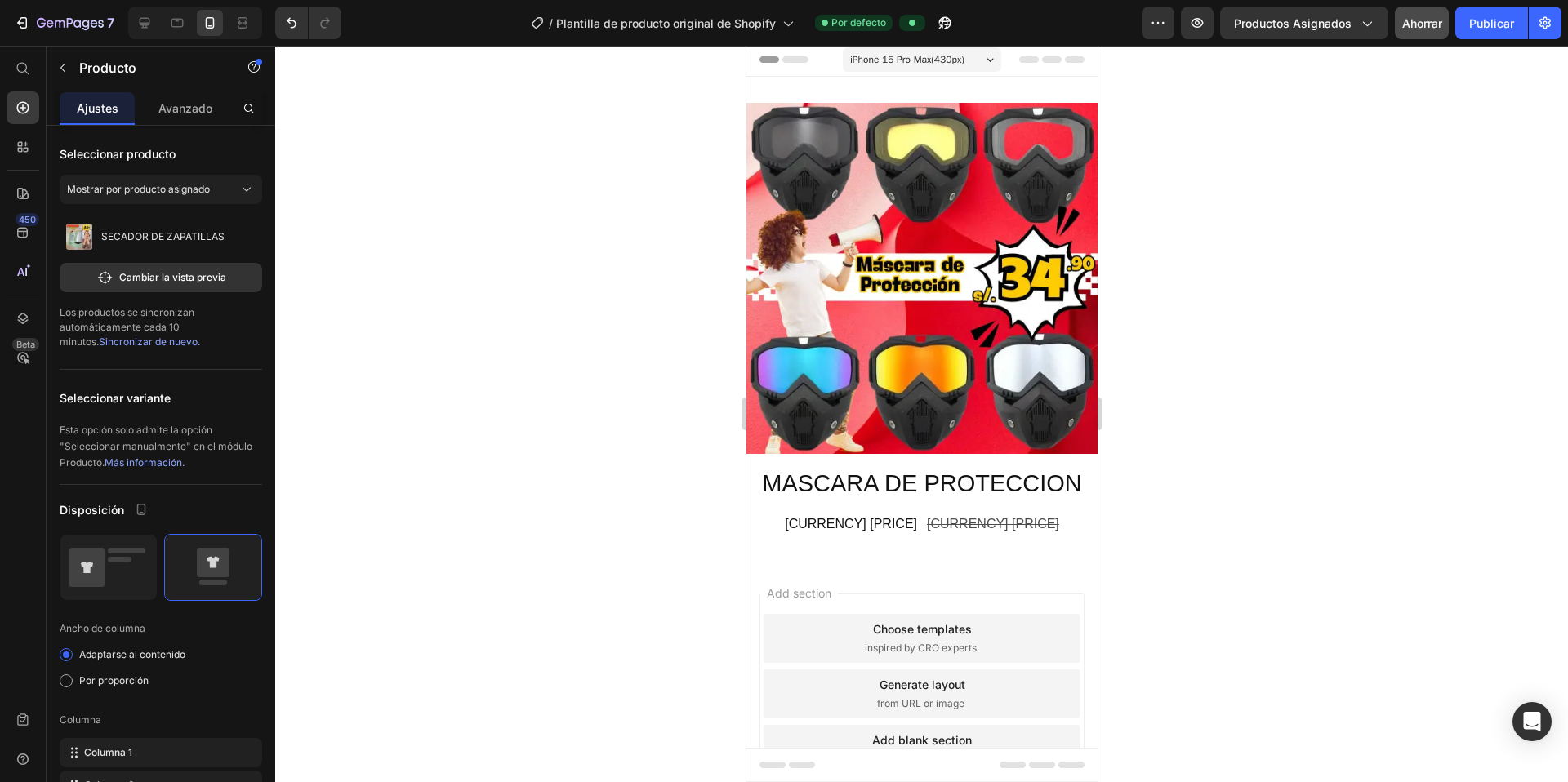 scroll, scrollTop: 0, scrollLeft: 0, axis: both 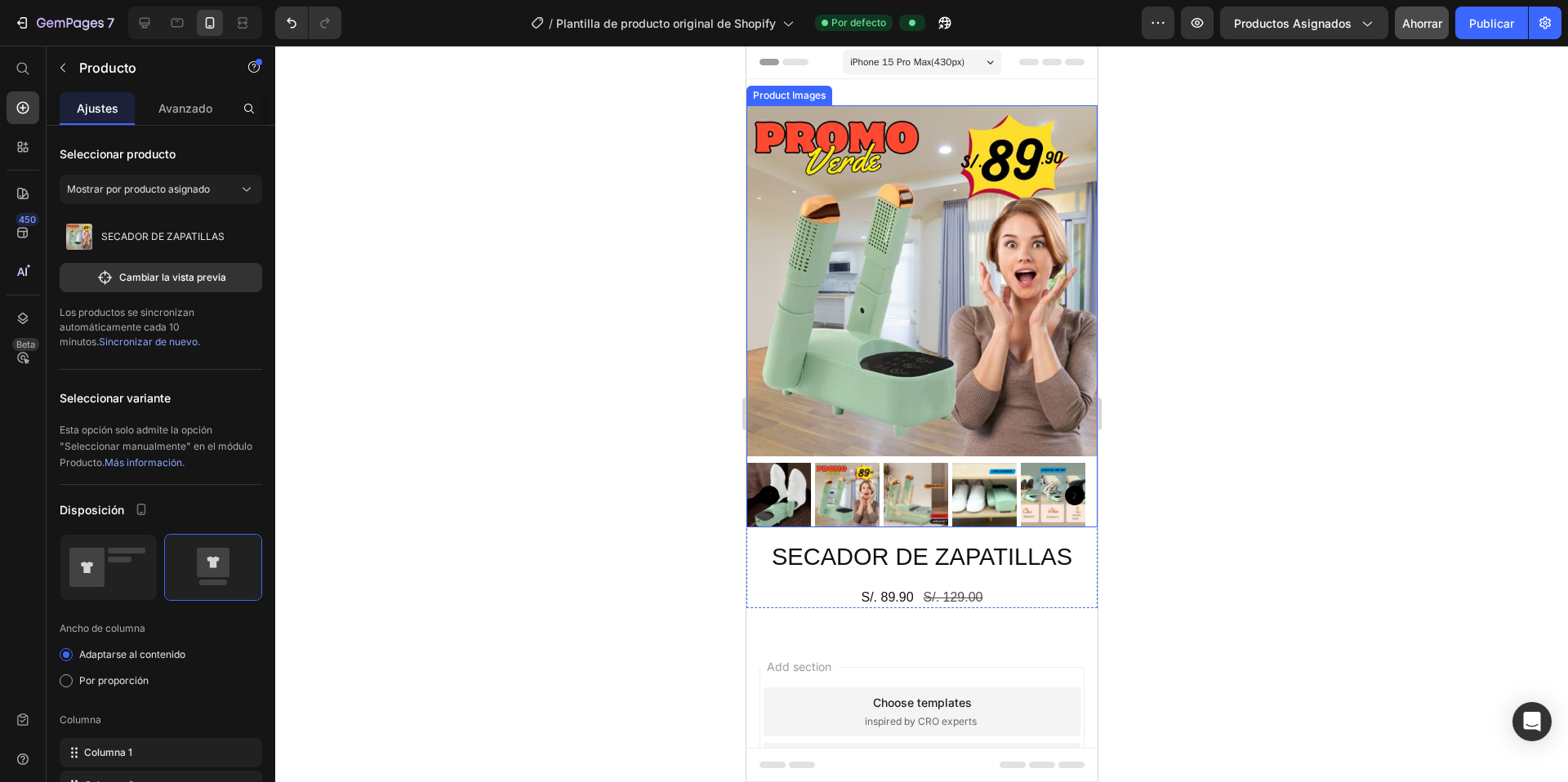 click 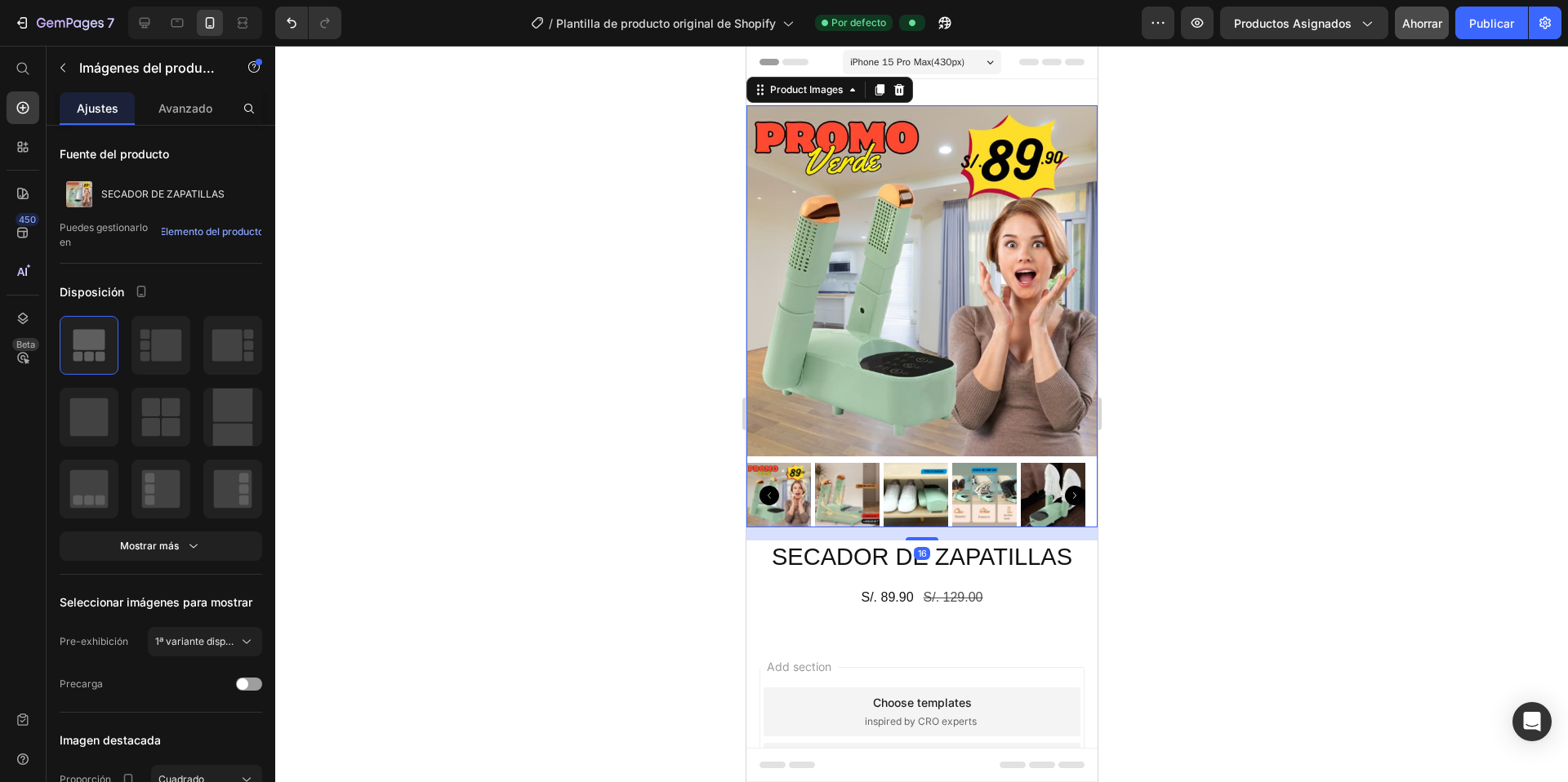 click 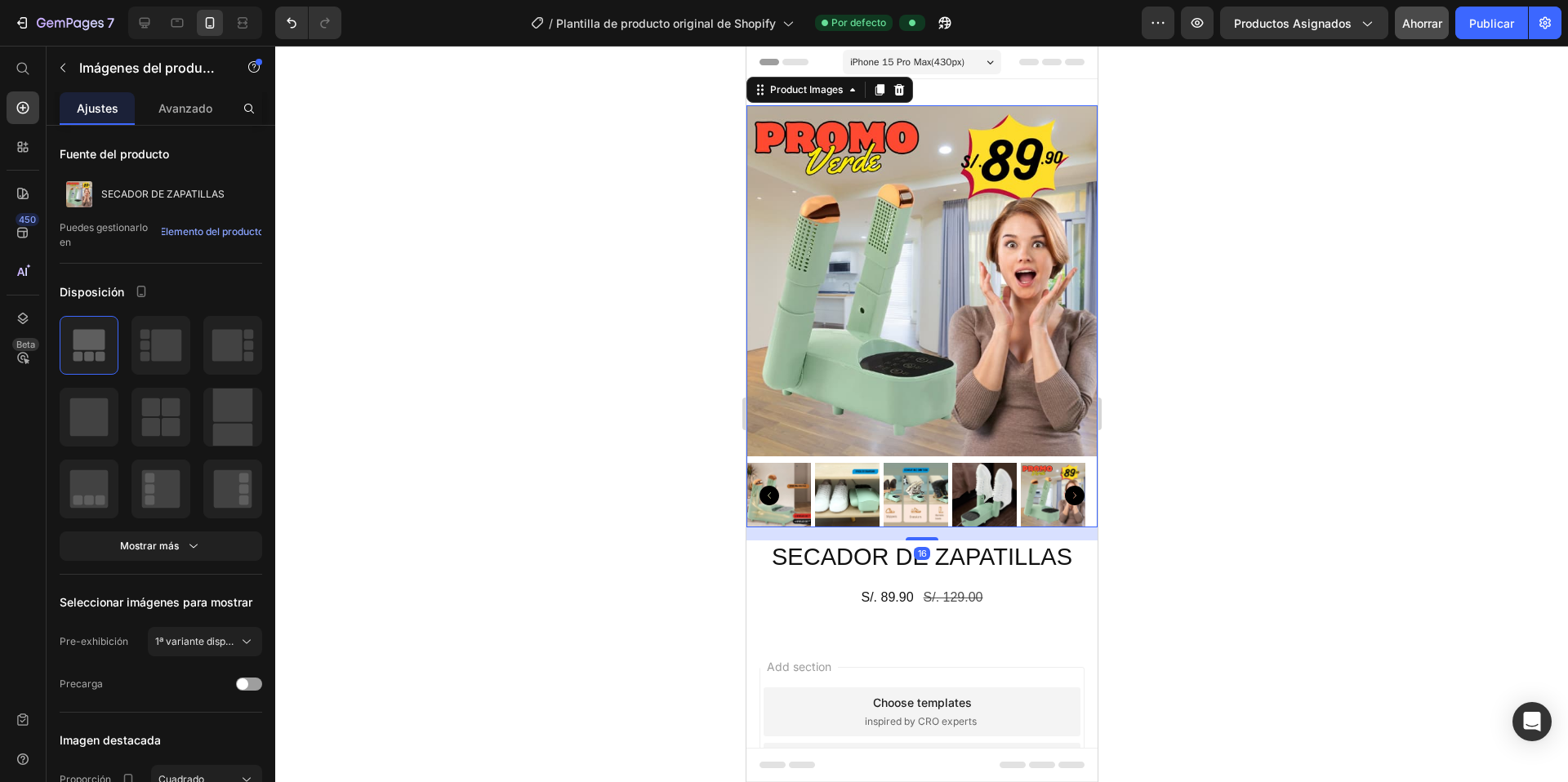 click 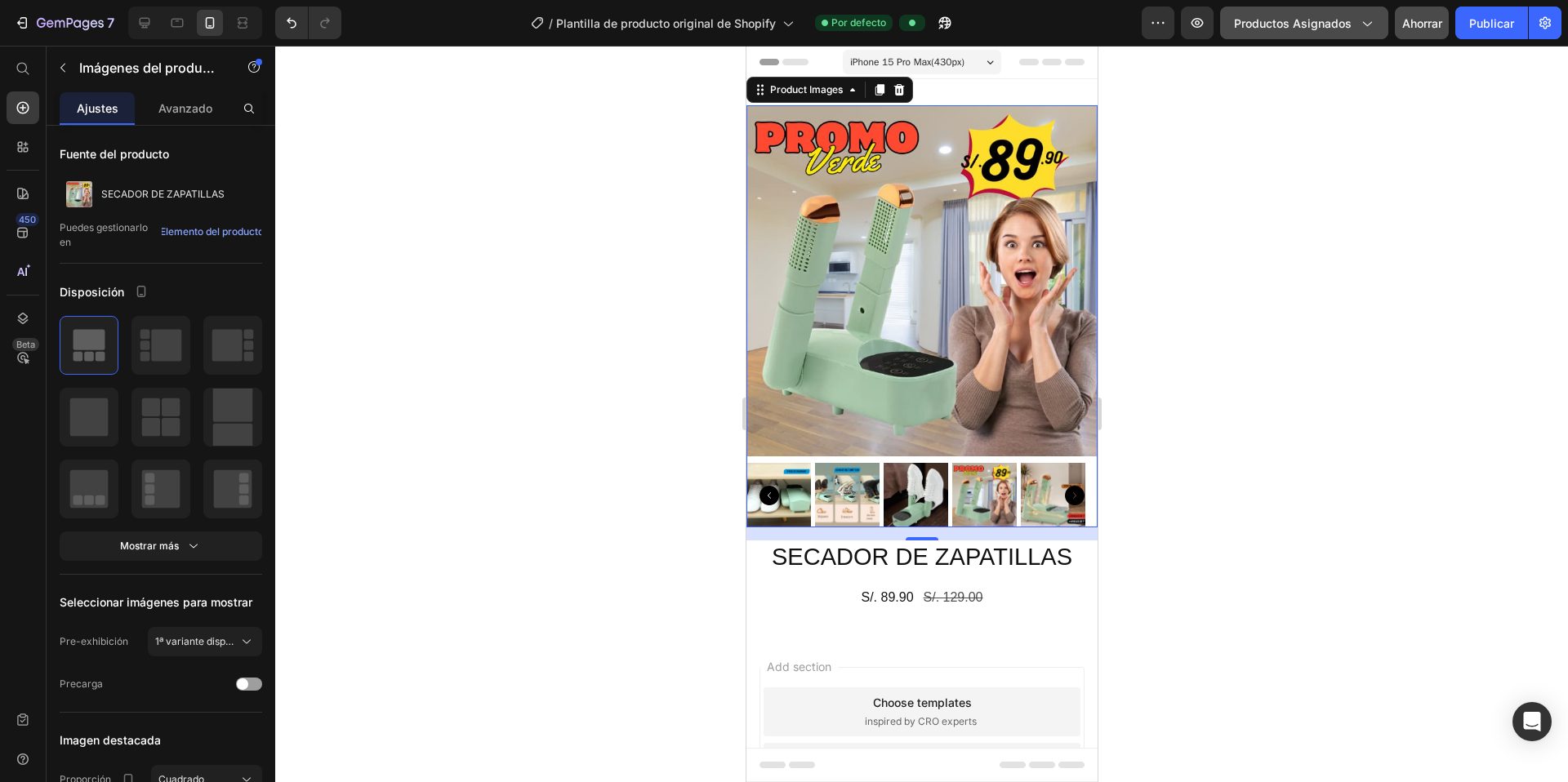 click on "Productos asignados" at bounding box center (1304, 23) 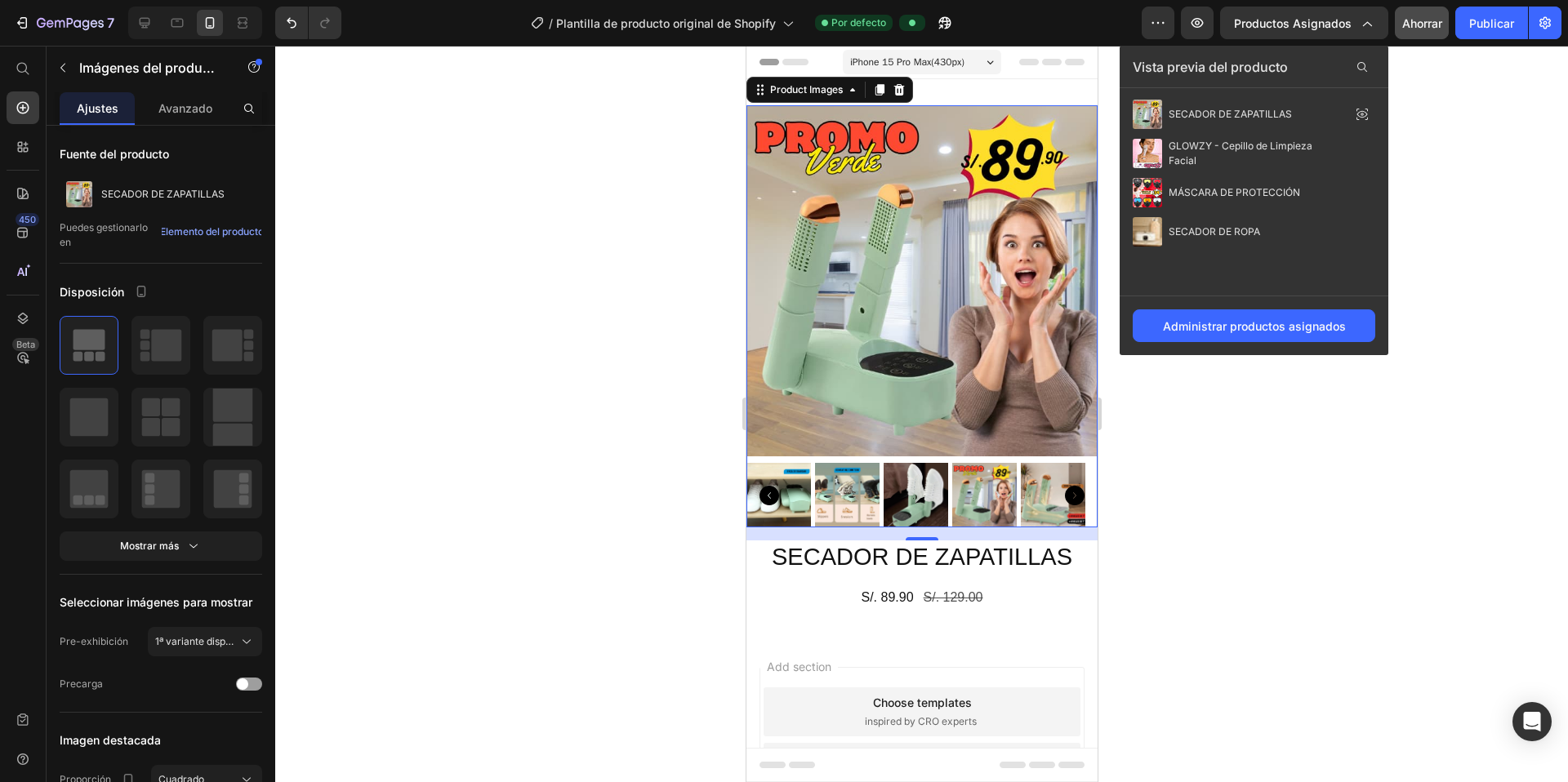 drag, startPoint x: 555, startPoint y: 384, endPoint x: 544, endPoint y: 377, distance: 13.038405 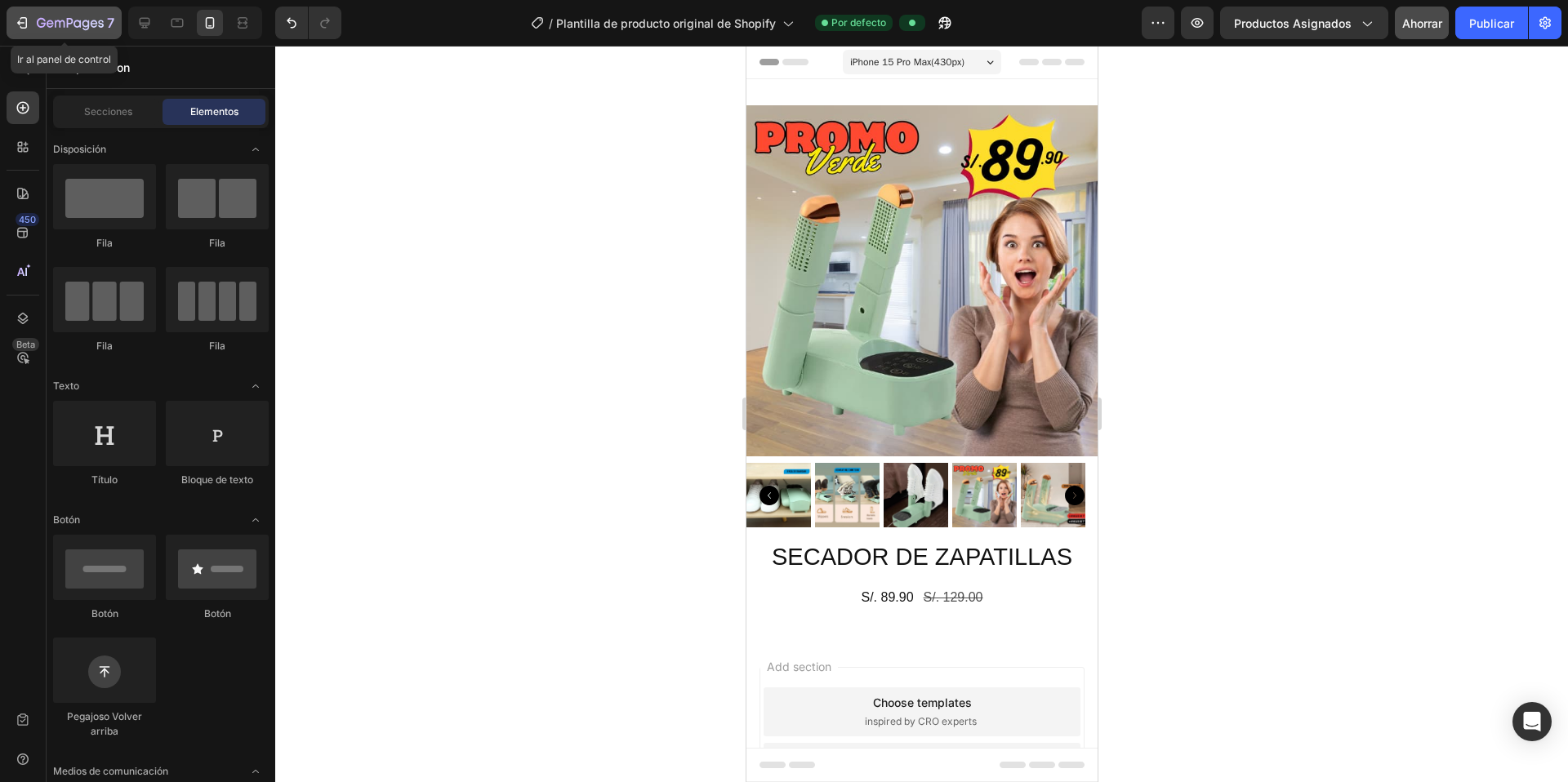 click 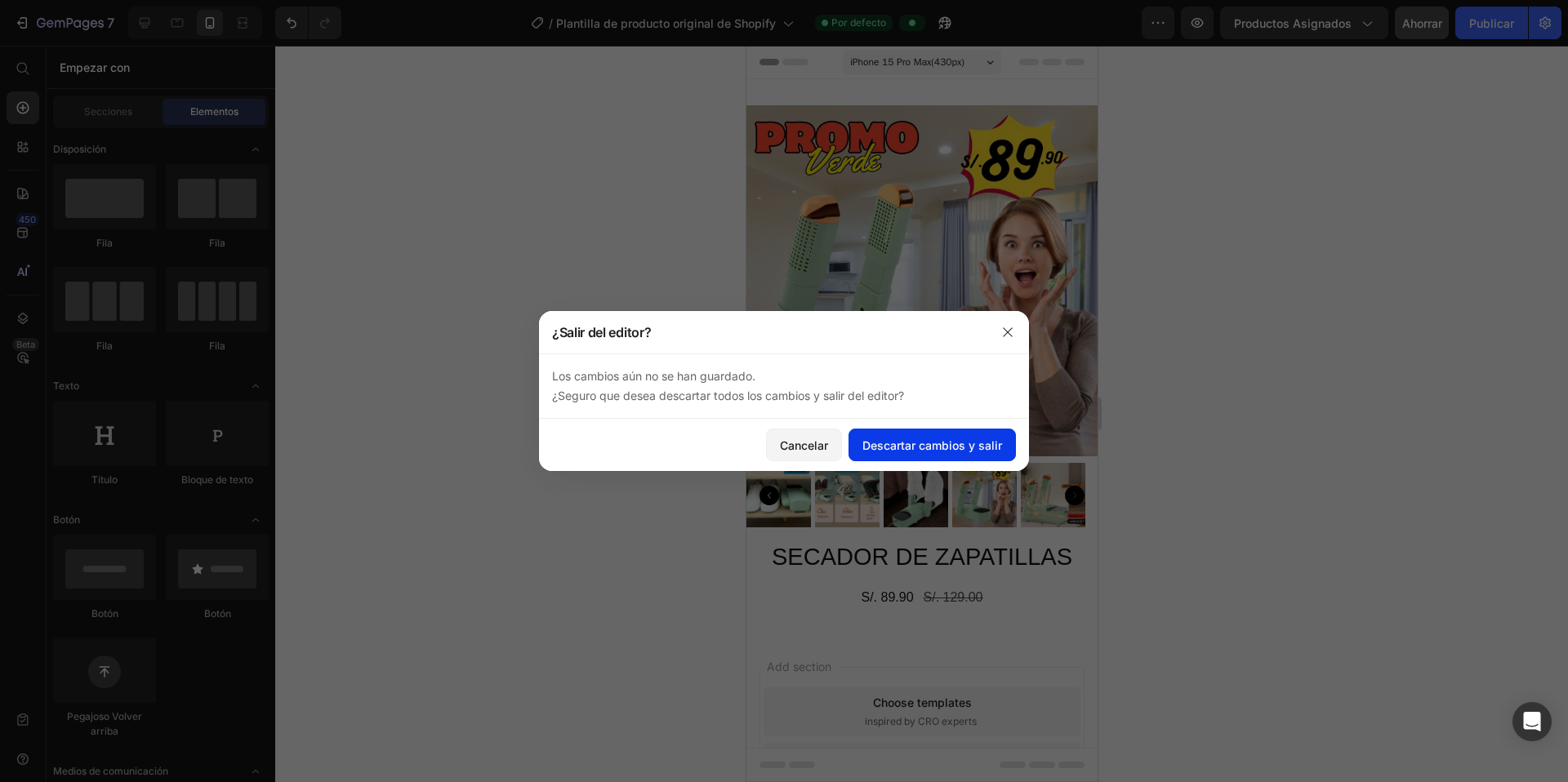 click on "Descartar cambios y salir" 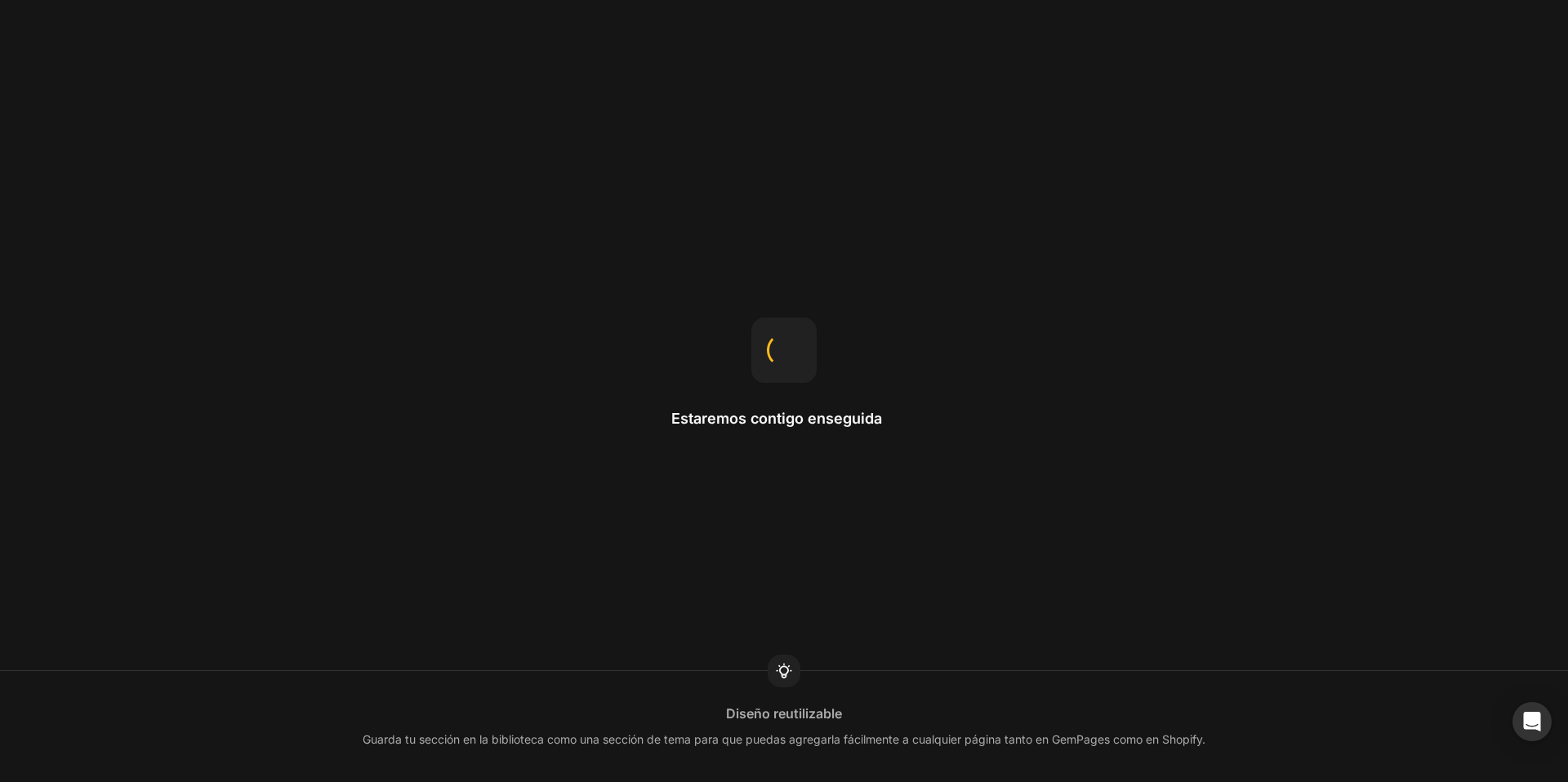 scroll, scrollTop: 0, scrollLeft: 0, axis: both 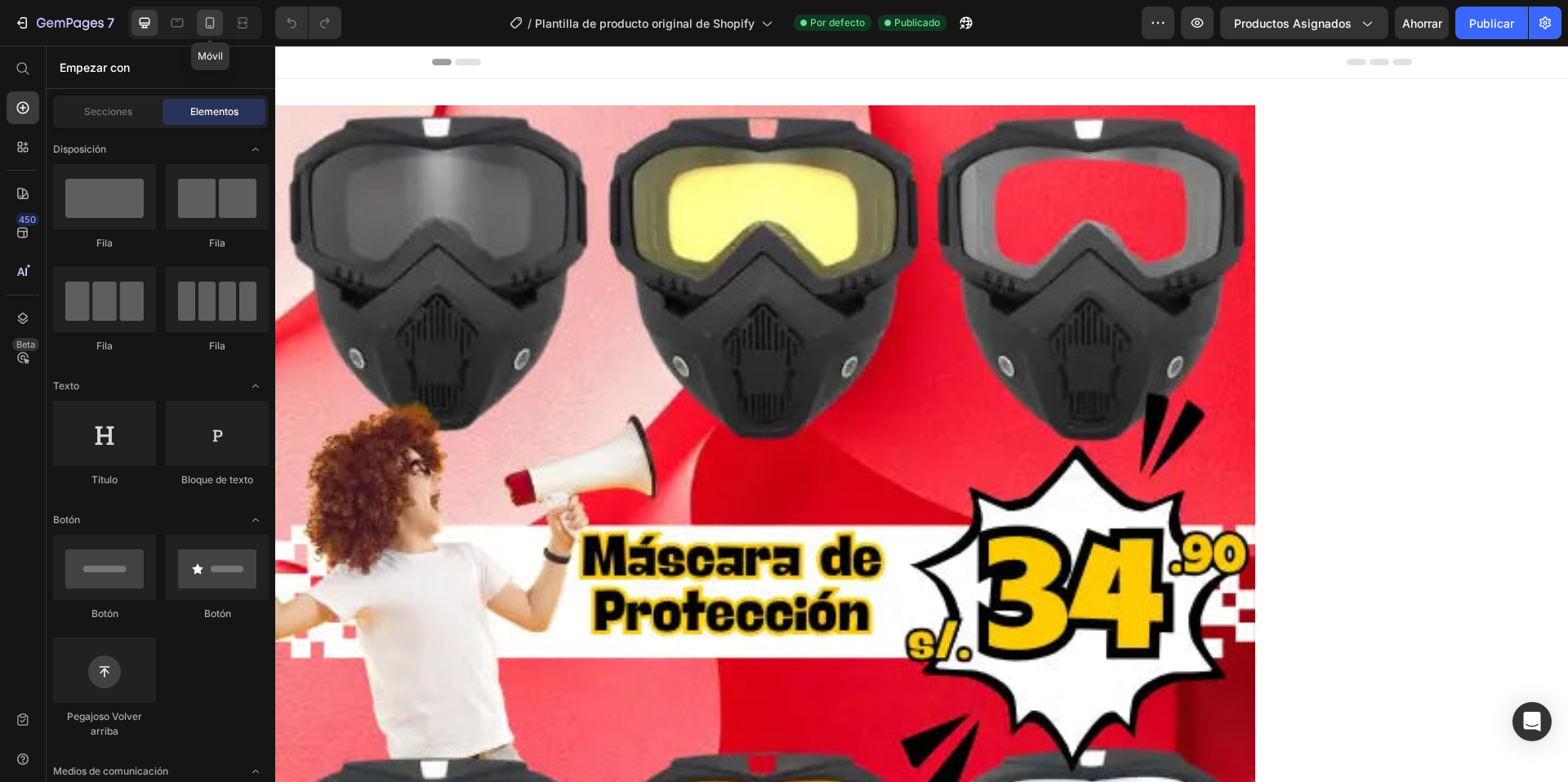 click 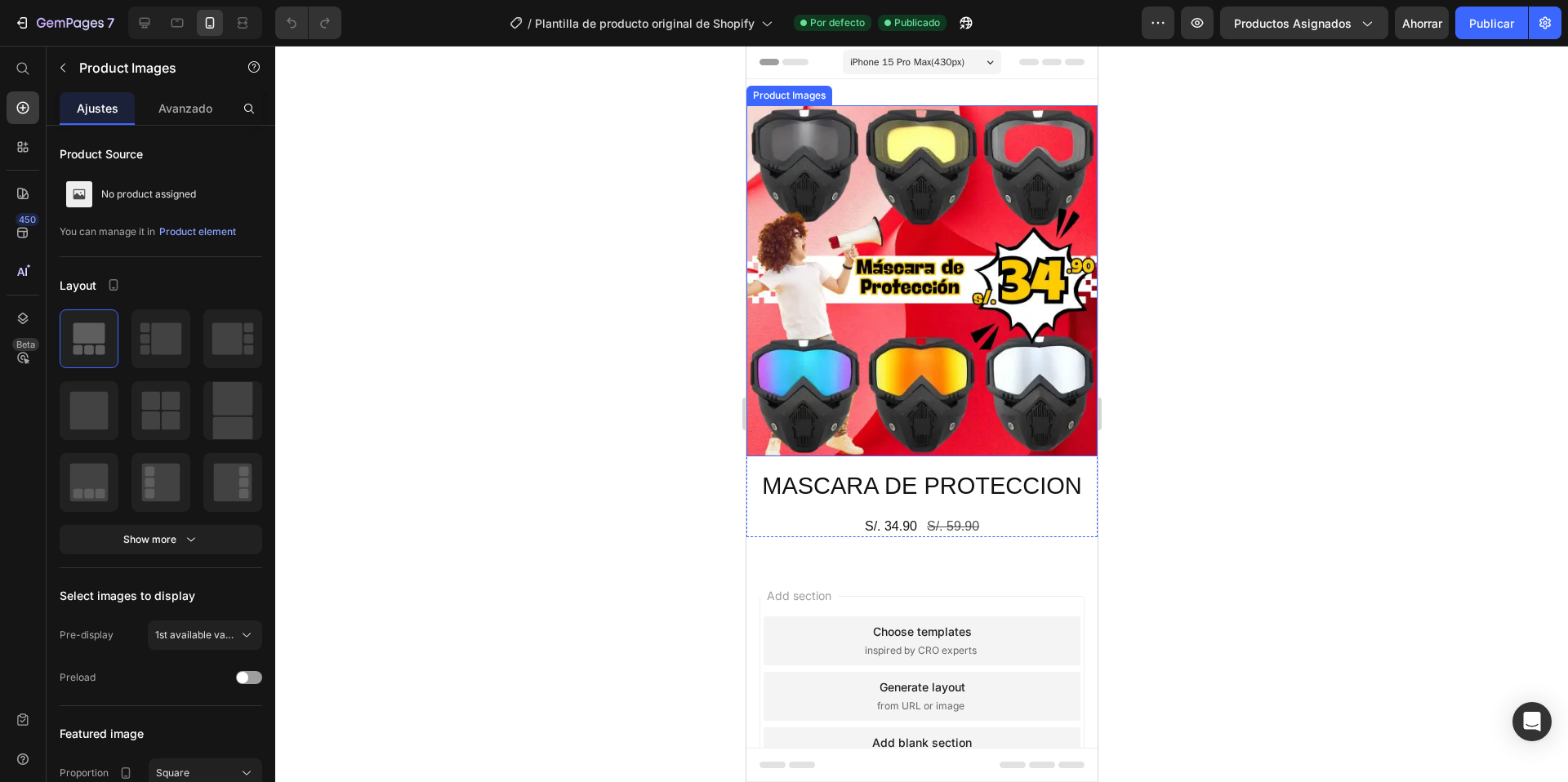 click at bounding box center (921, 281) 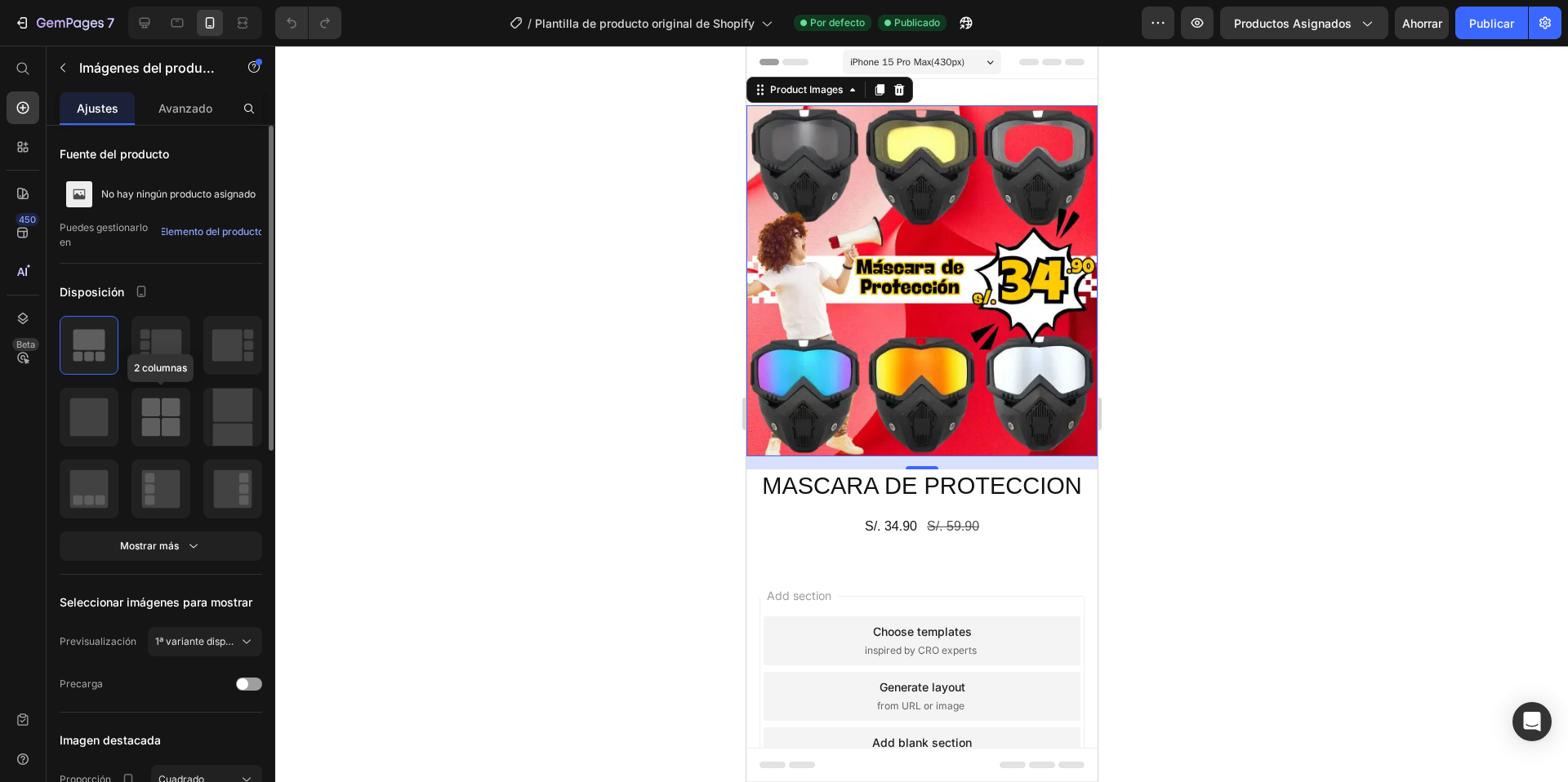click 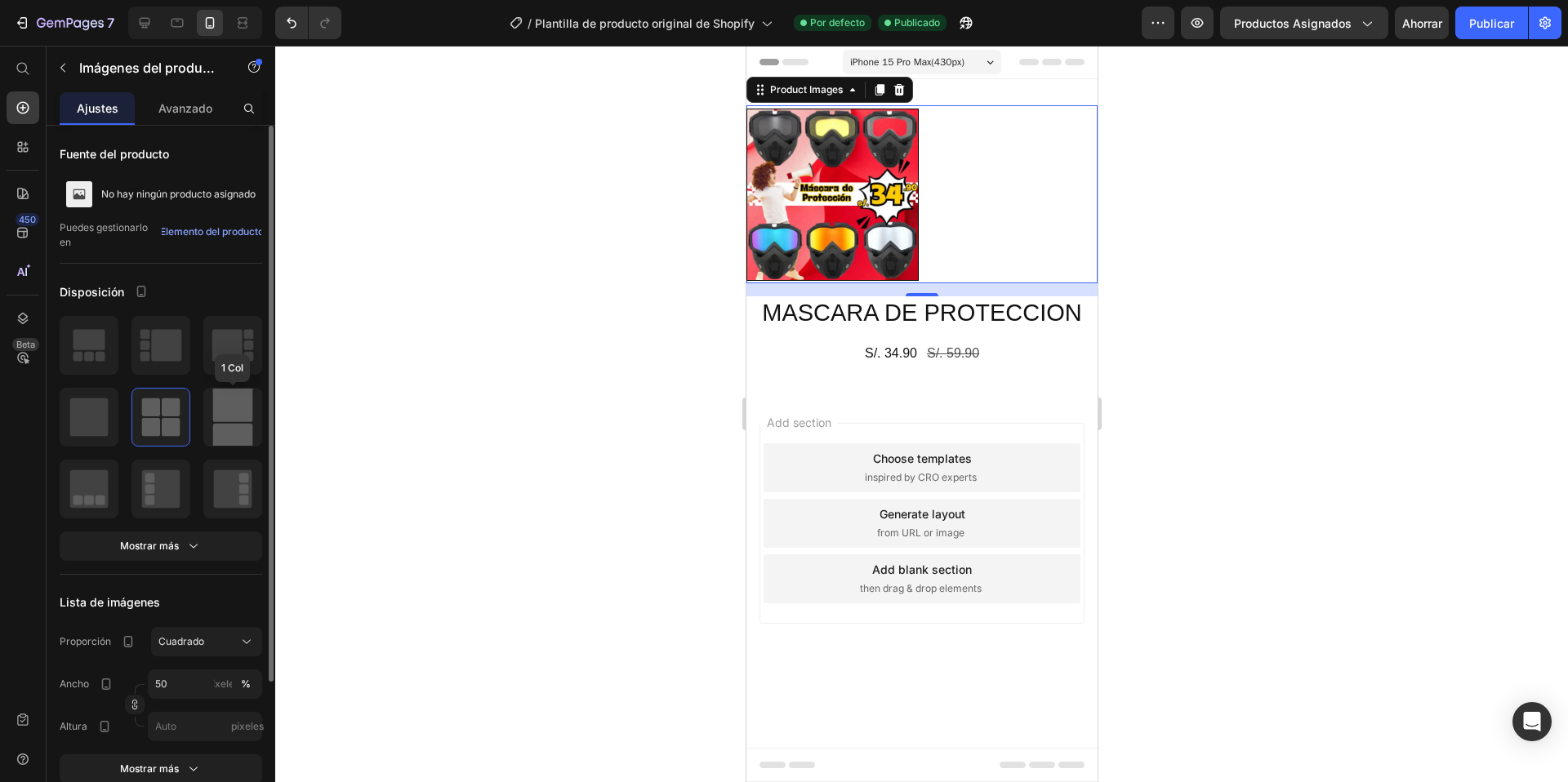 click 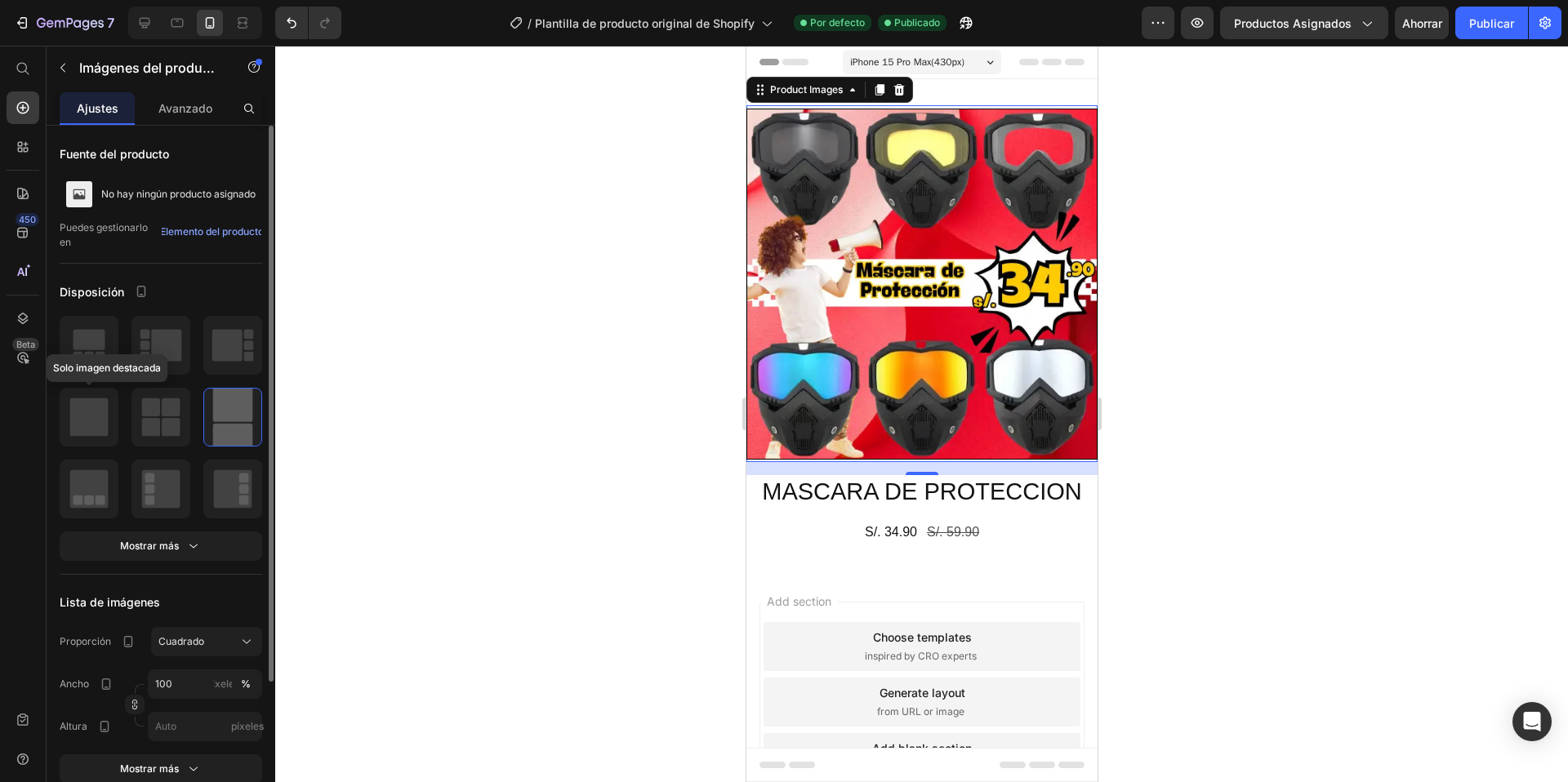 click 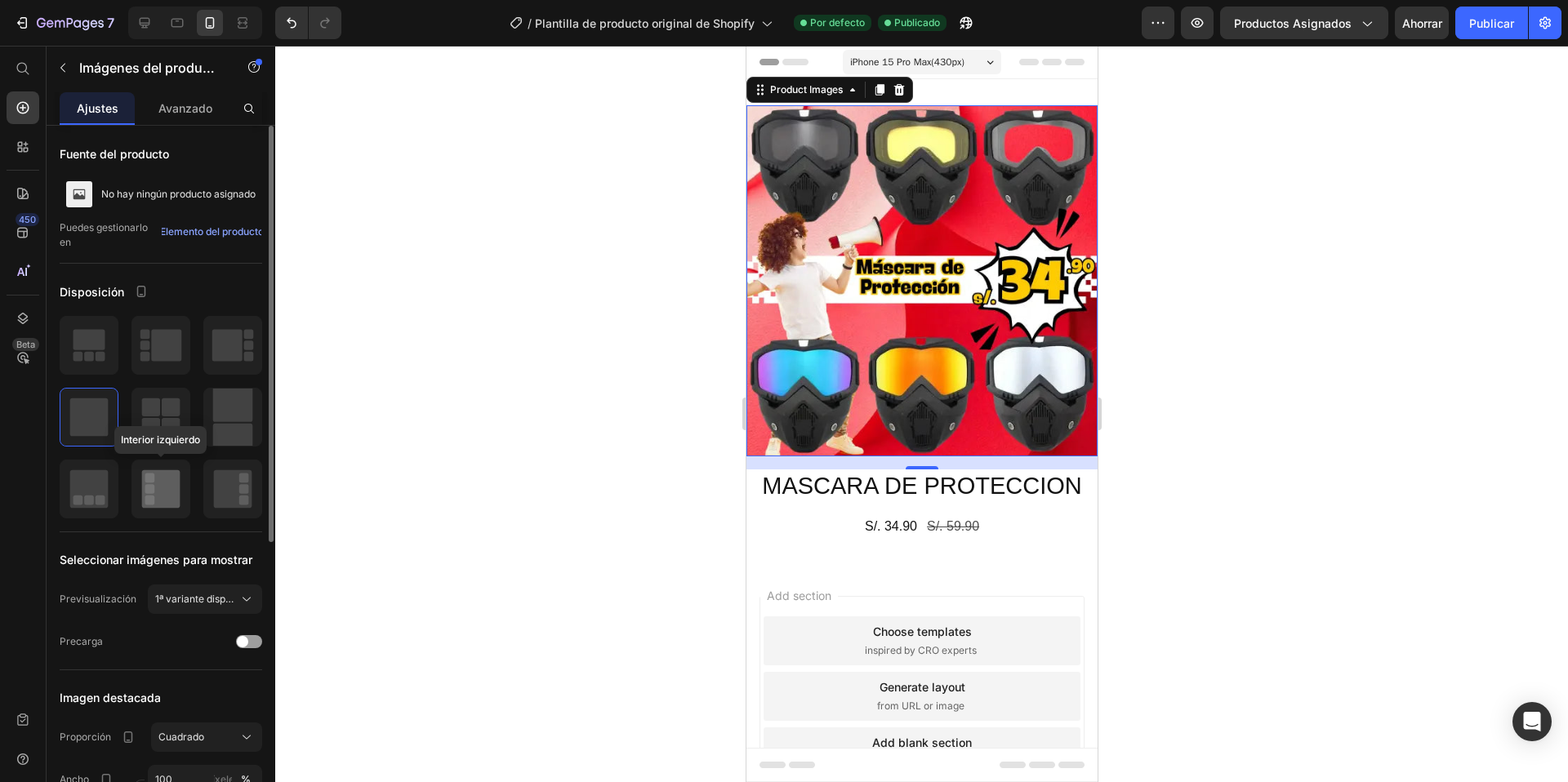 click 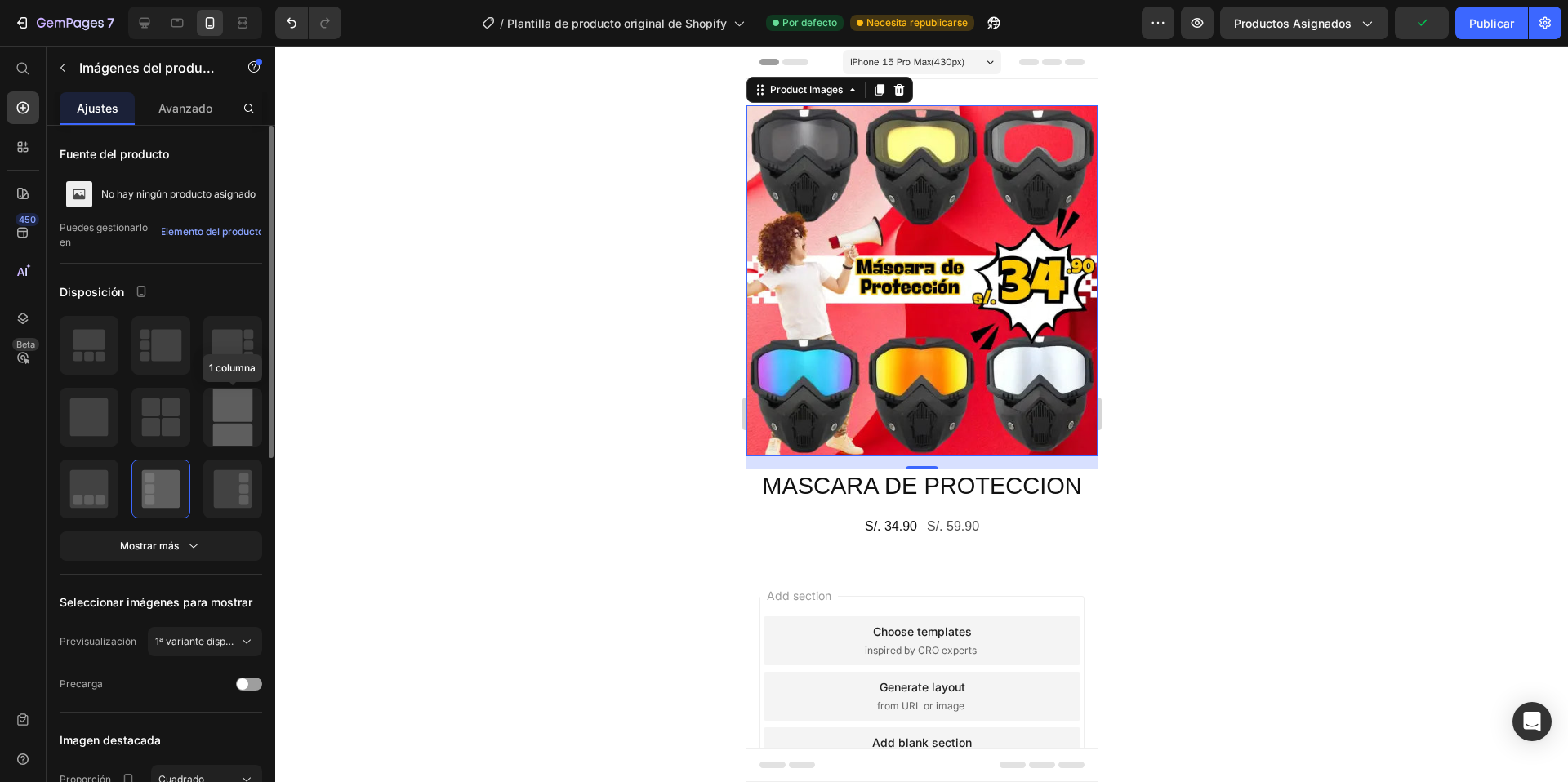 click 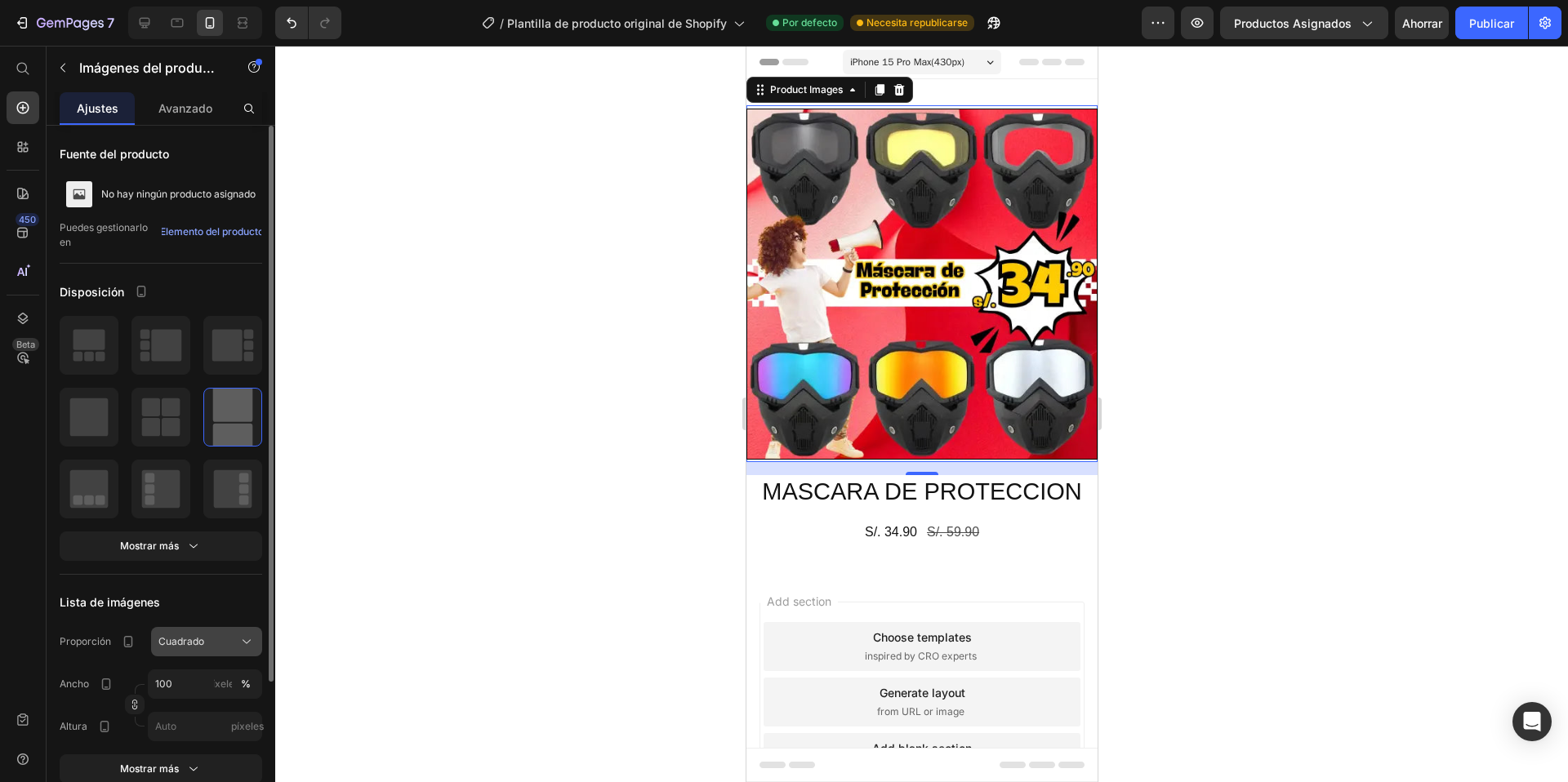 click 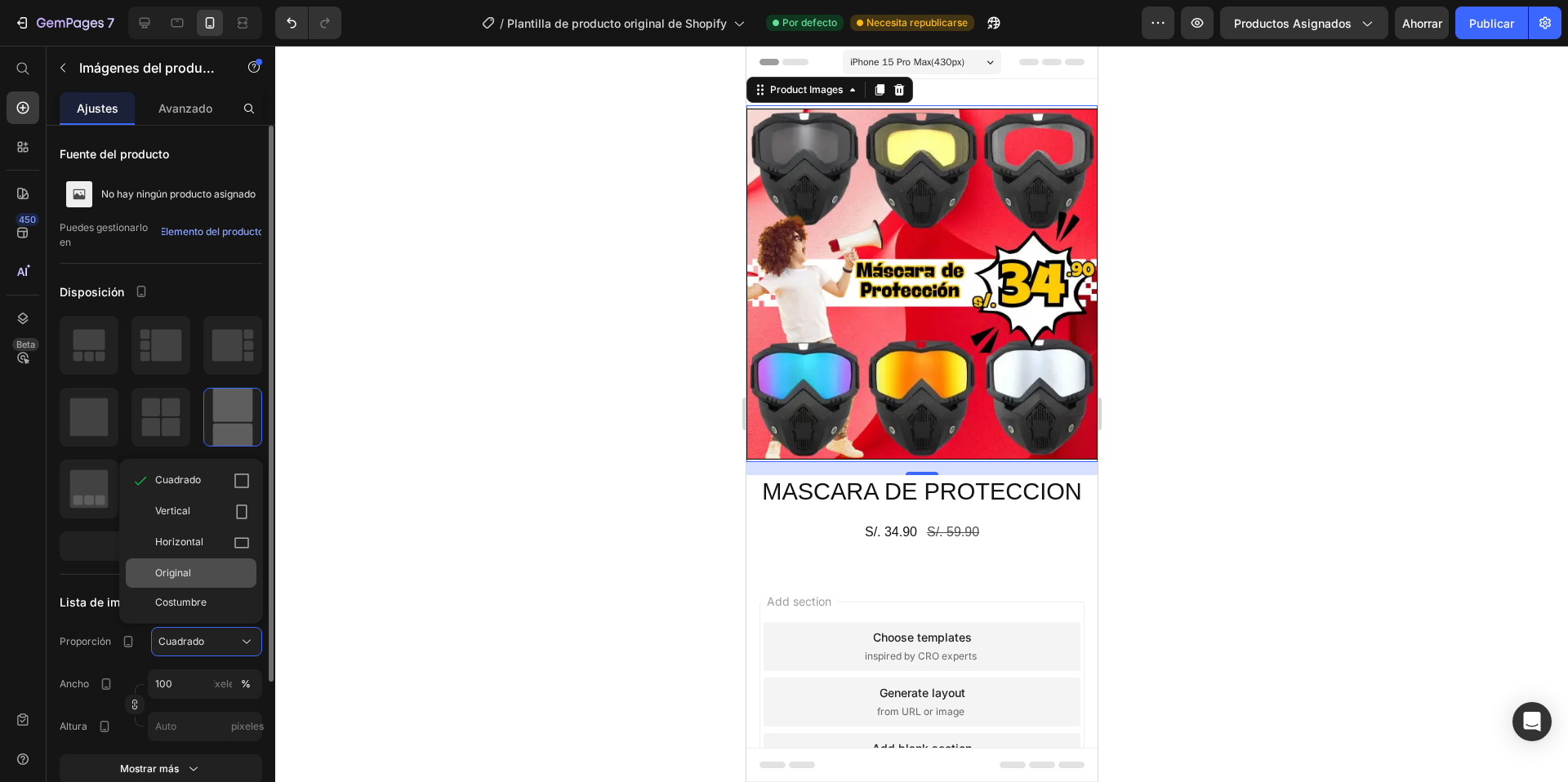 click on "Original" at bounding box center (203, 573) 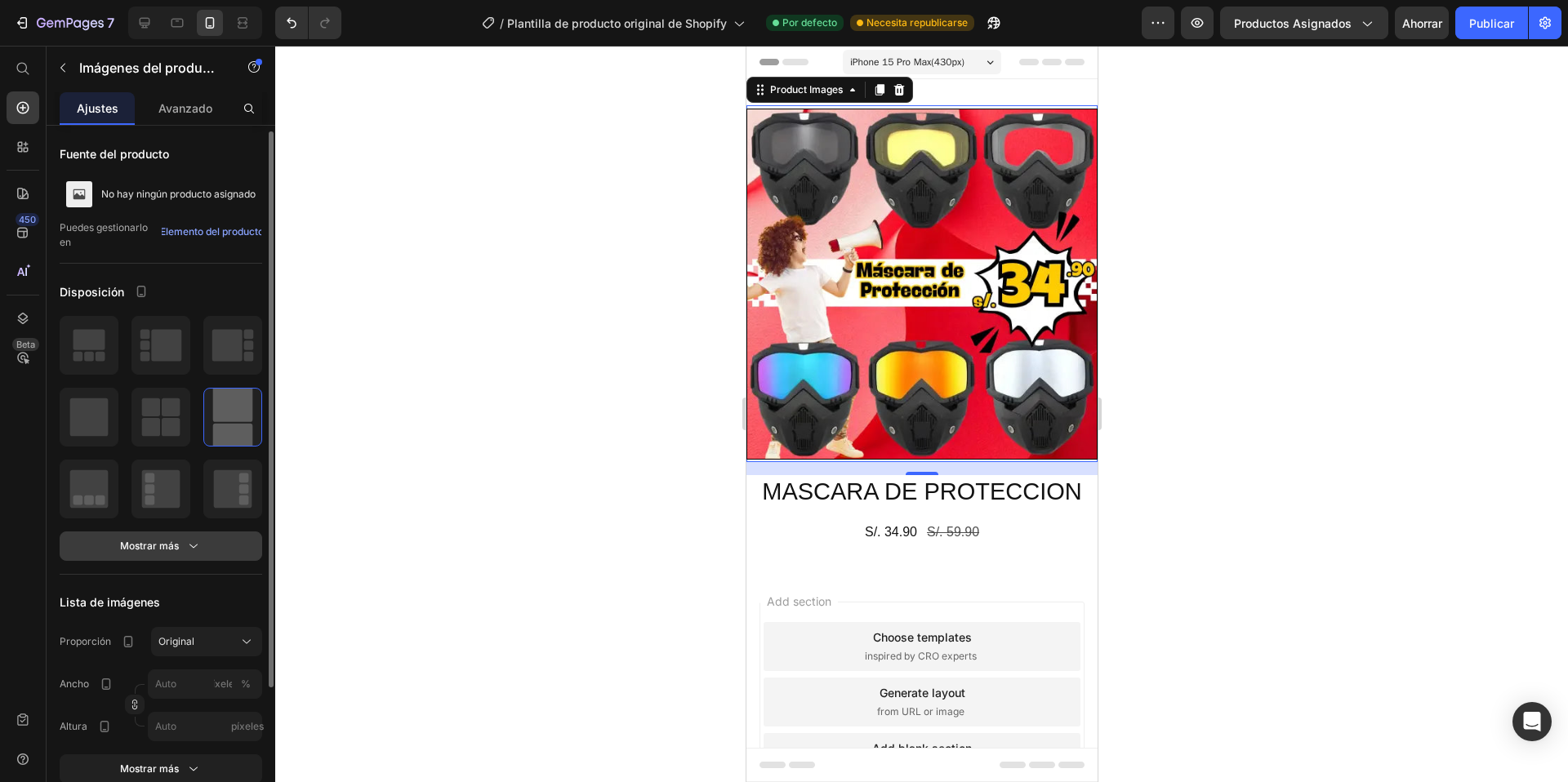 scroll, scrollTop: 185, scrollLeft: 0, axis: vertical 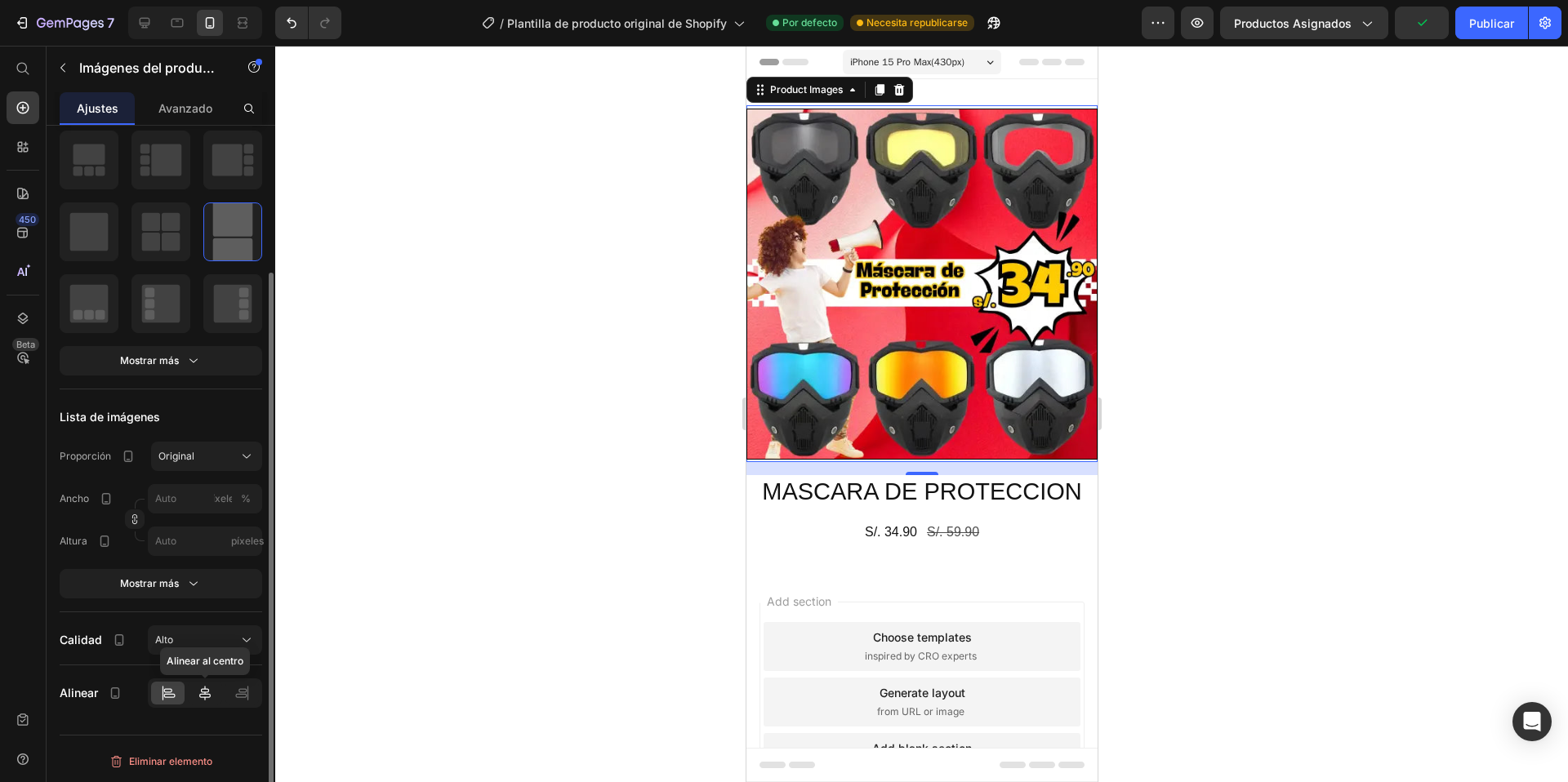 click 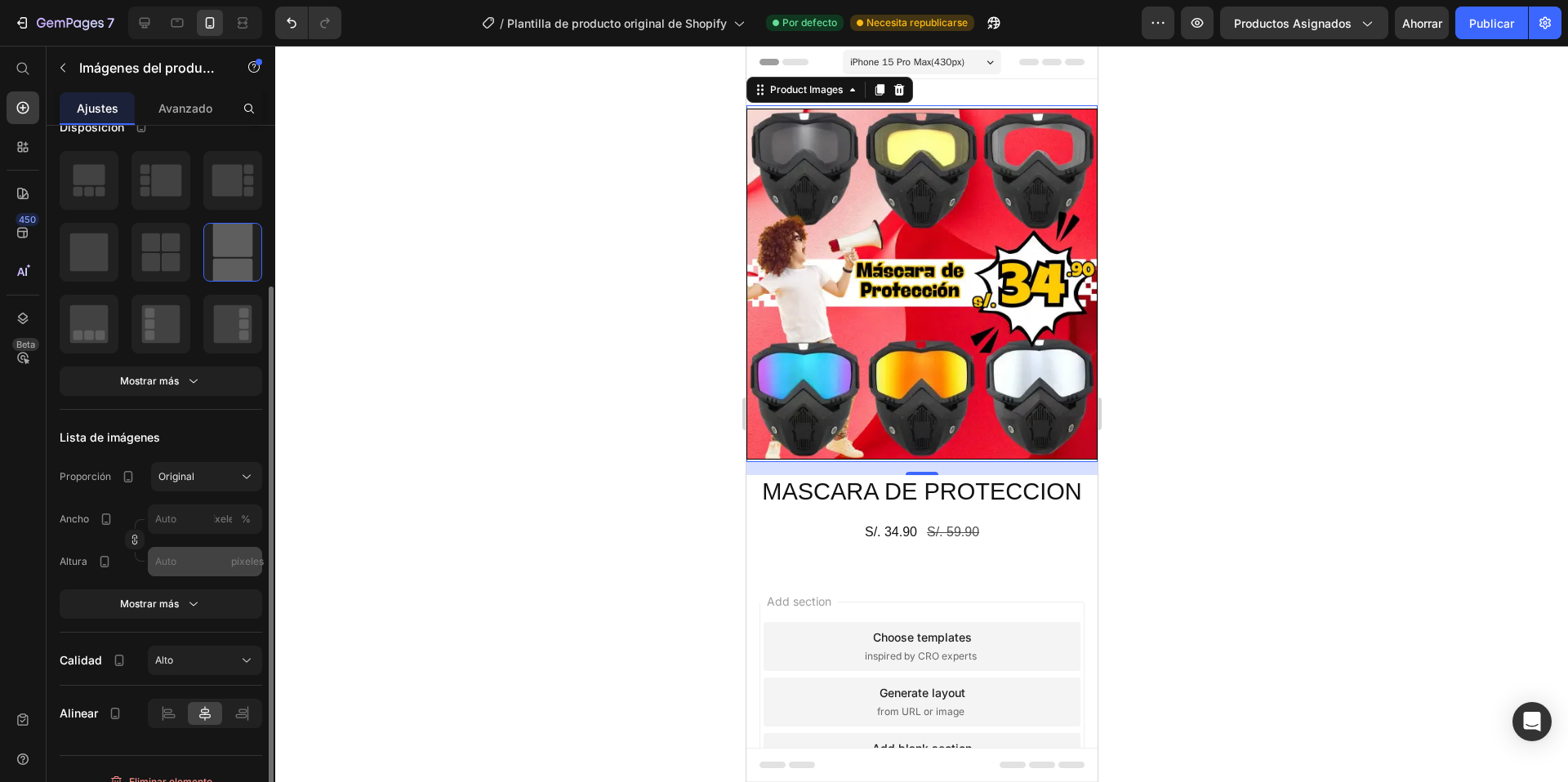 scroll, scrollTop: 128, scrollLeft: 0, axis: vertical 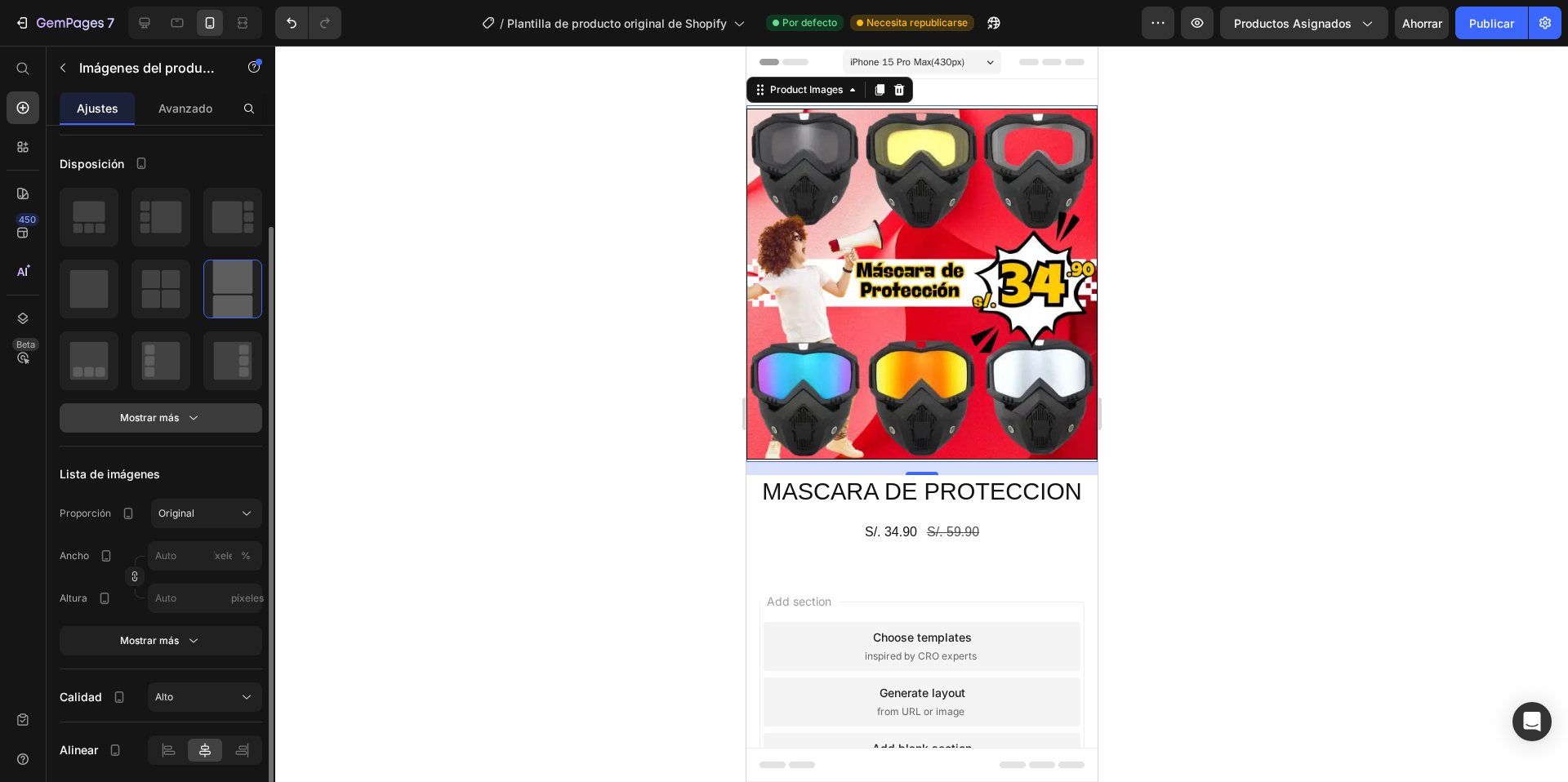 click on "Mostrar más" at bounding box center (161, 418) 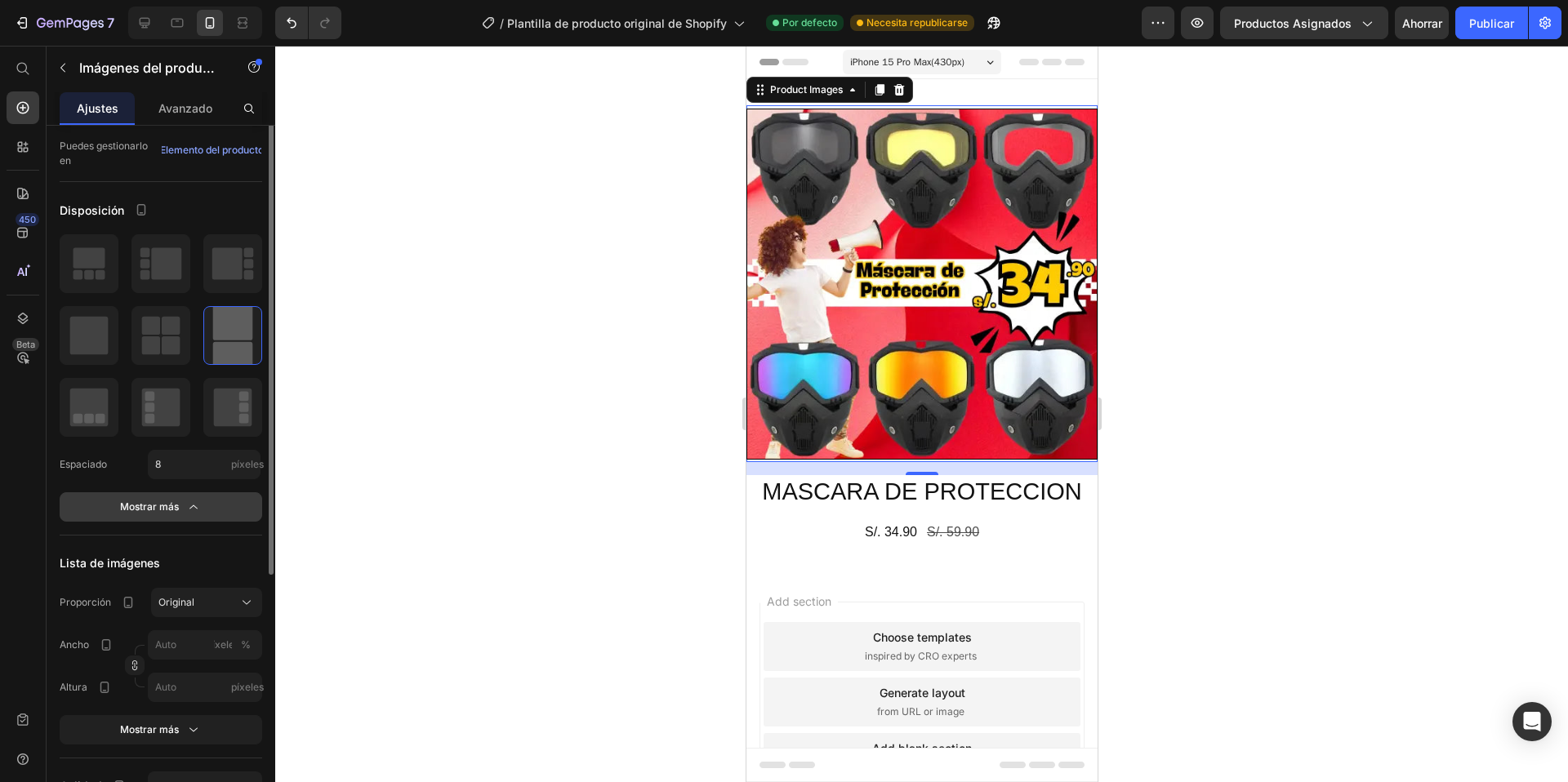scroll, scrollTop: 0, scrollLeft: 0, axis: both 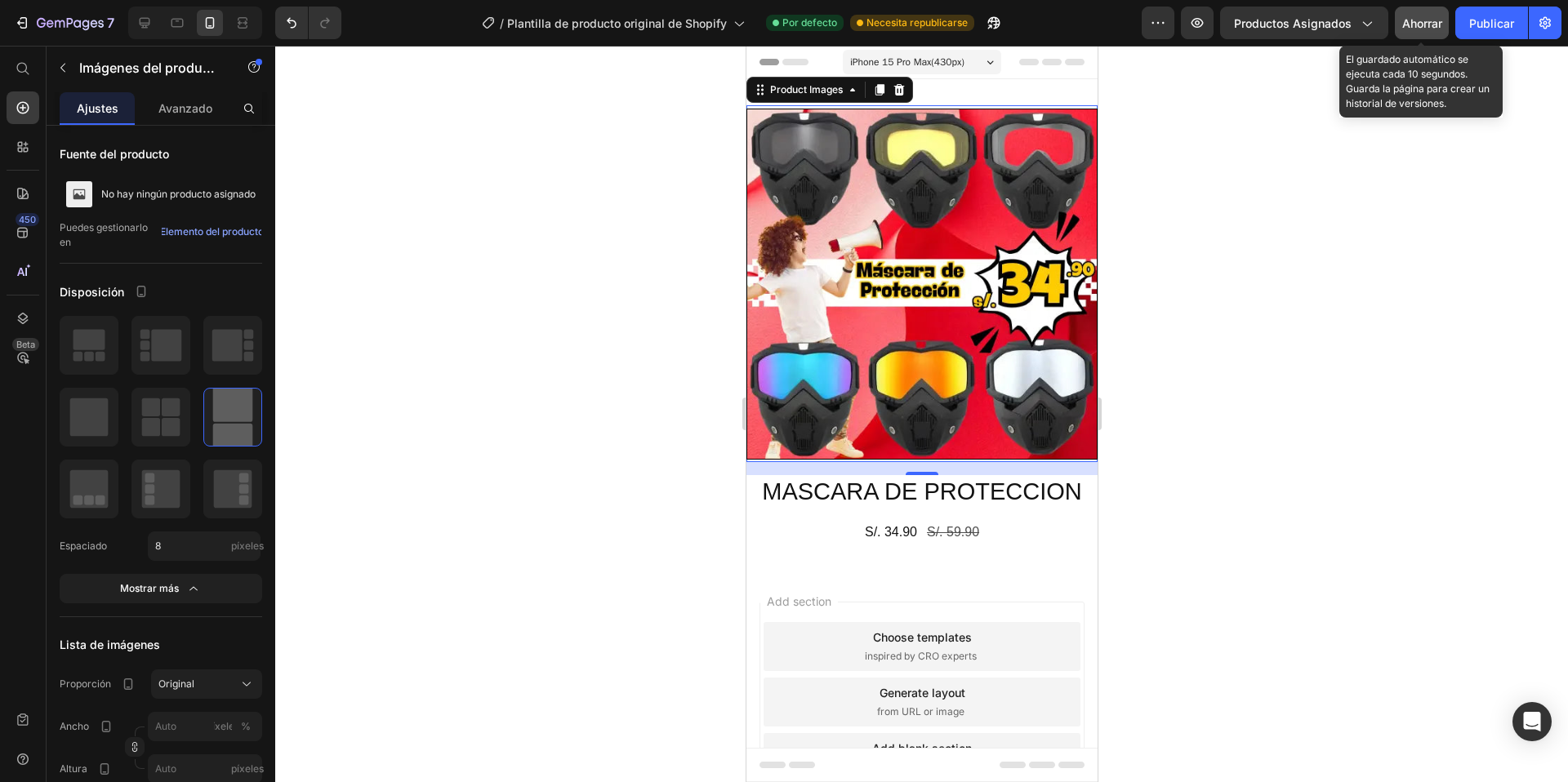 click on "Ahorrar" 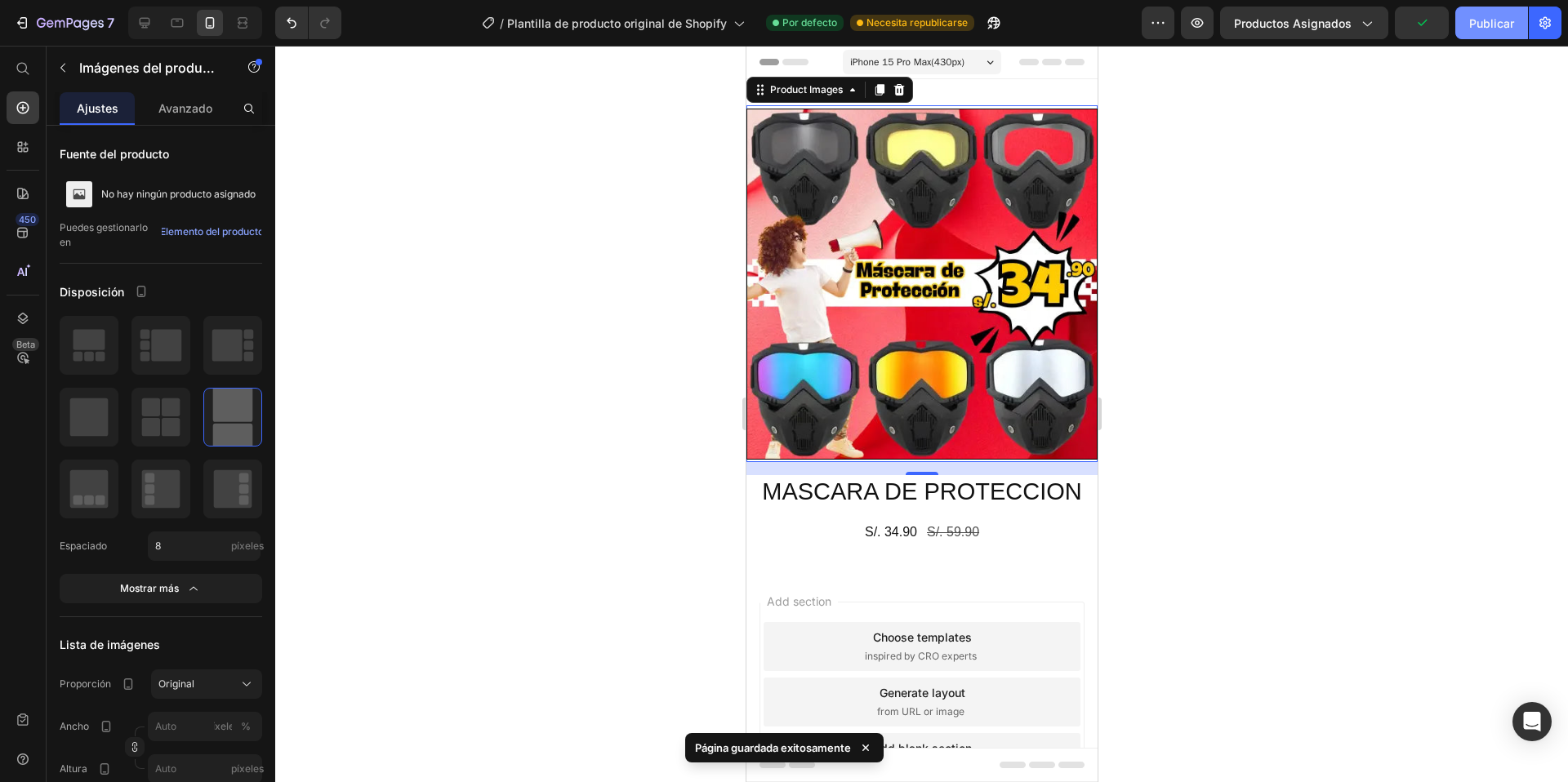 click on "Publicar" at bounding box center (1491, 23) 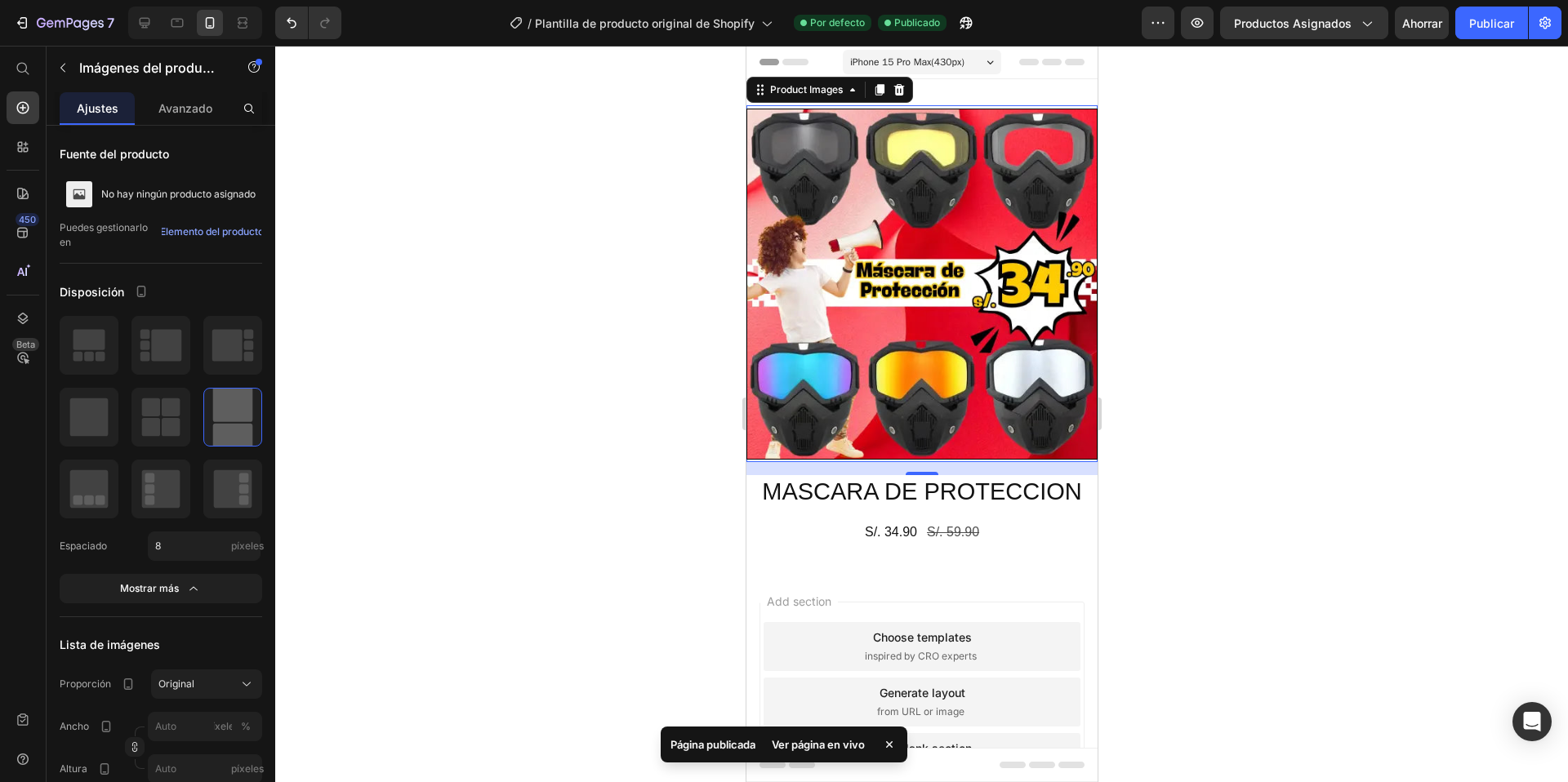 click 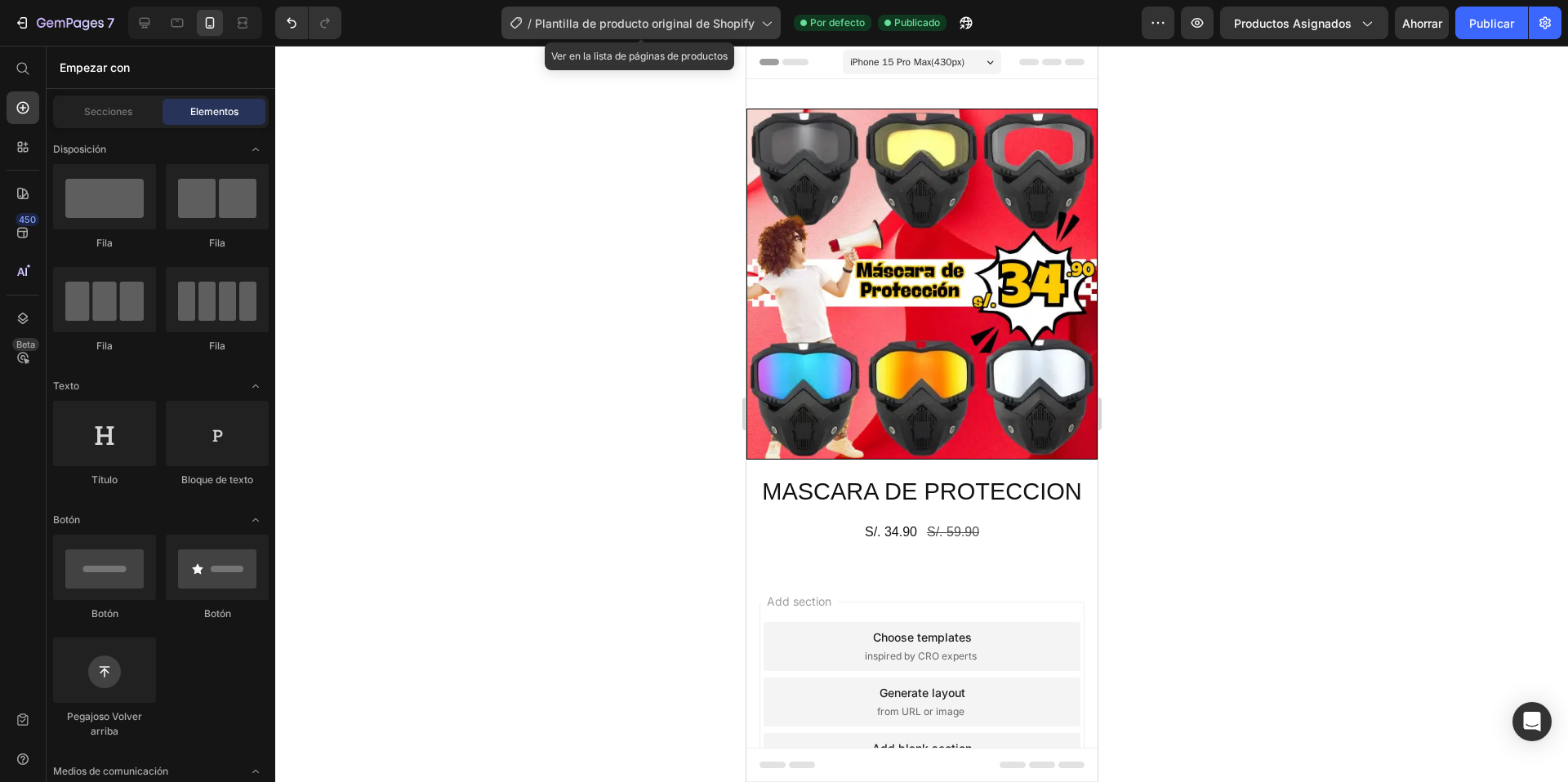click on "/ Plantilla de producto original de Shopify" 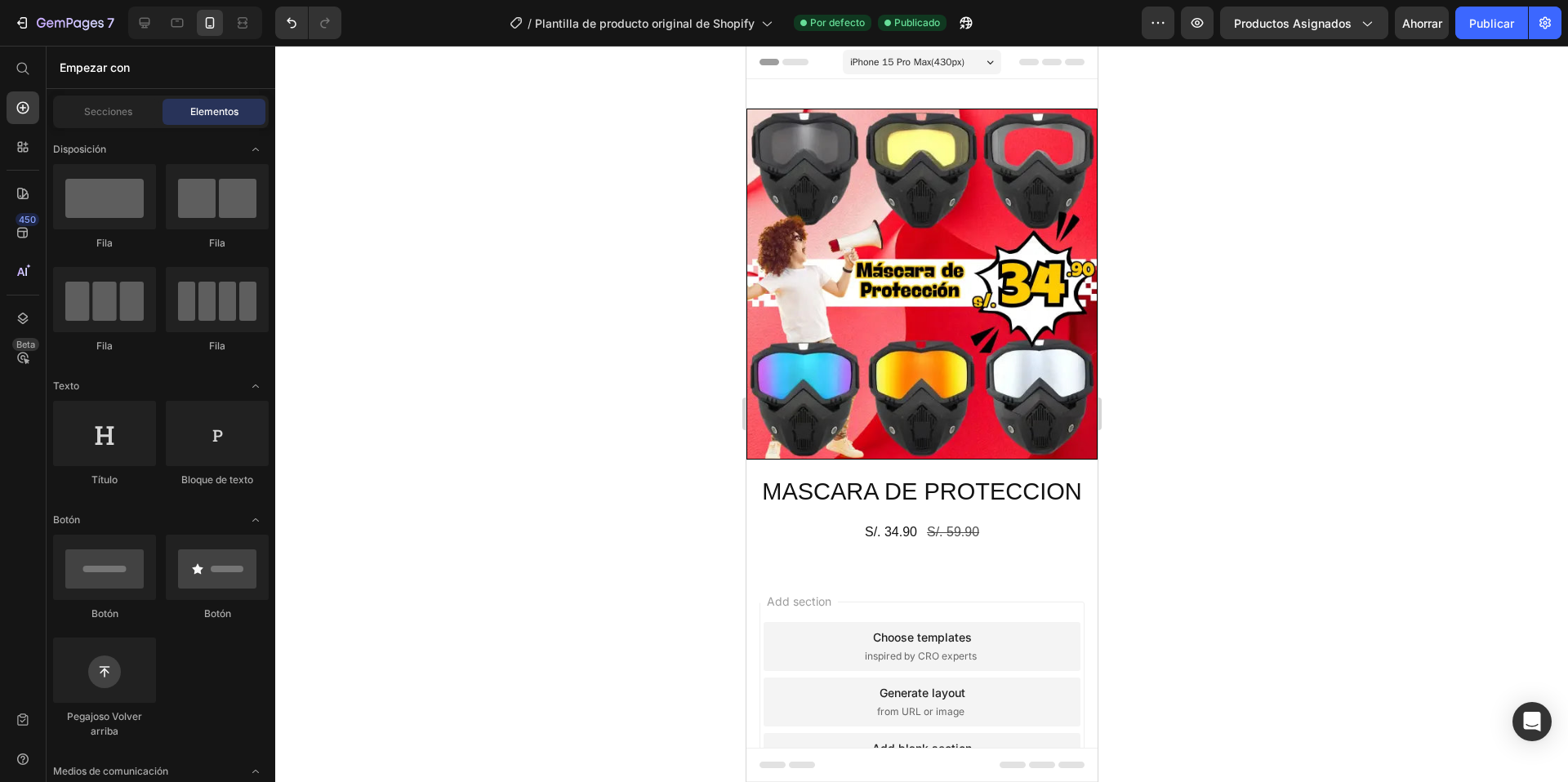 click 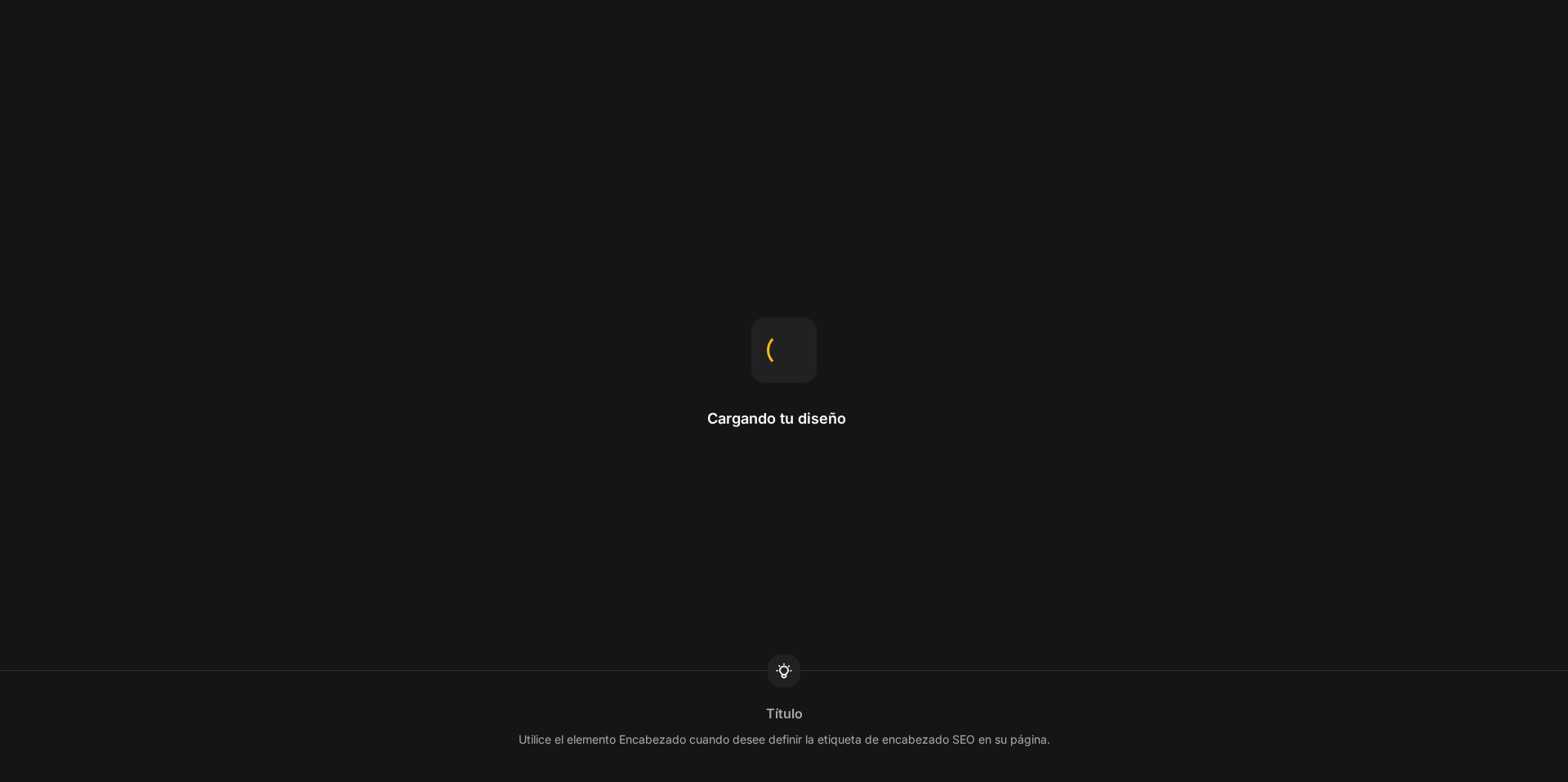 scroll, scrollTop: 0, scrollLeft: 0, axis: both 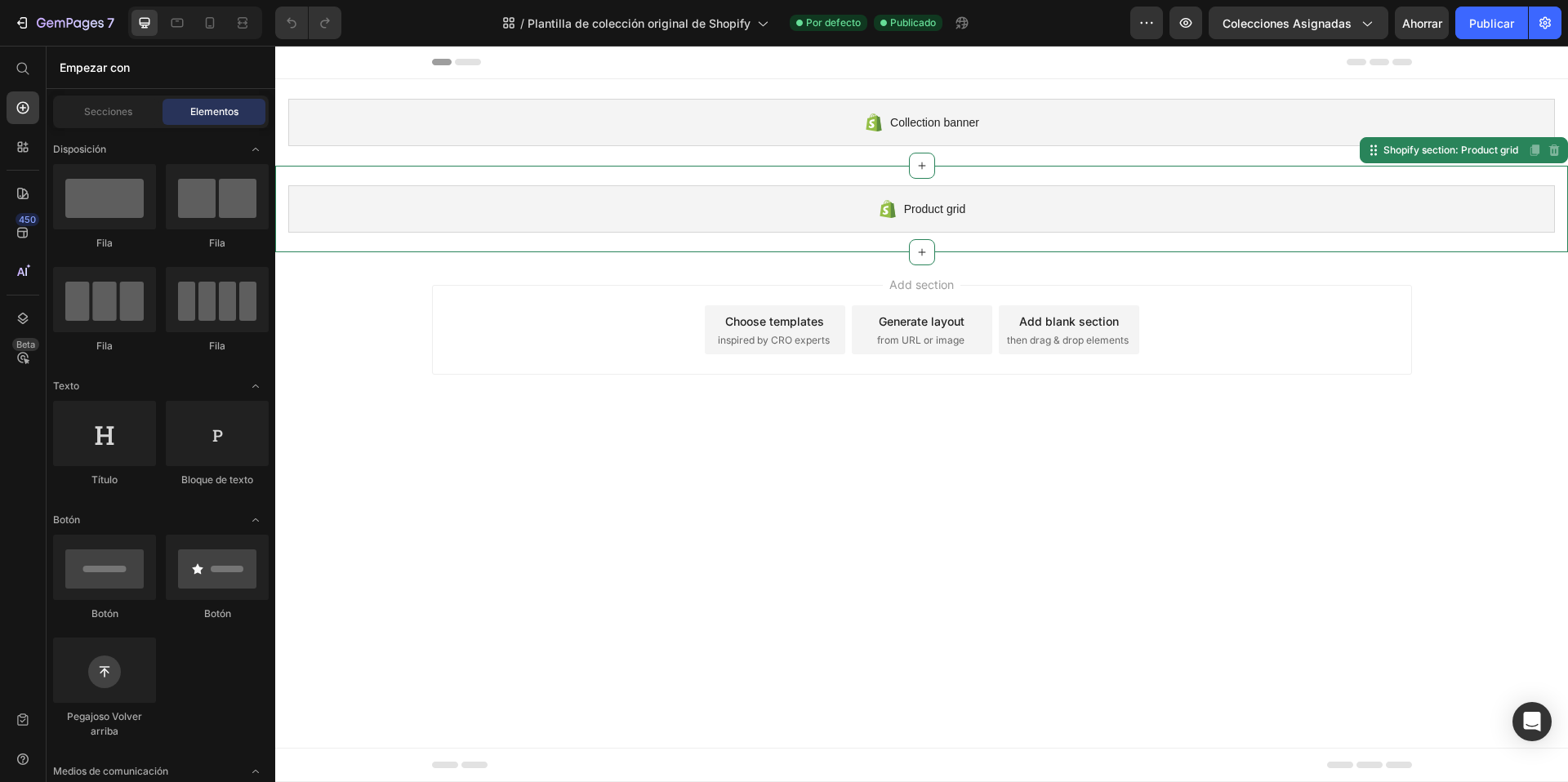 click on "Product grid" at bounding box center (921, 209) 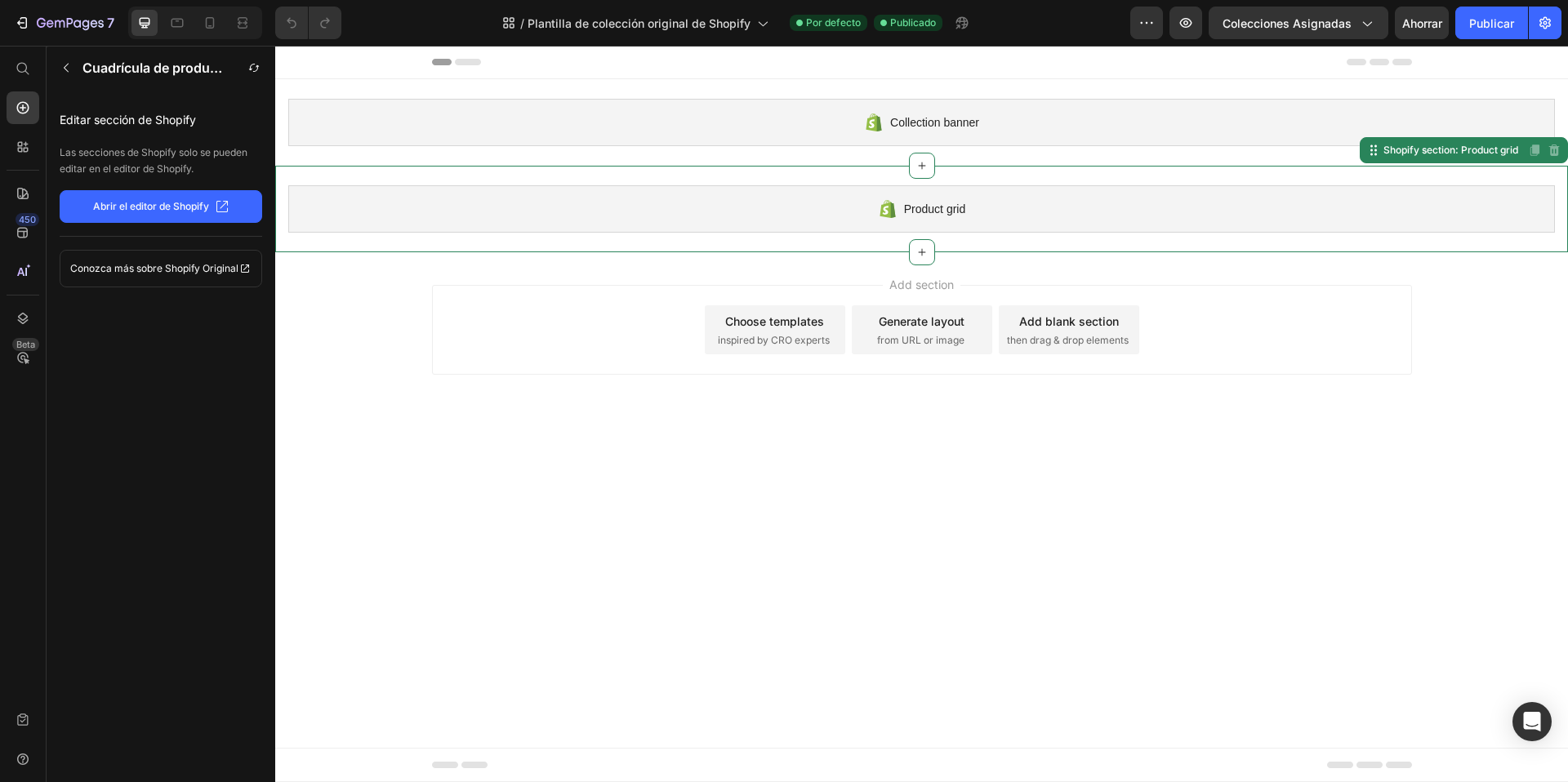 click on "Abrir el editor de Shopify" 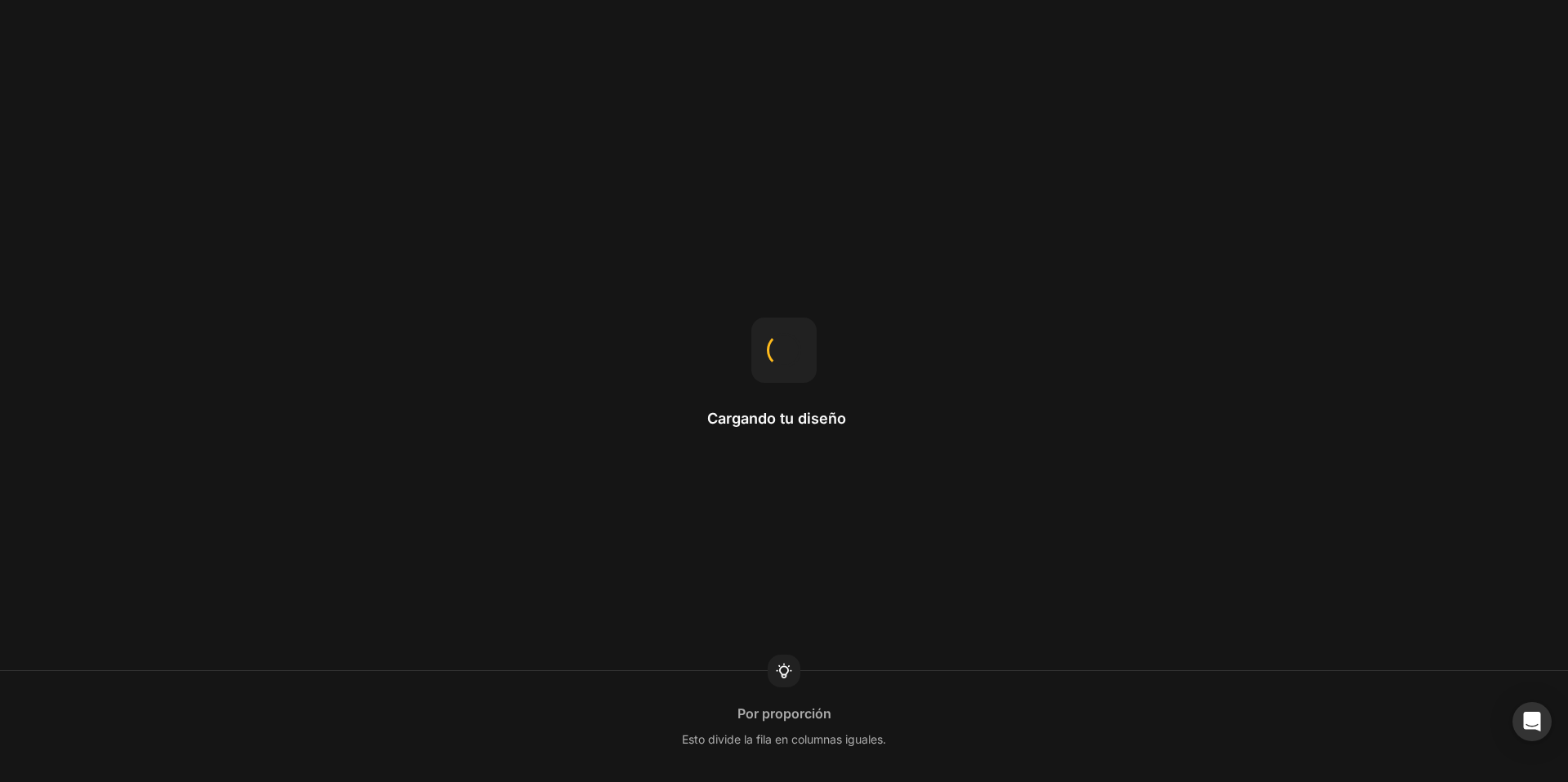 scroll, scrollTop: 0, scrollLeft: 0, axis: both 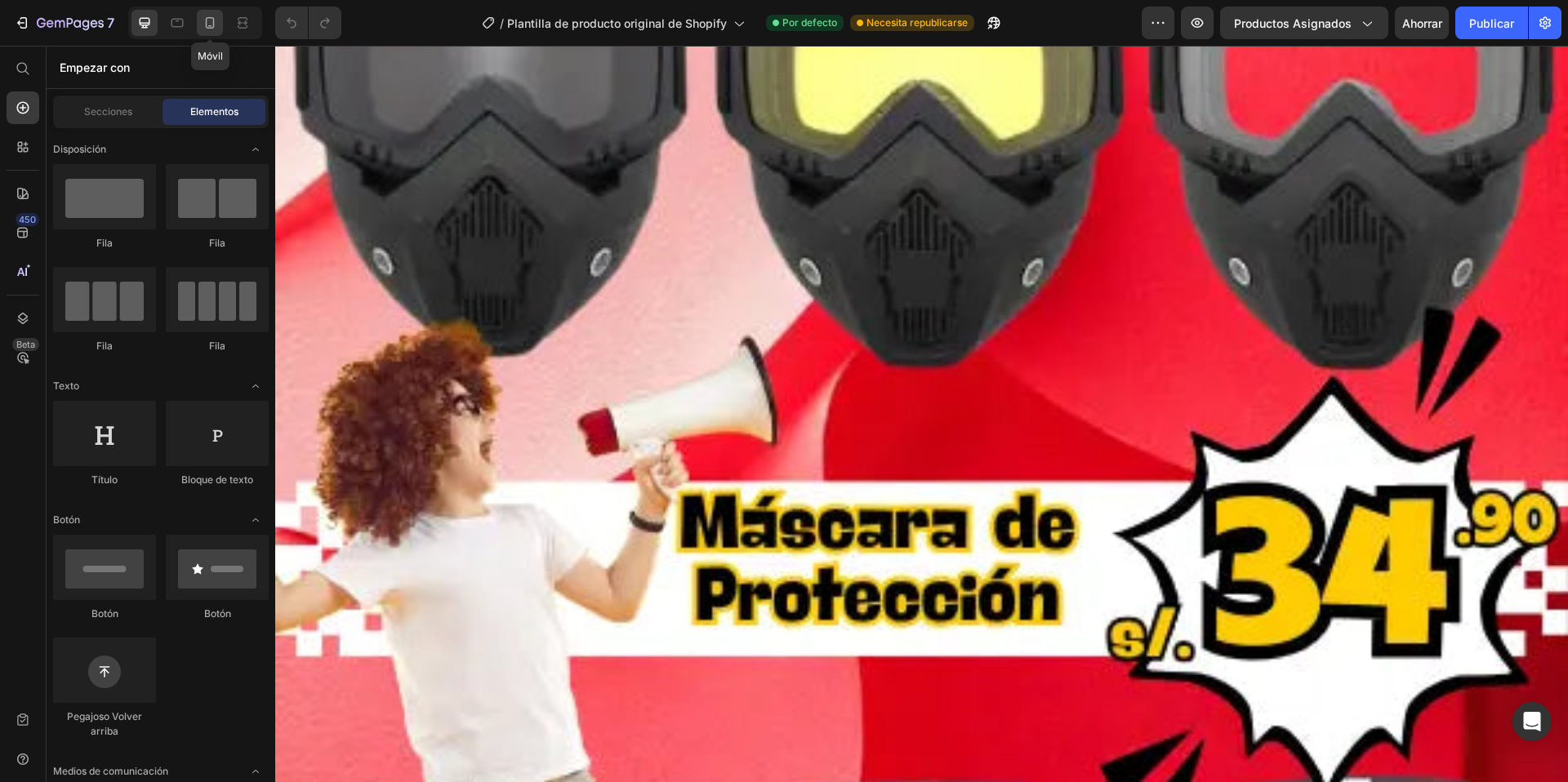 click 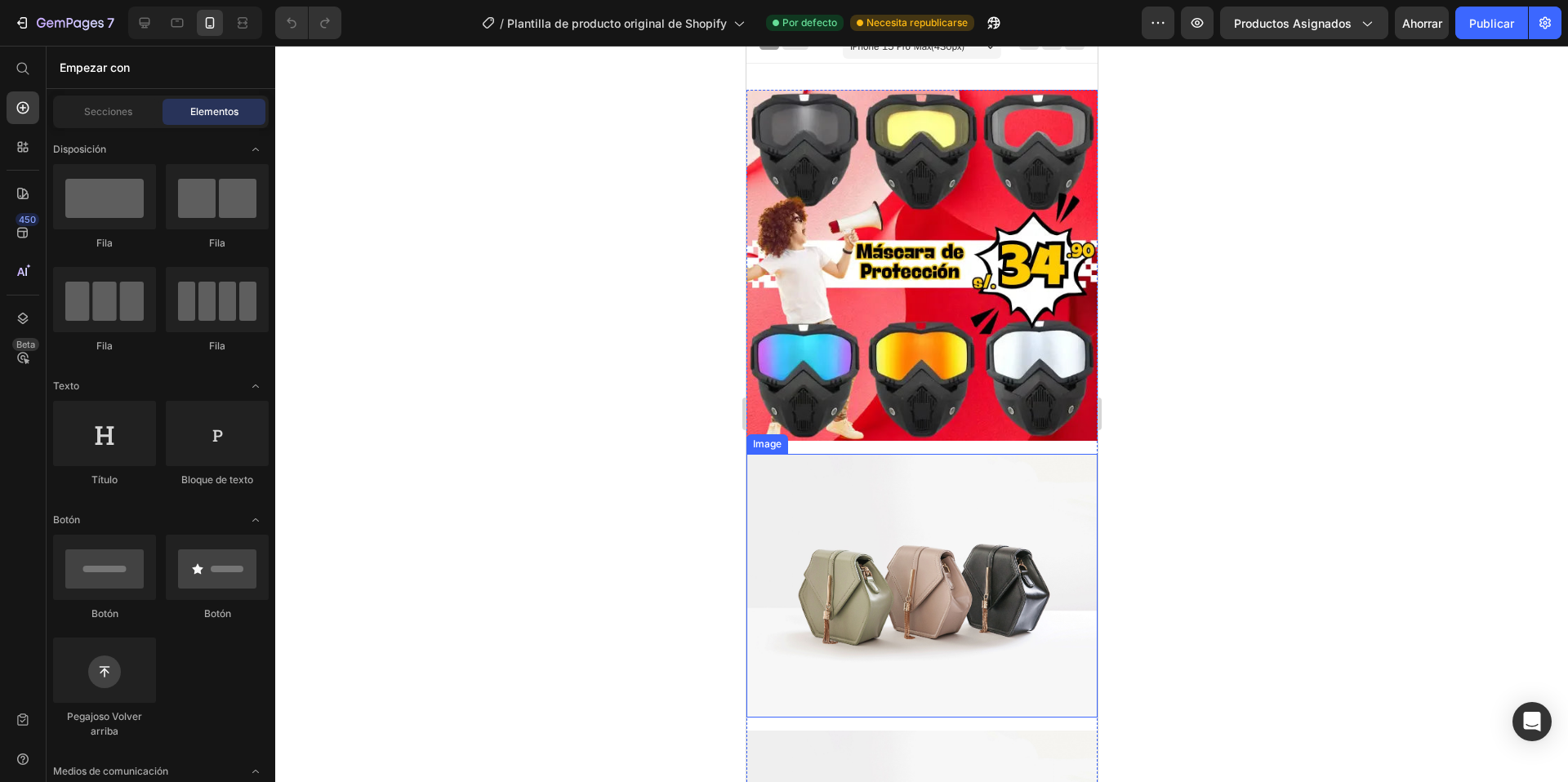 scroll, scrollTop: 0, scrollLeft: 0, axis: both 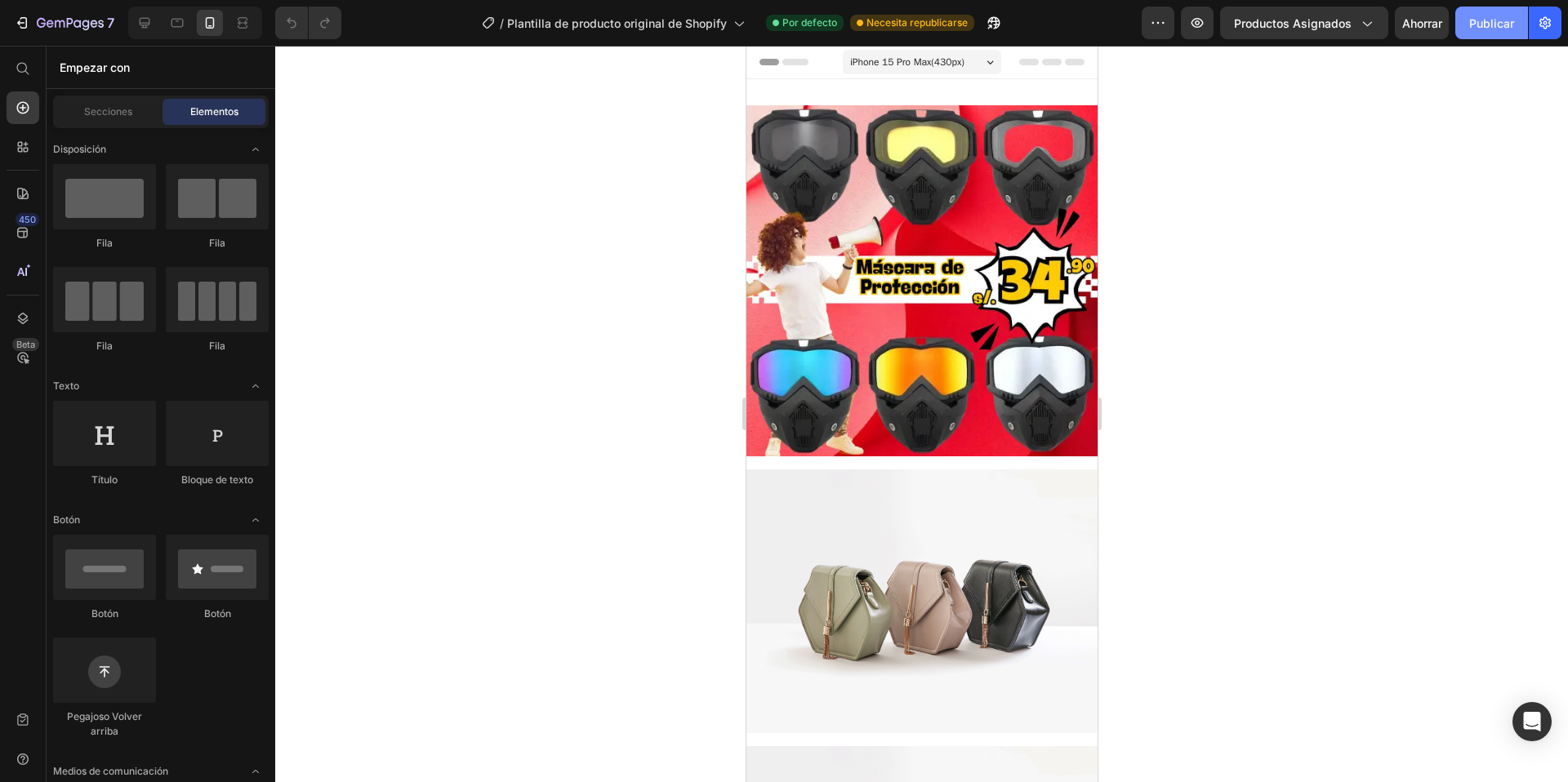 click on "Publicar" 